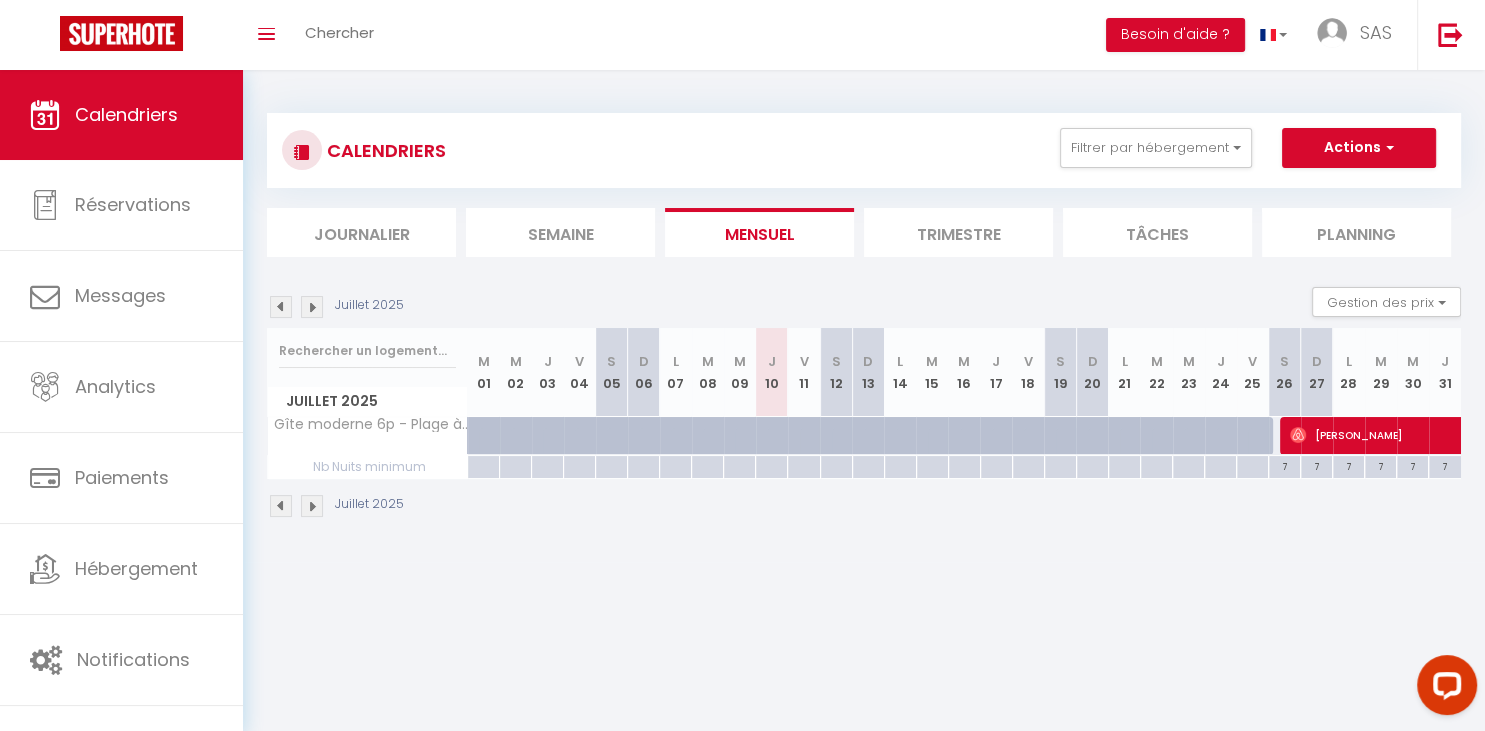 scroll, scrollTop: 0, scrollLeft: 0, axis: both 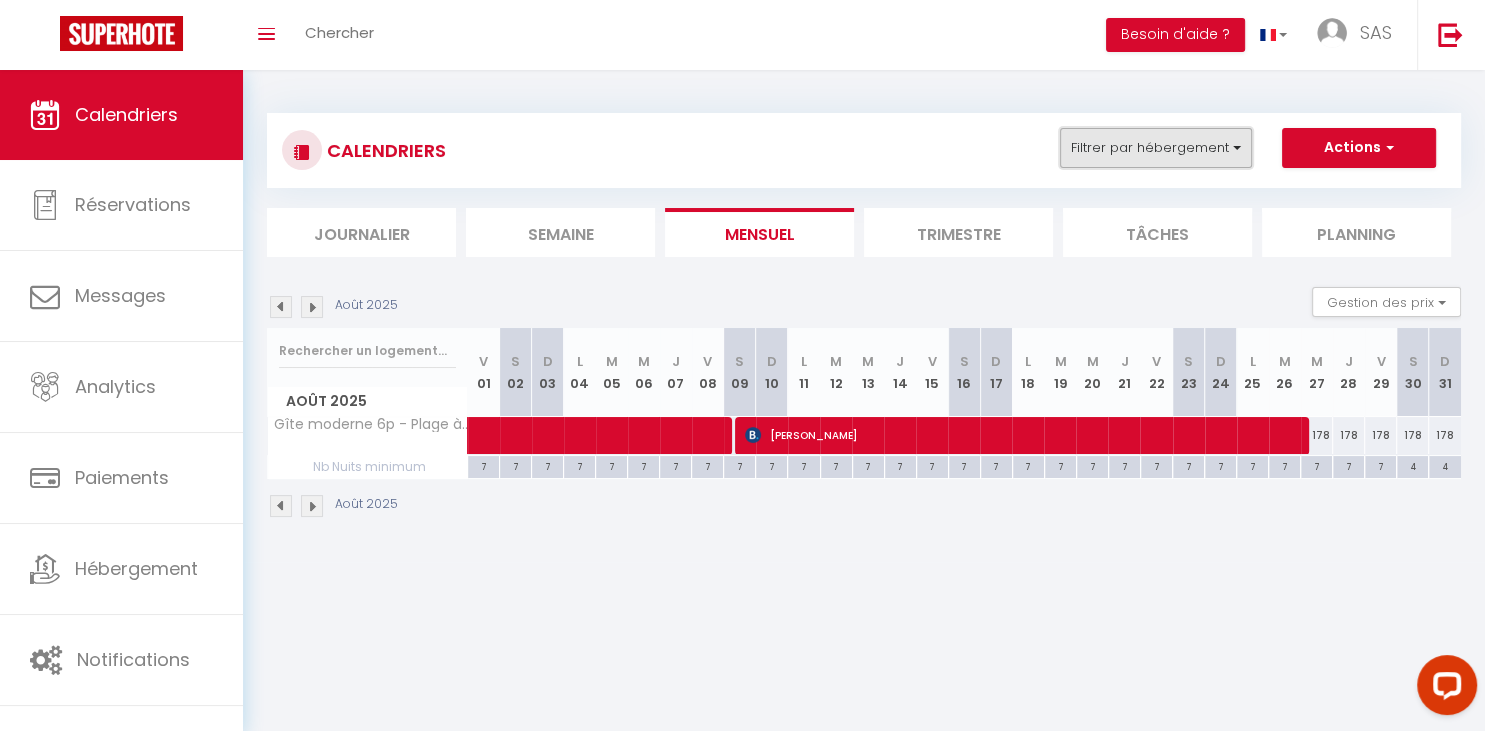 click on "Filtrer par hébergement" at bounding box center [1156, 148] 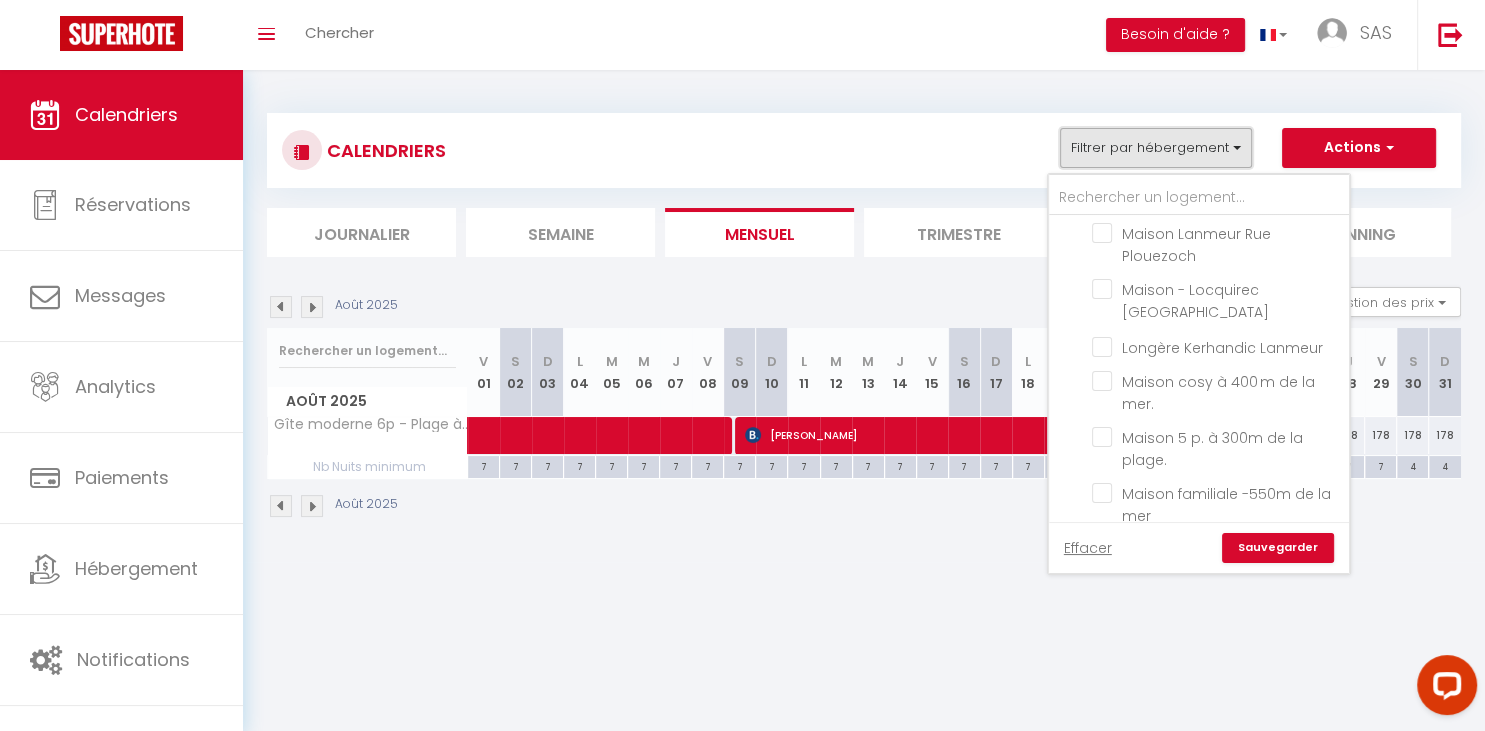 scroll, scrollTop: 513, scrollLeft: 0, axis: vertical 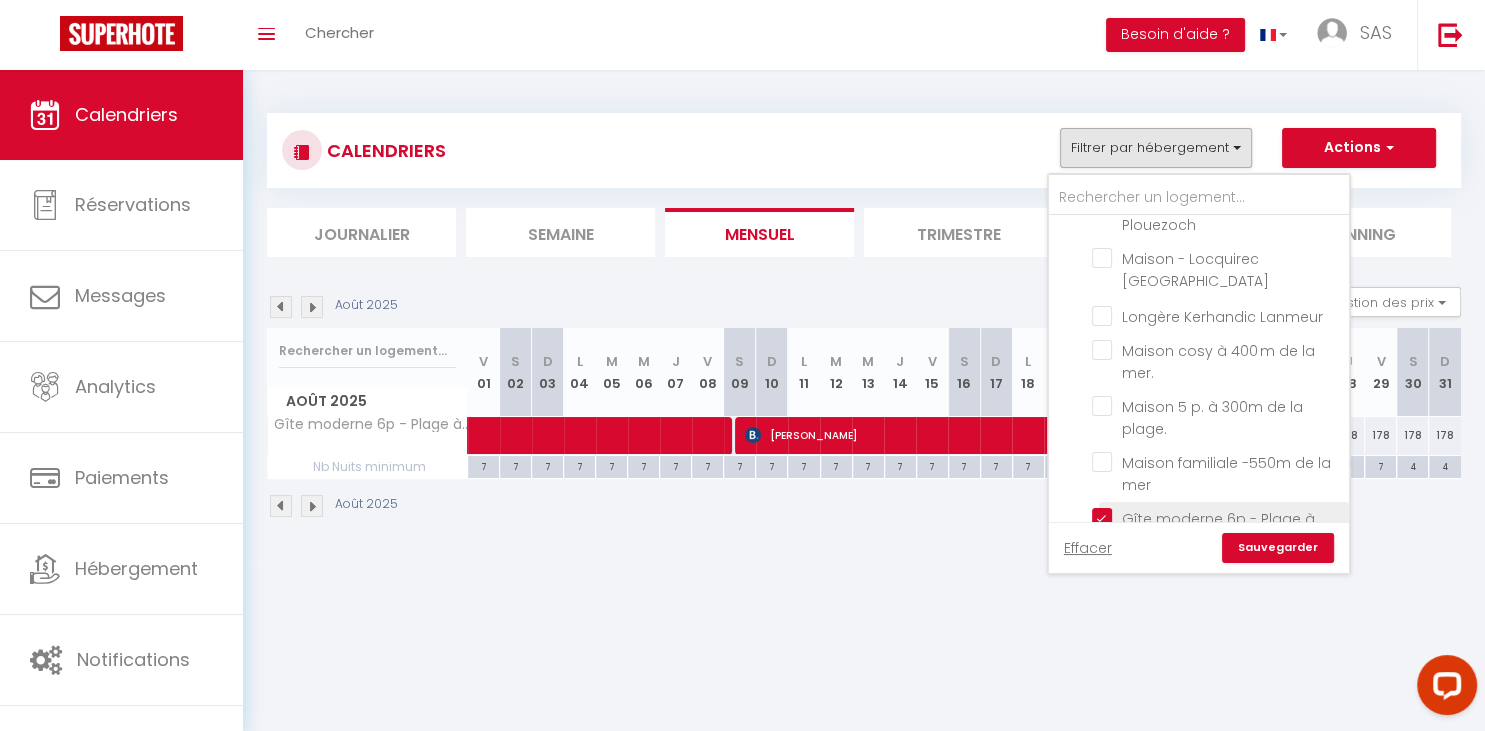 click on "Gîte moderne 6p - Plage à 500m" at bounding box center (1217, 518) 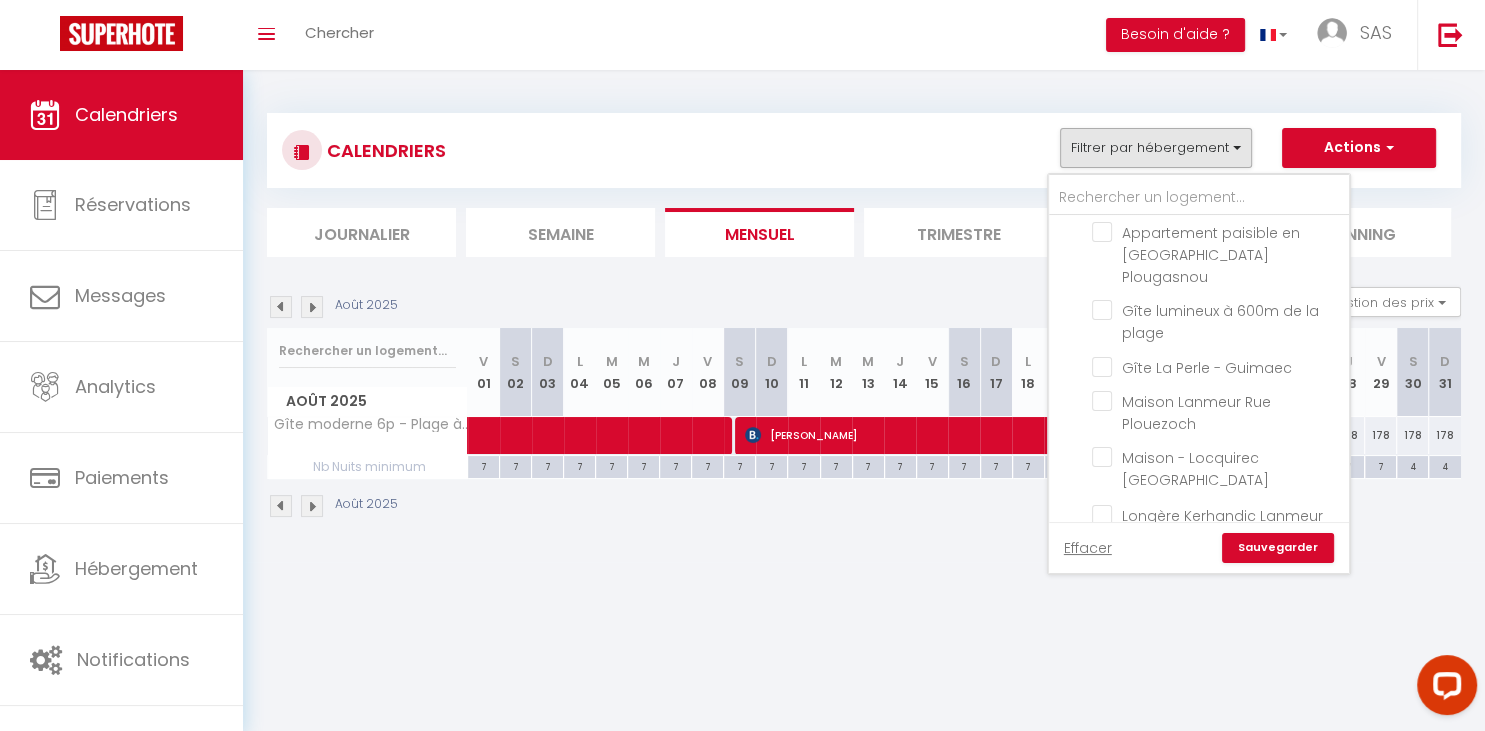 scroll, scrollTop: 312, scrollLeft: 0, axis: vertical 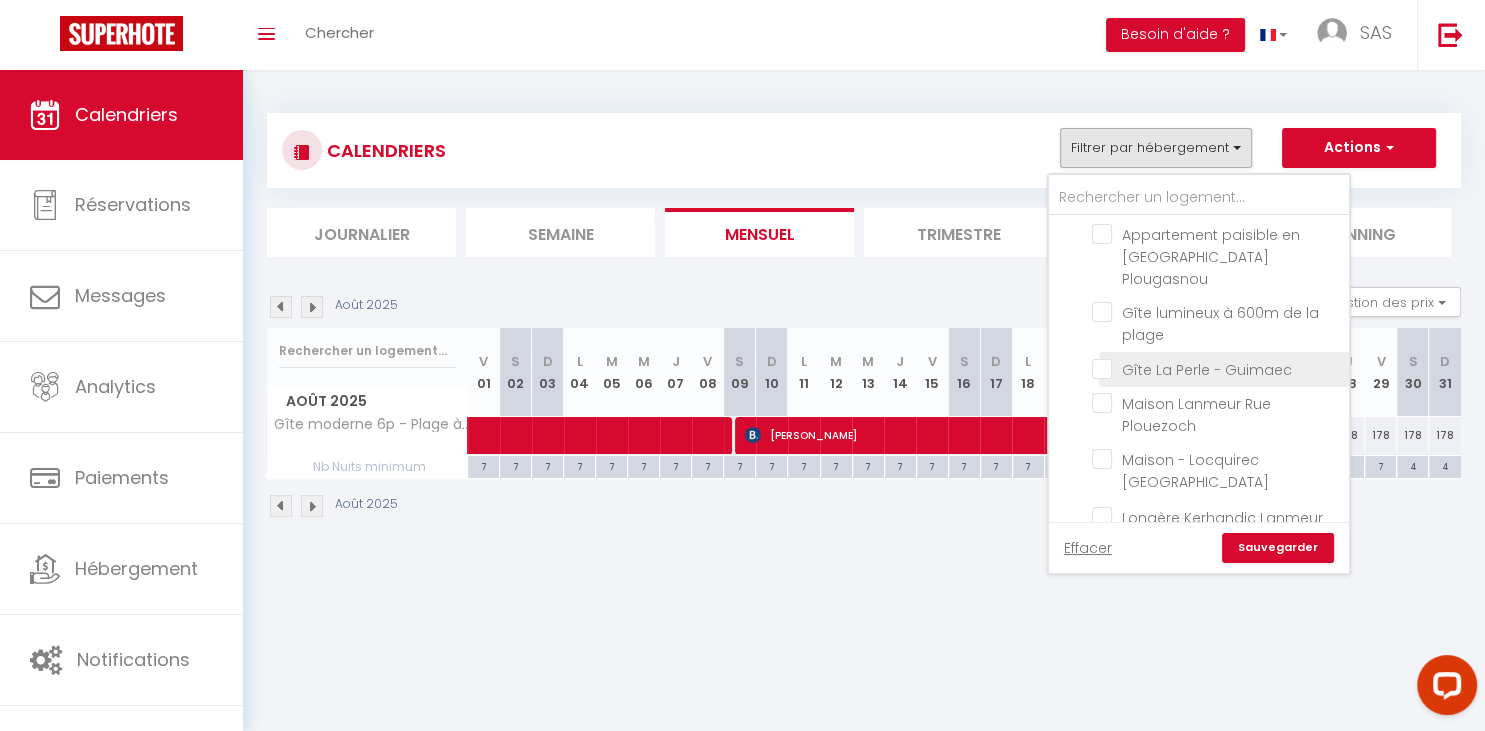 click on "Gîte La Perle - Guimaec" at bounding box center [1217, 368] 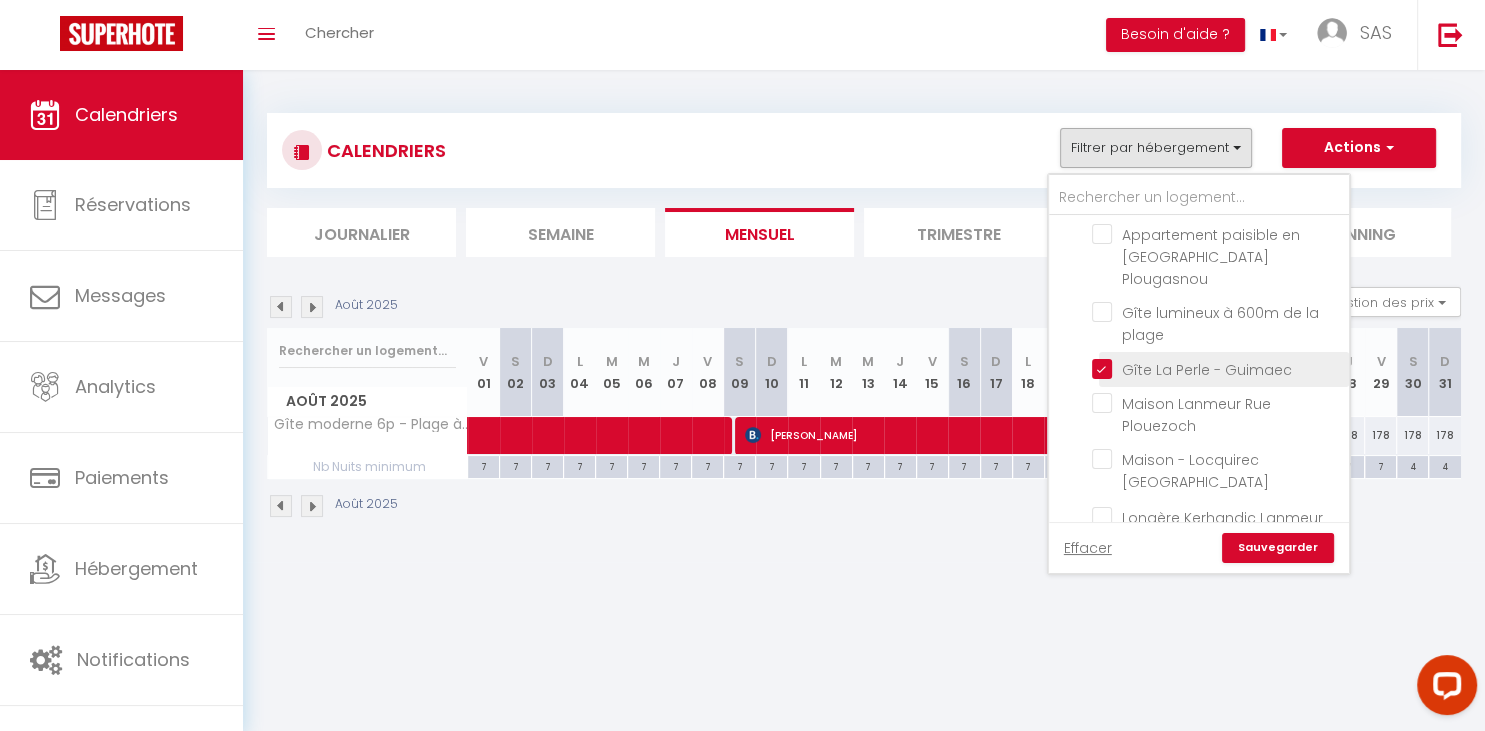 checkbox on "false" 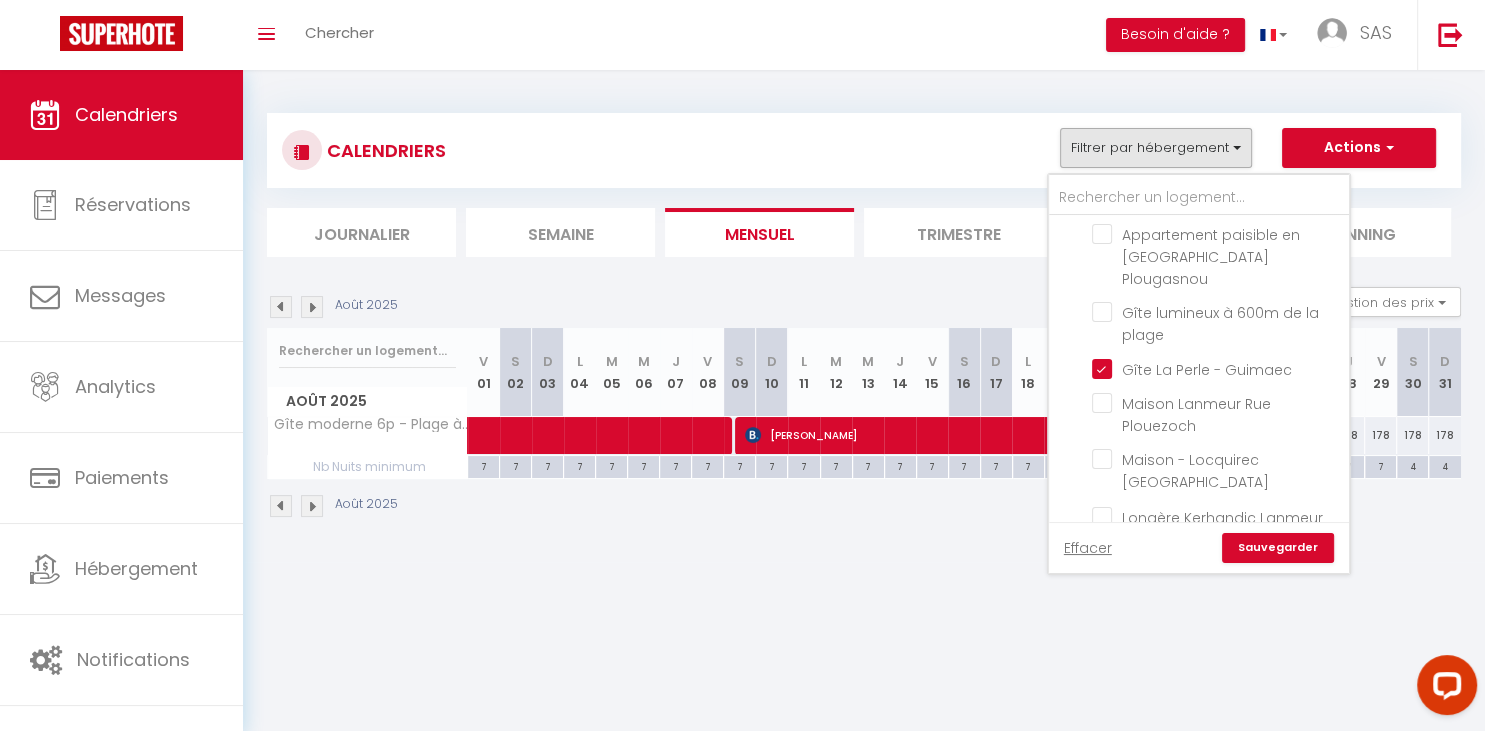 click on "Effacer   Sauvegarder" at bounding box center [1199, 547] 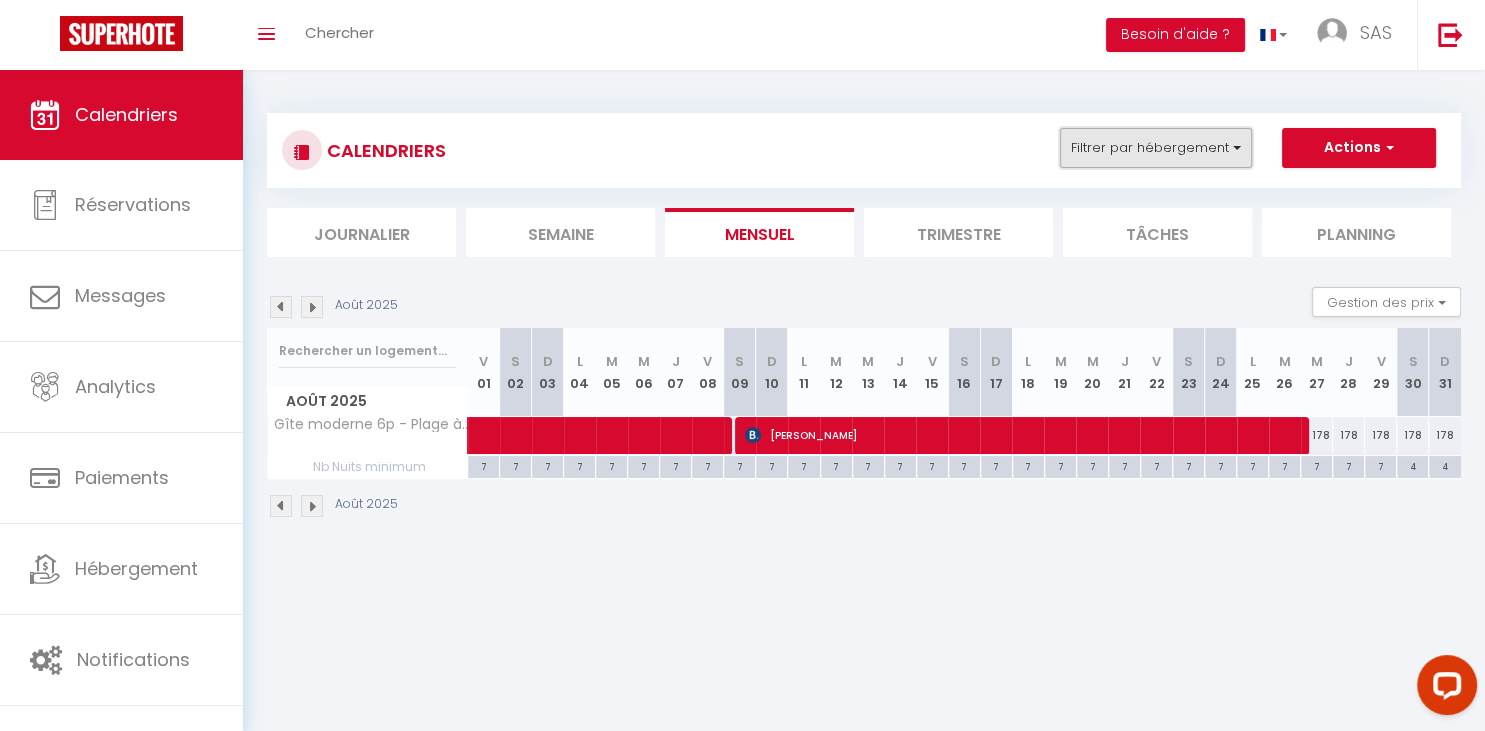click on "Filtrer par hébergement" at bounding box center (1156, 148) 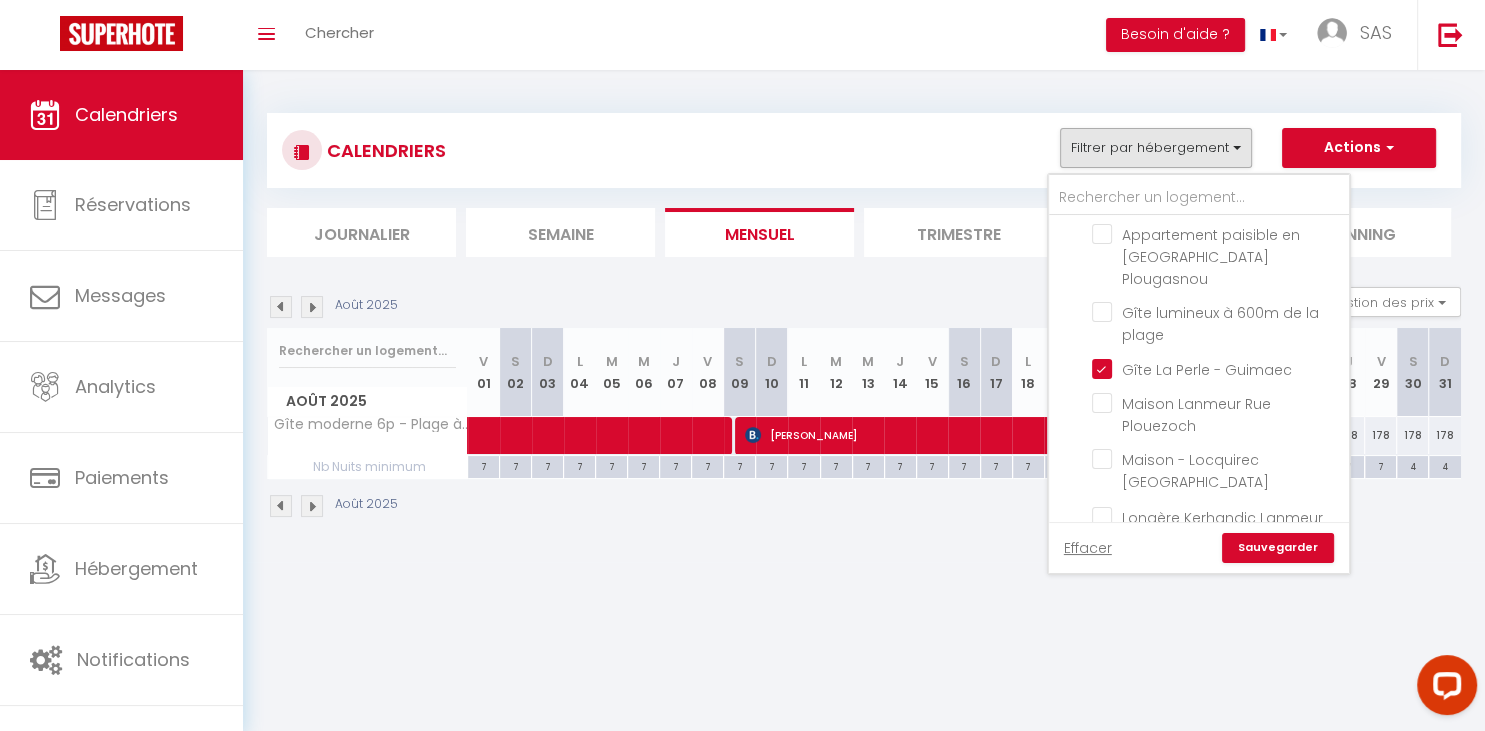 click on "Sauvegarder" at bounding box center [1278, 548] 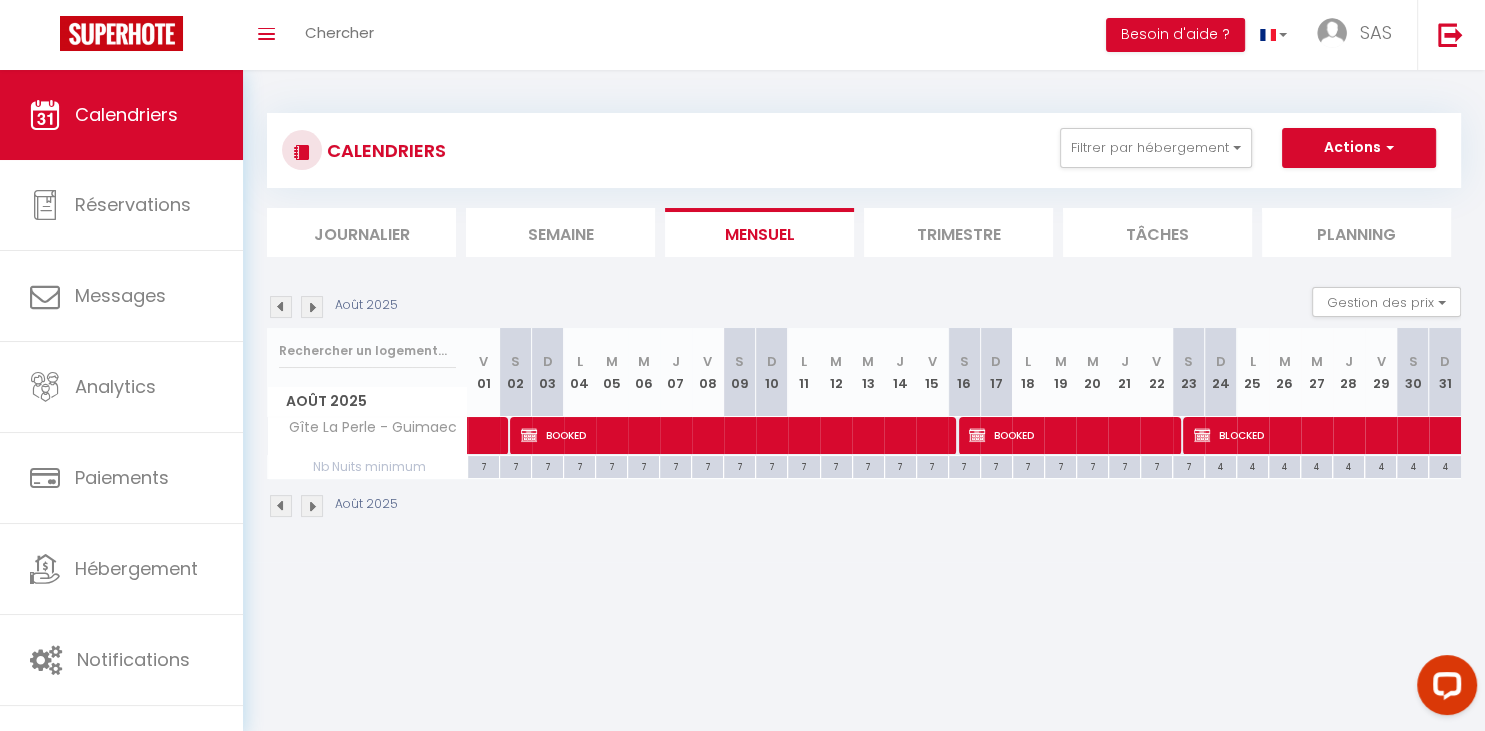 click at bounding box center (312, 307) 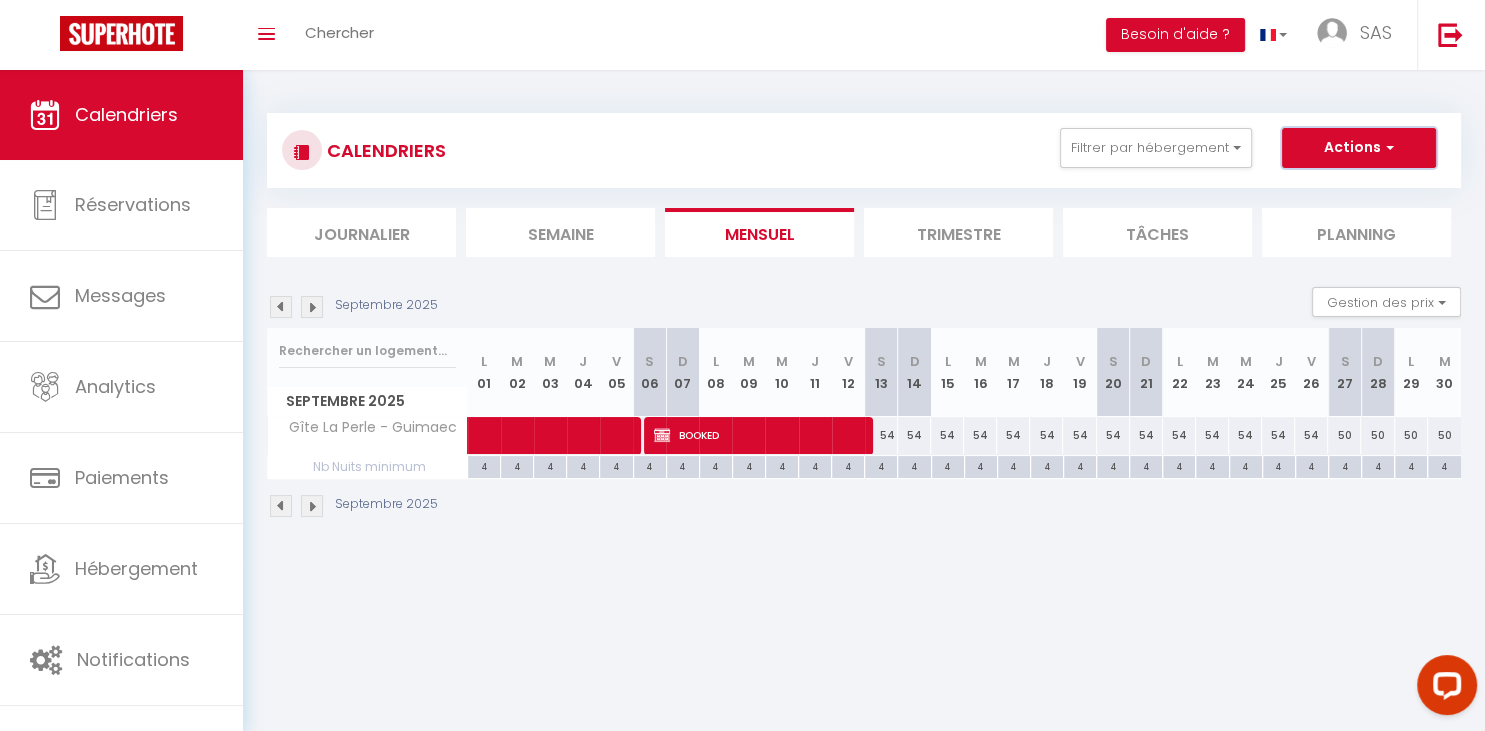 click on "Actions" at bounding box center [1359, 148] 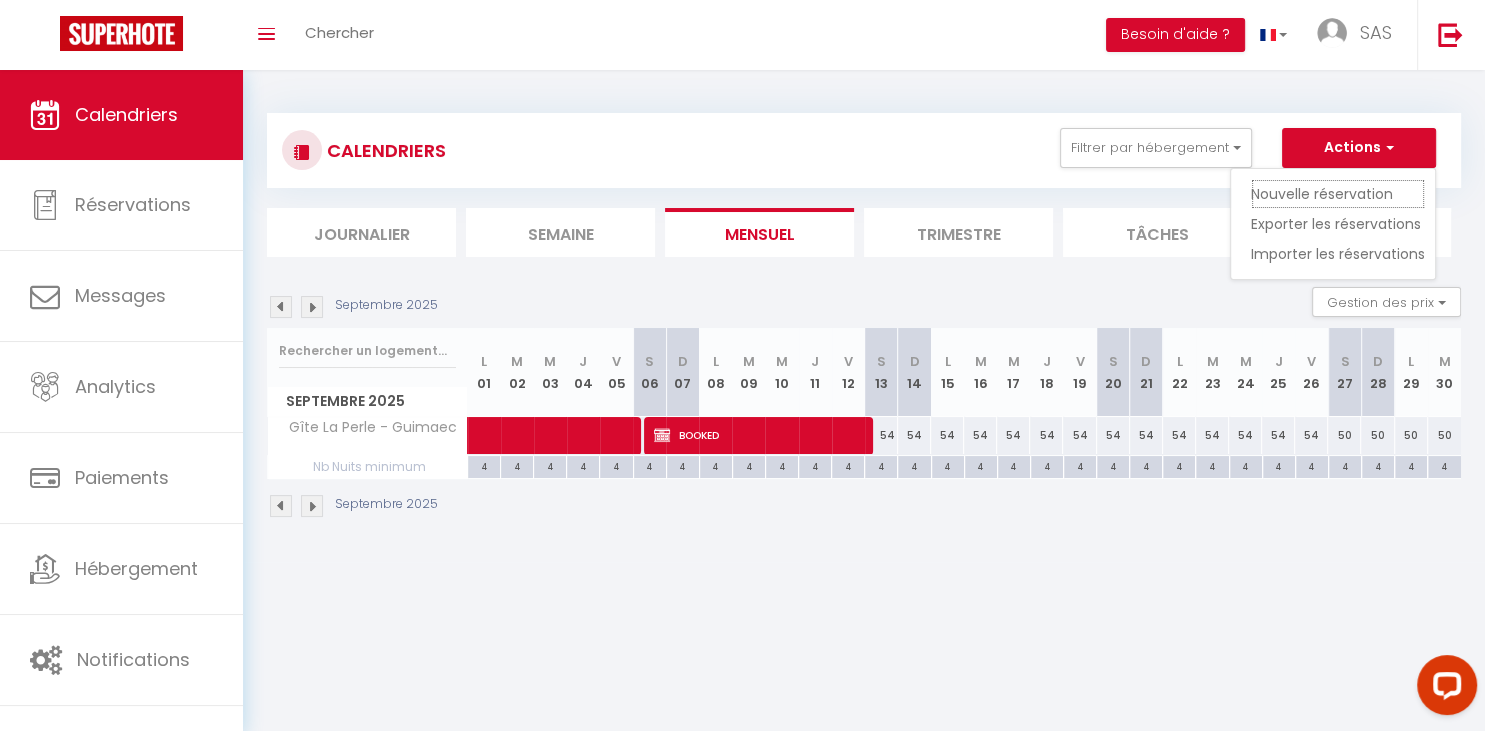 click on "Nouvelle réservation" at bounding box center [1338, 194] 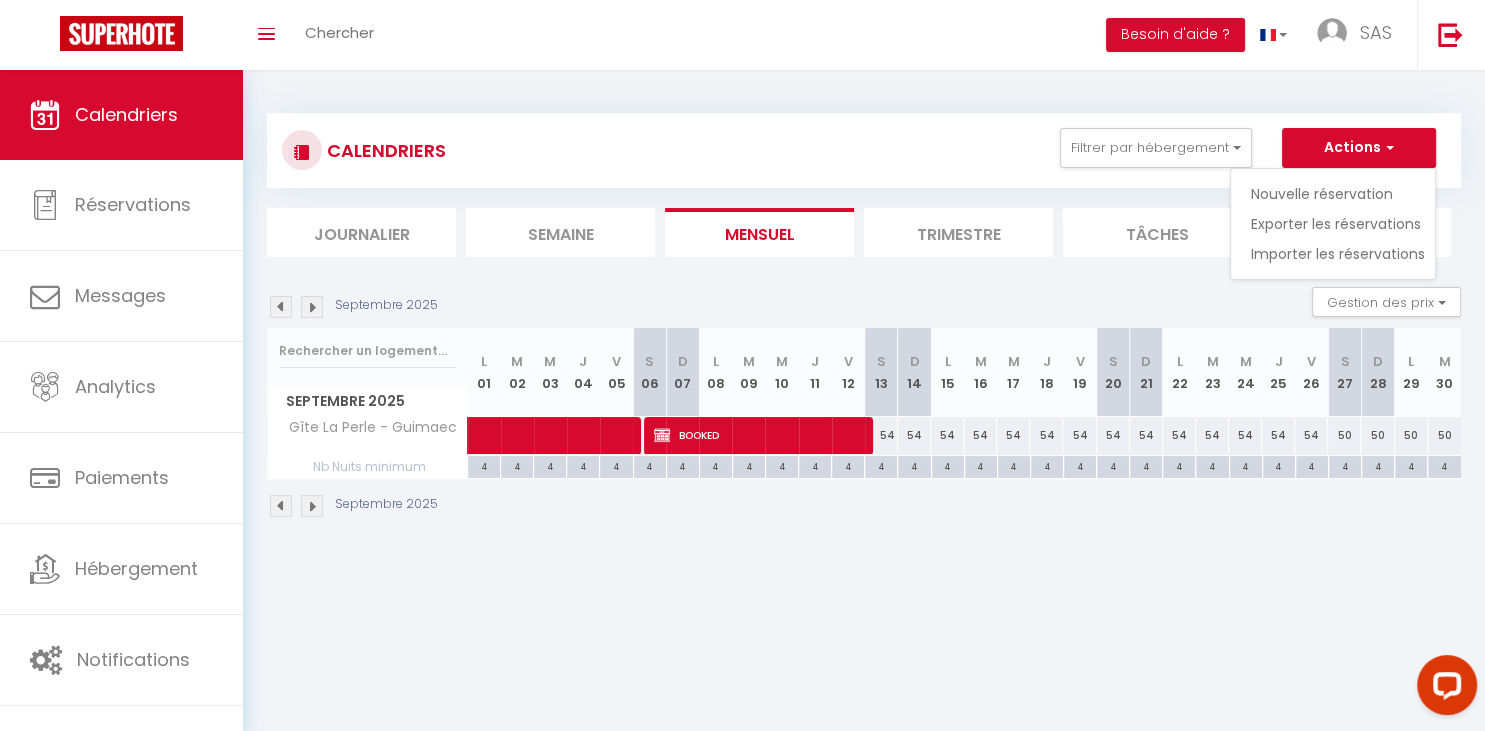 select 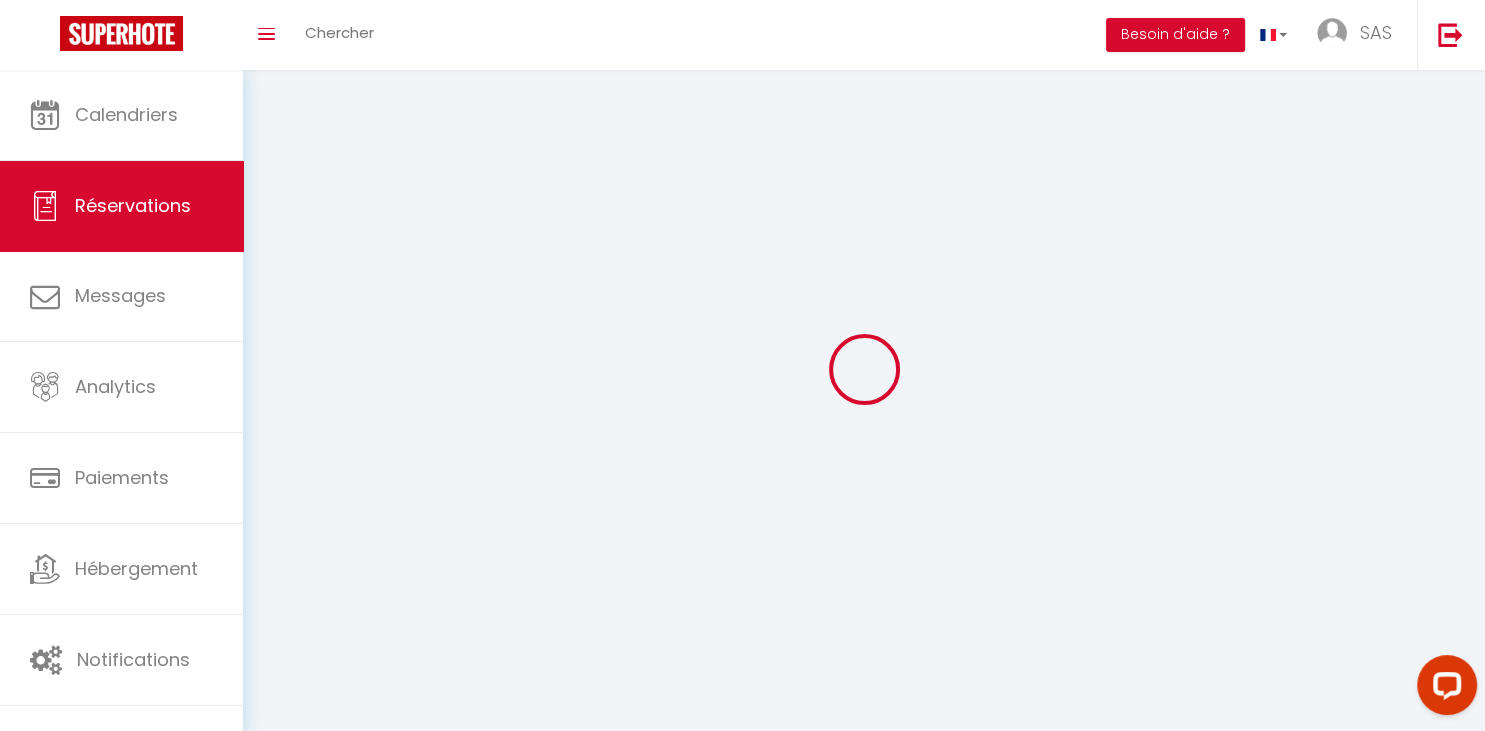 select 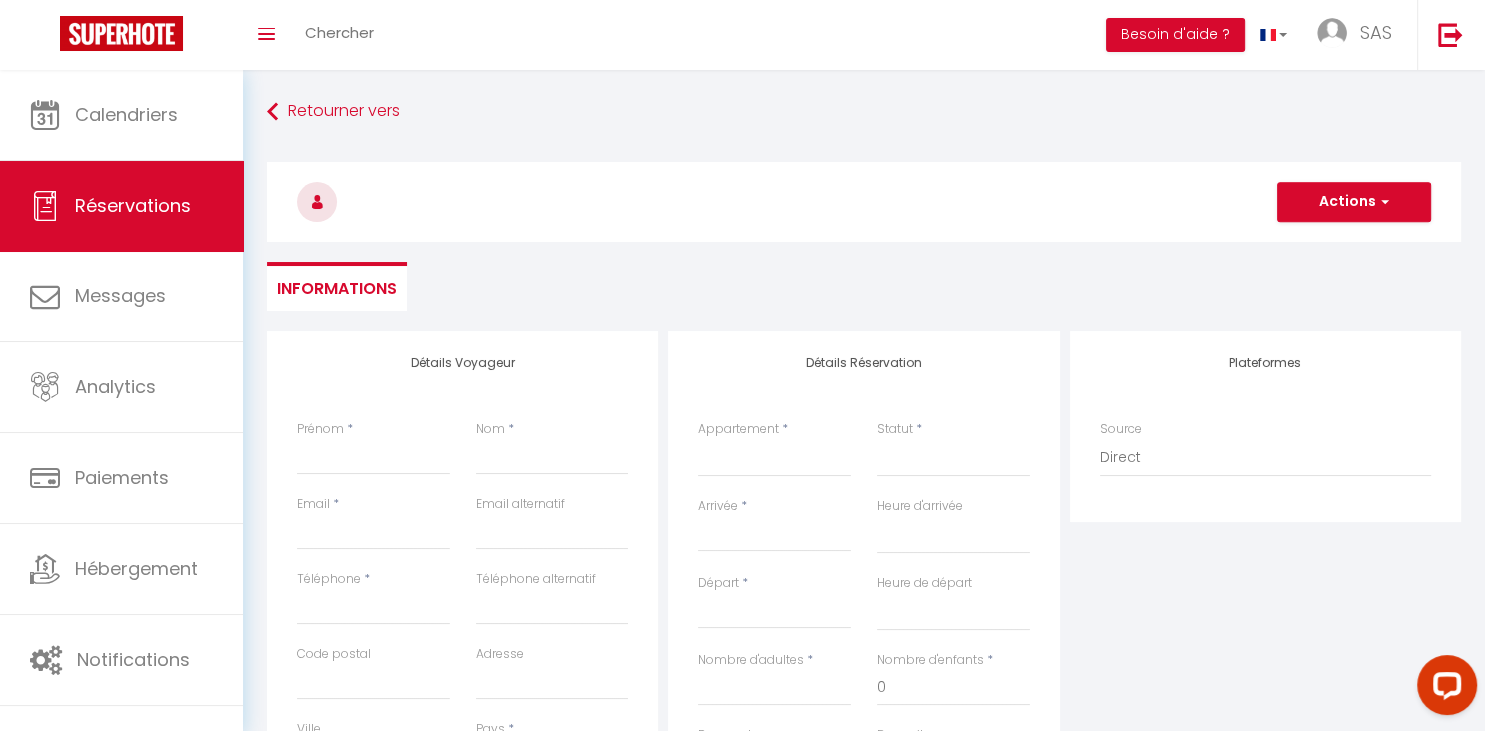 select 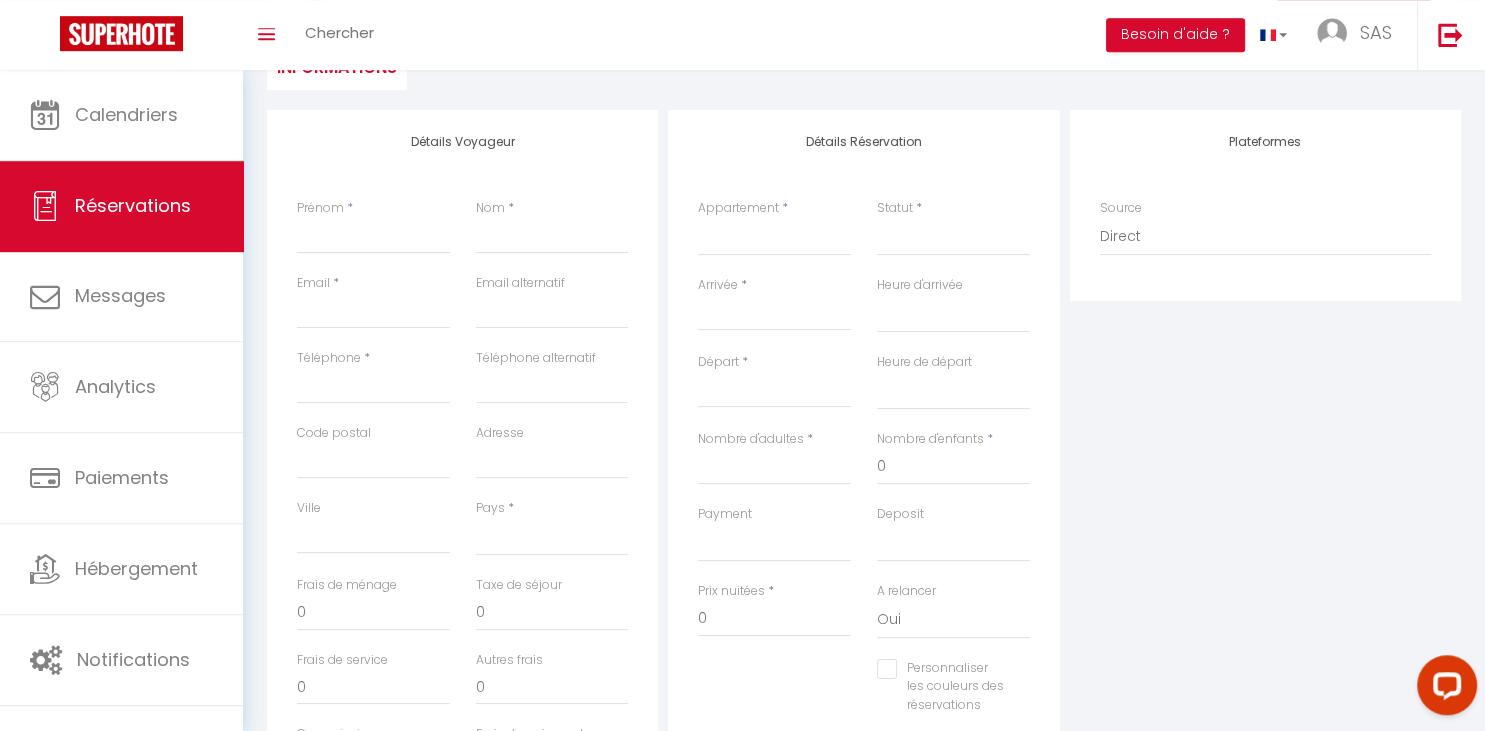 scroll, scrollTop: 230, scrollLeft: 0, axis: vertical 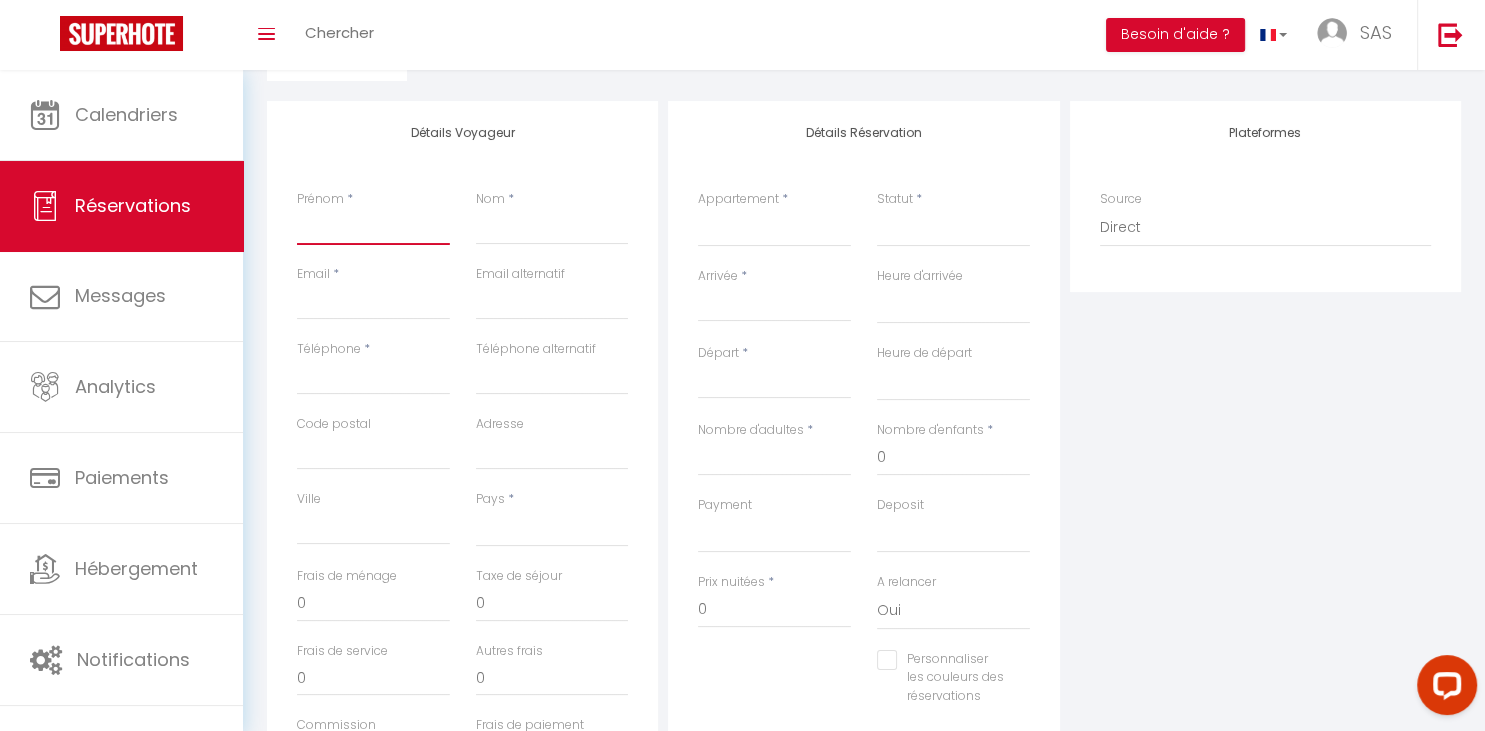 click on "Prénom" at bounding box center (373, 227) 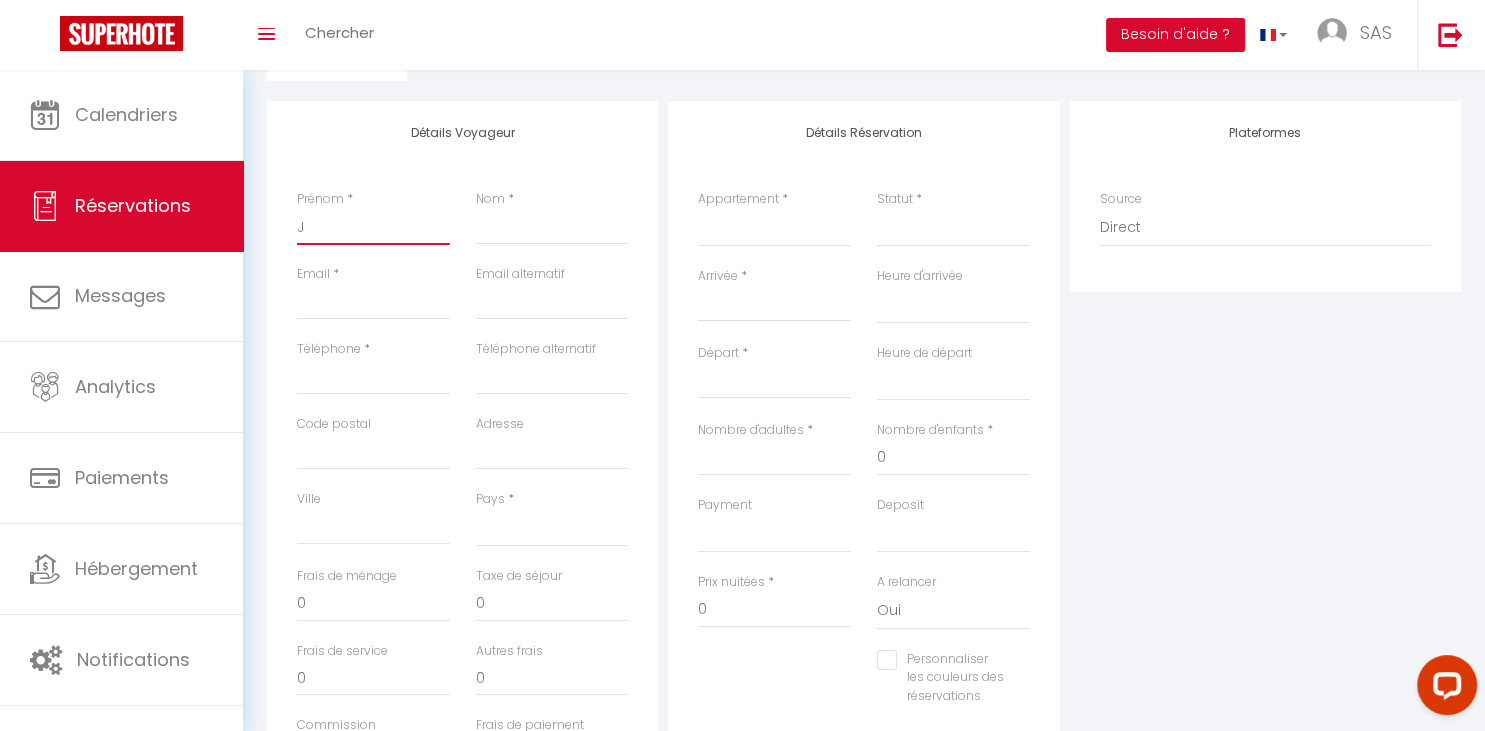 select 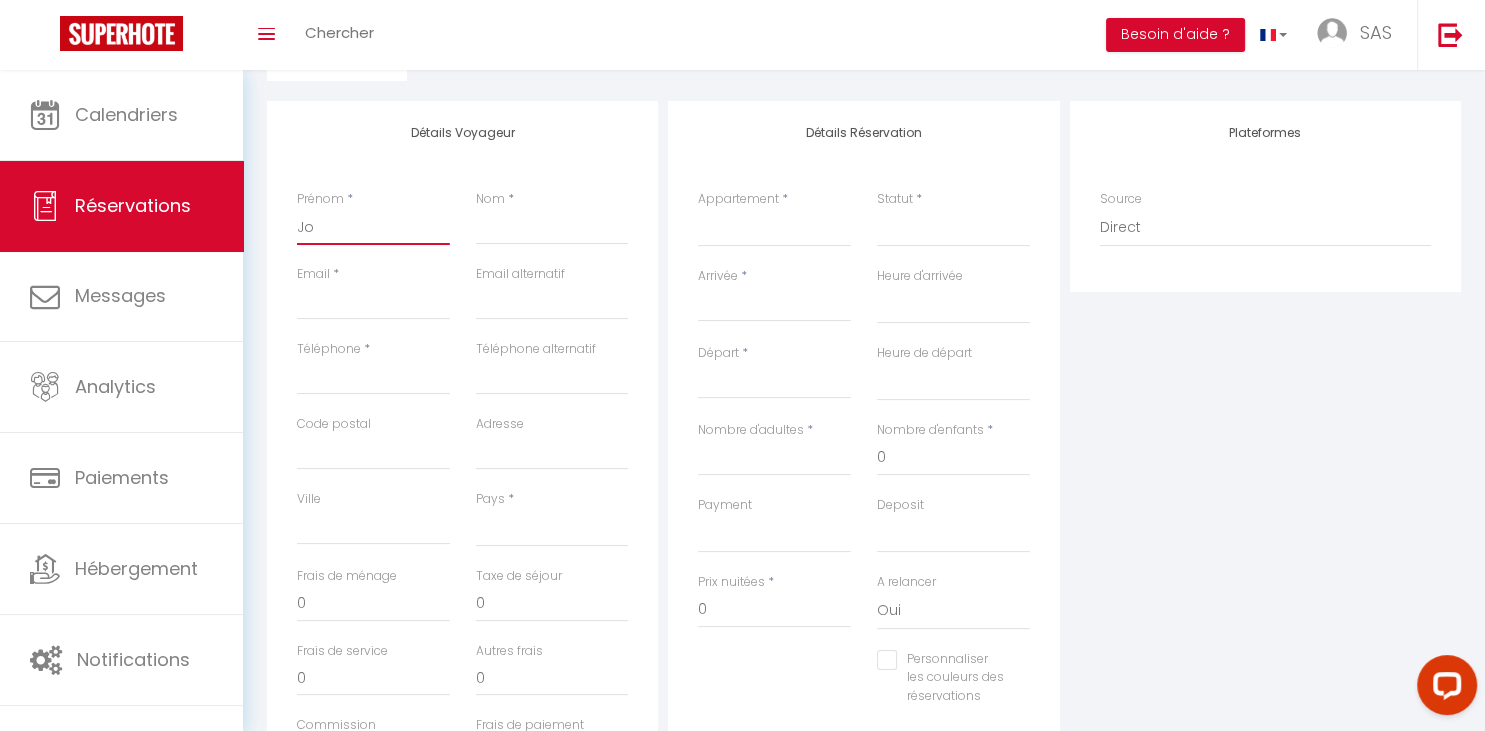 select 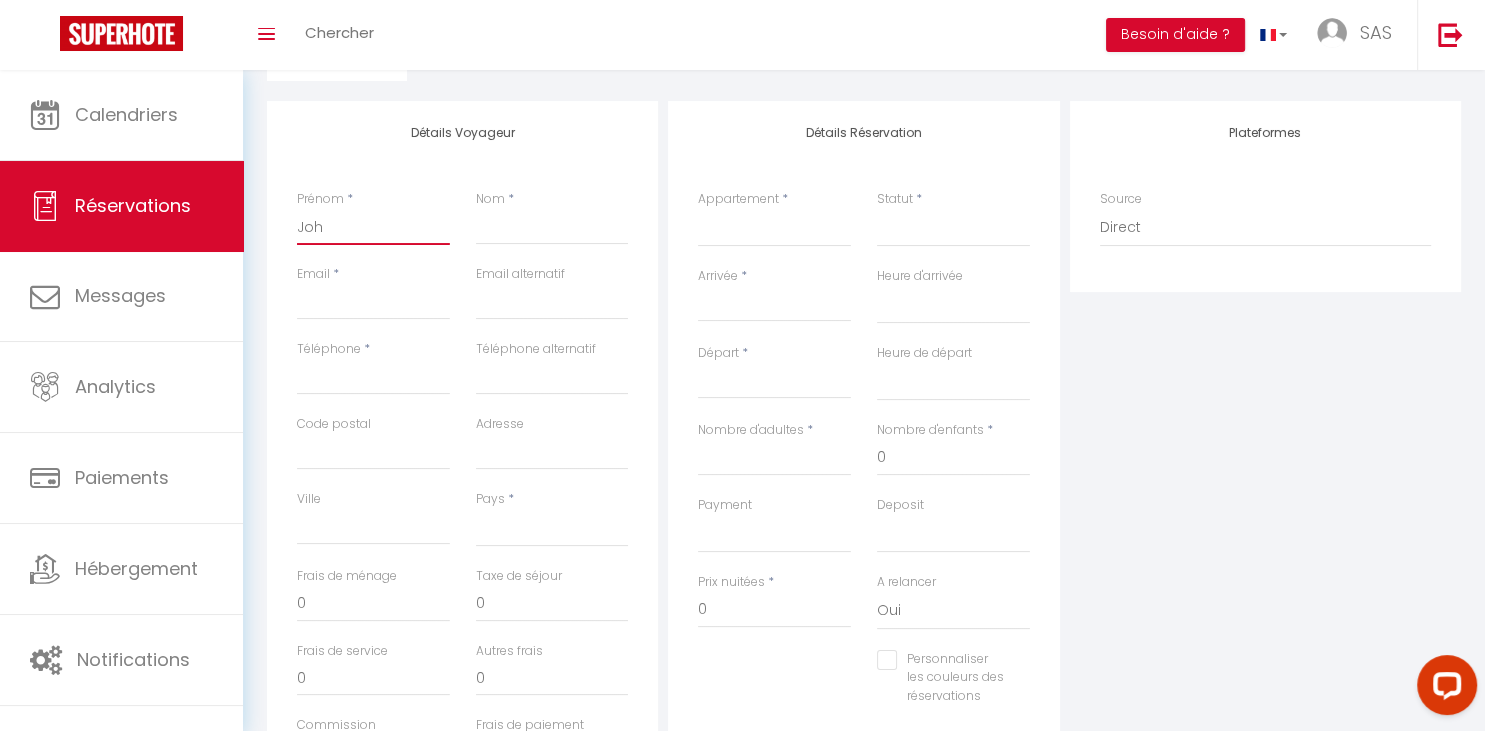 select 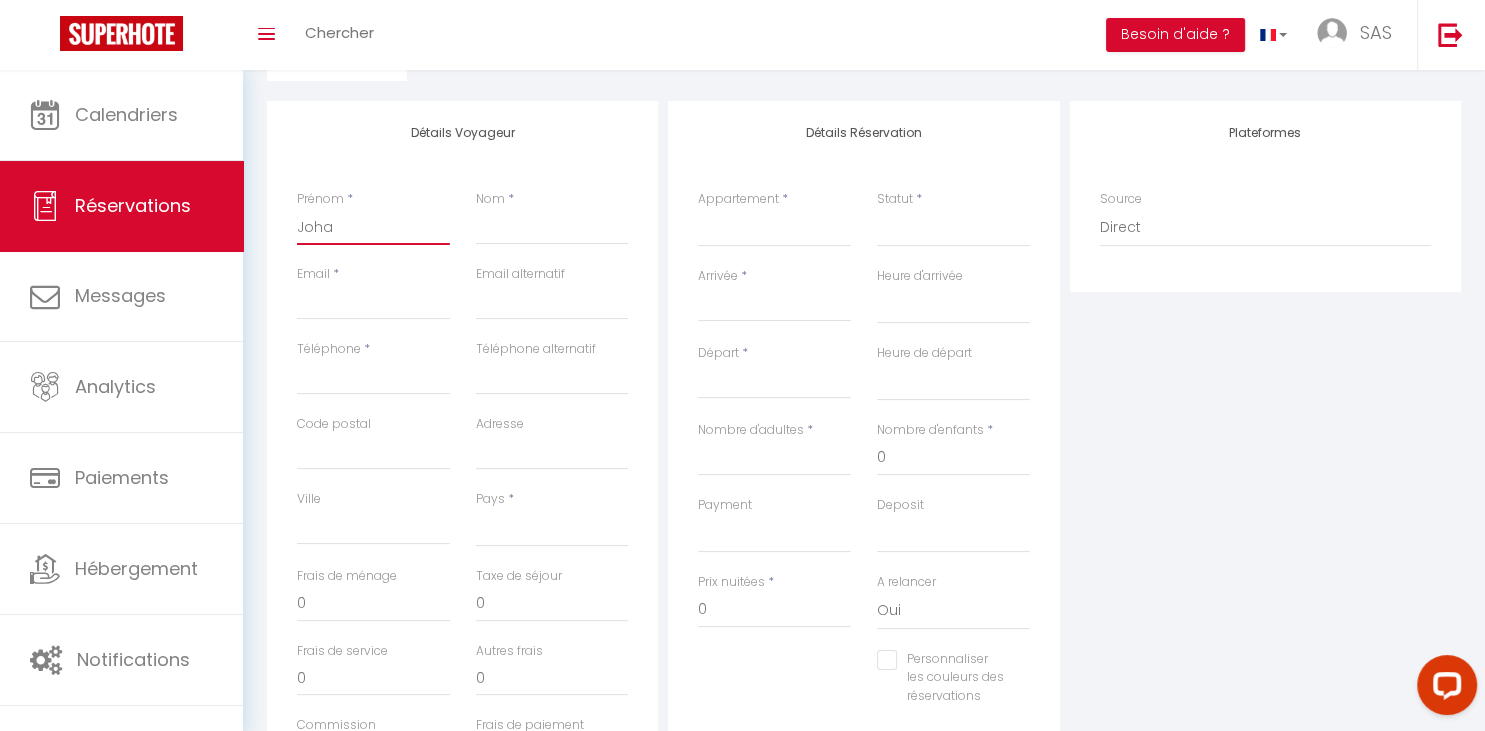 select 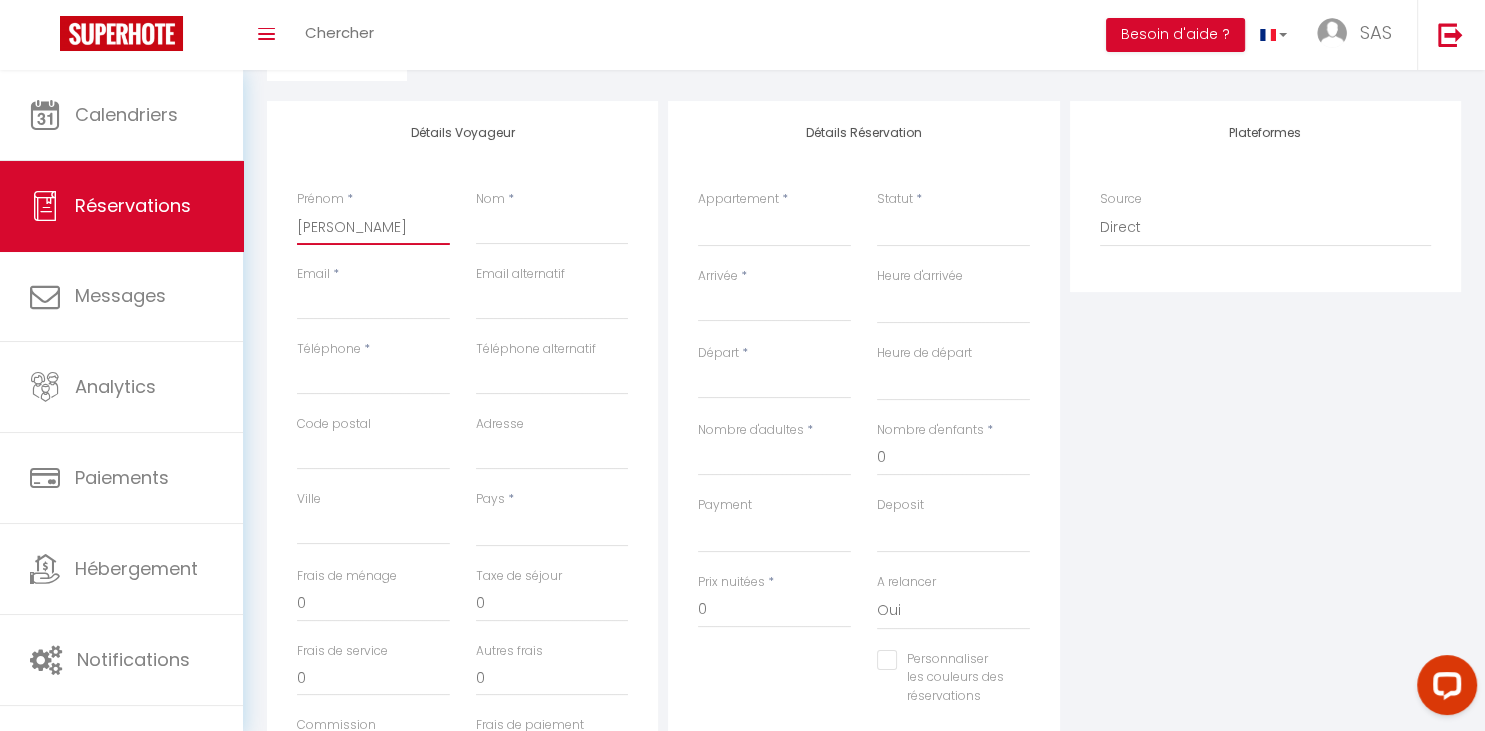 select 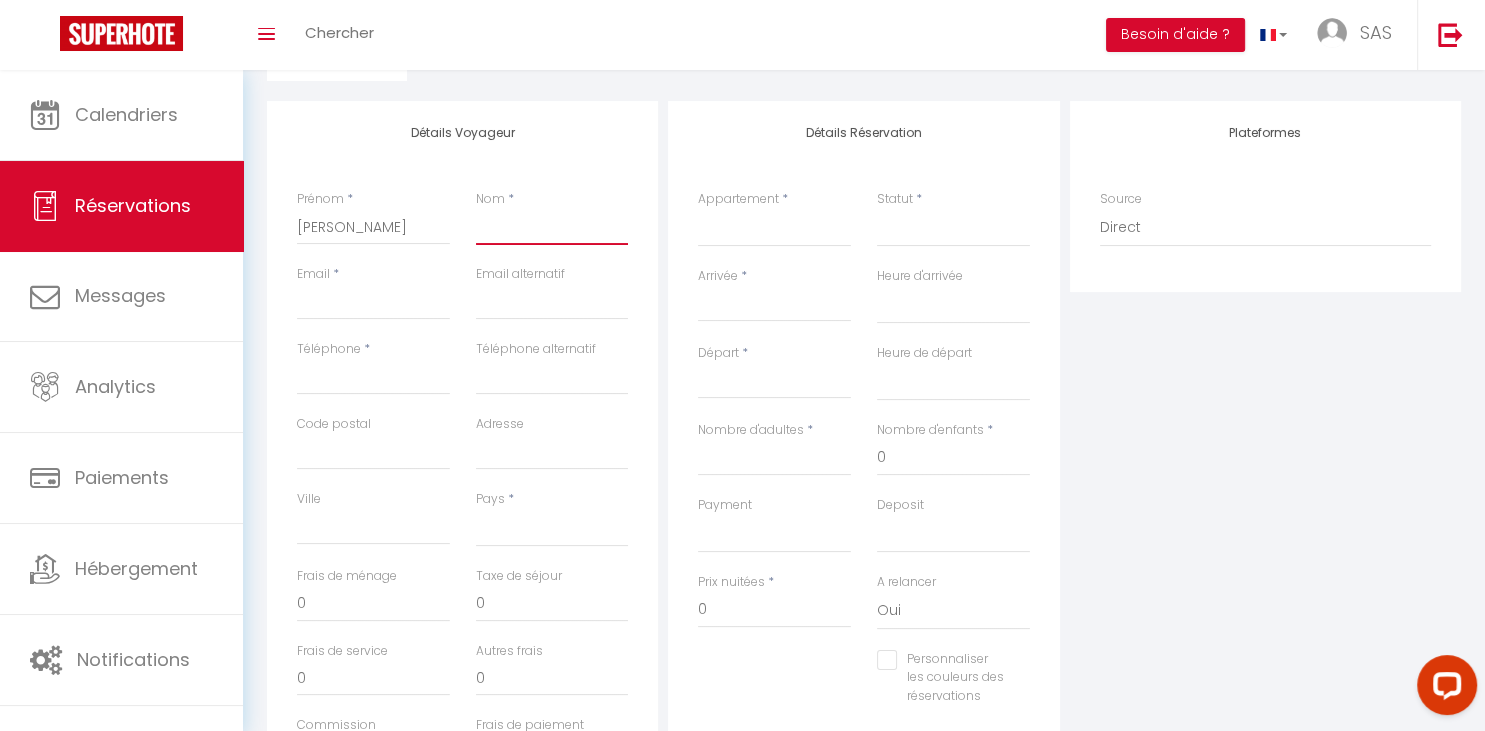 type on "S" 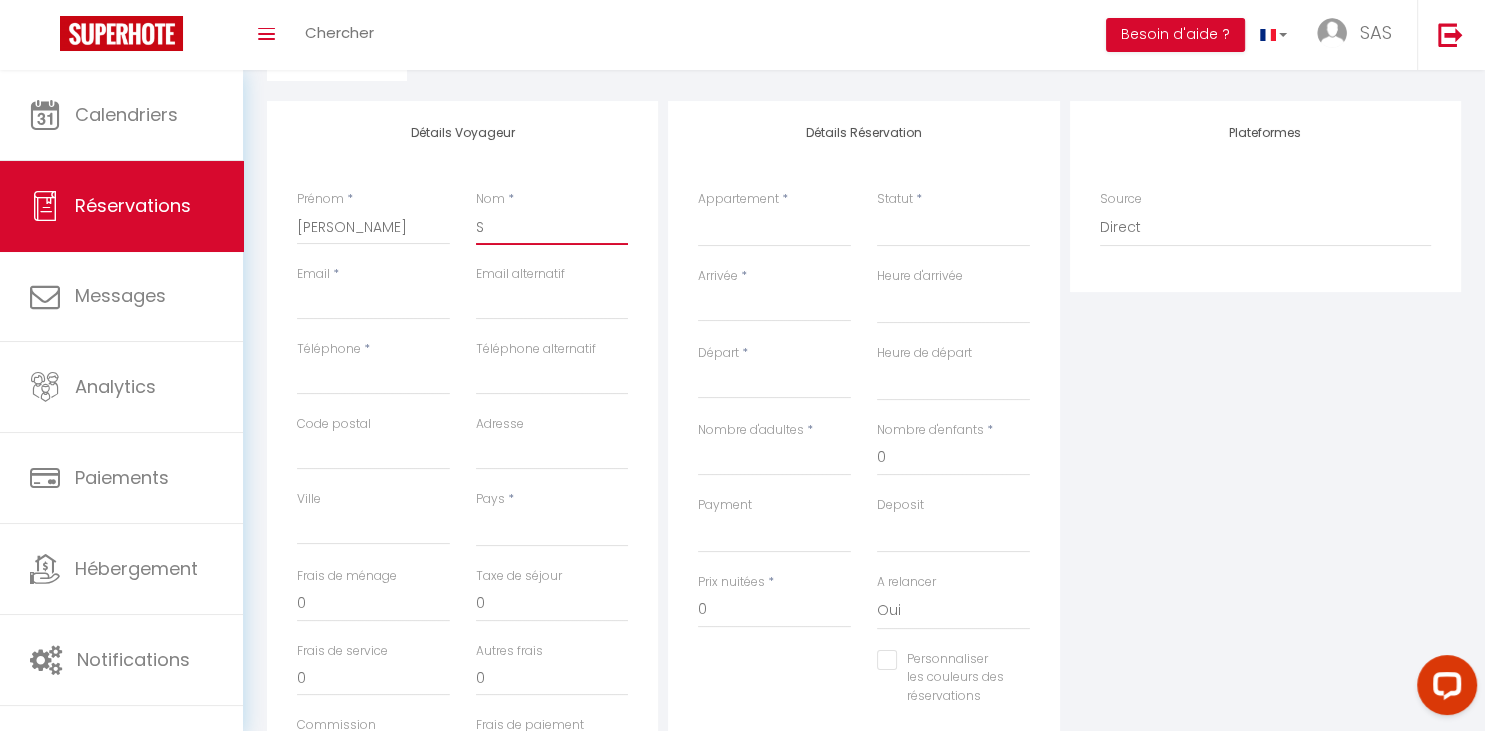 select 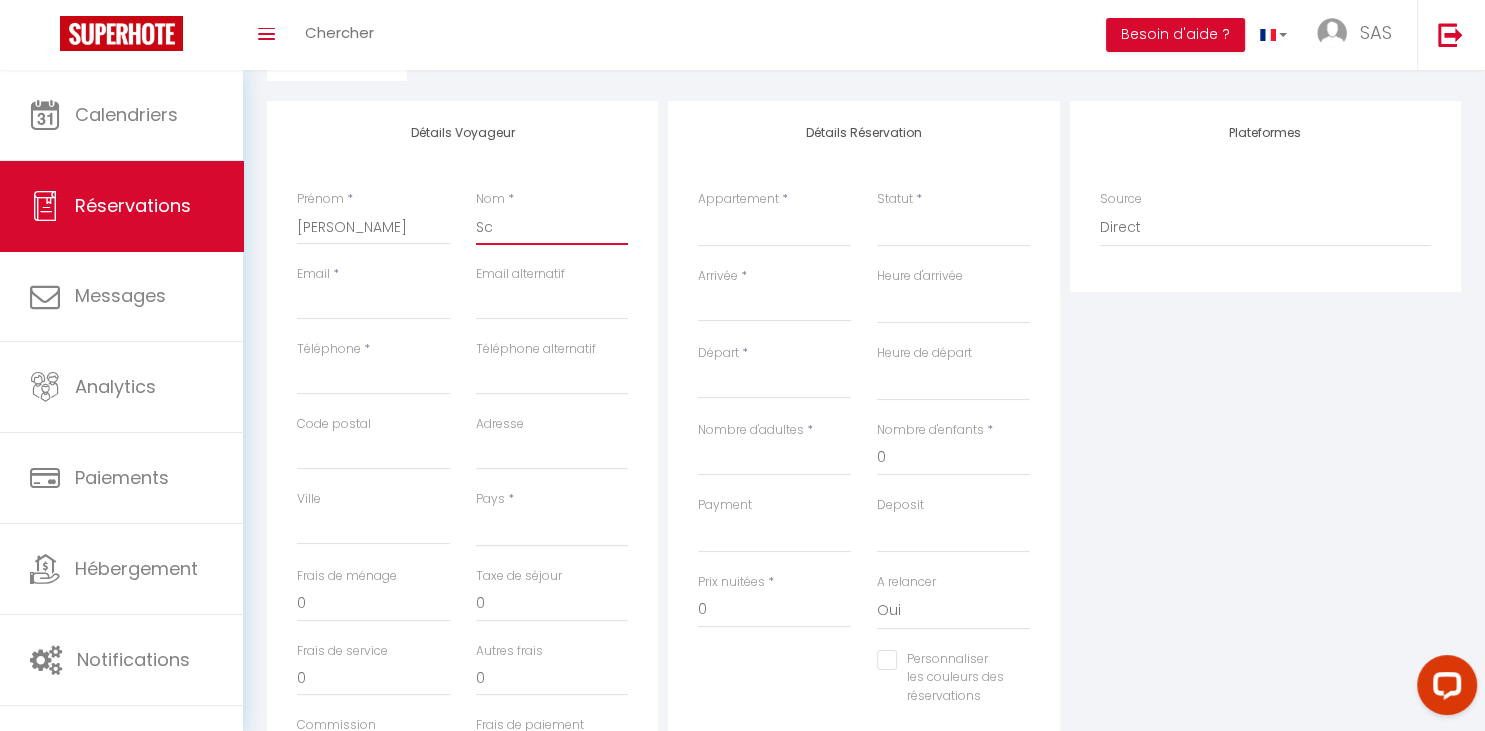 select 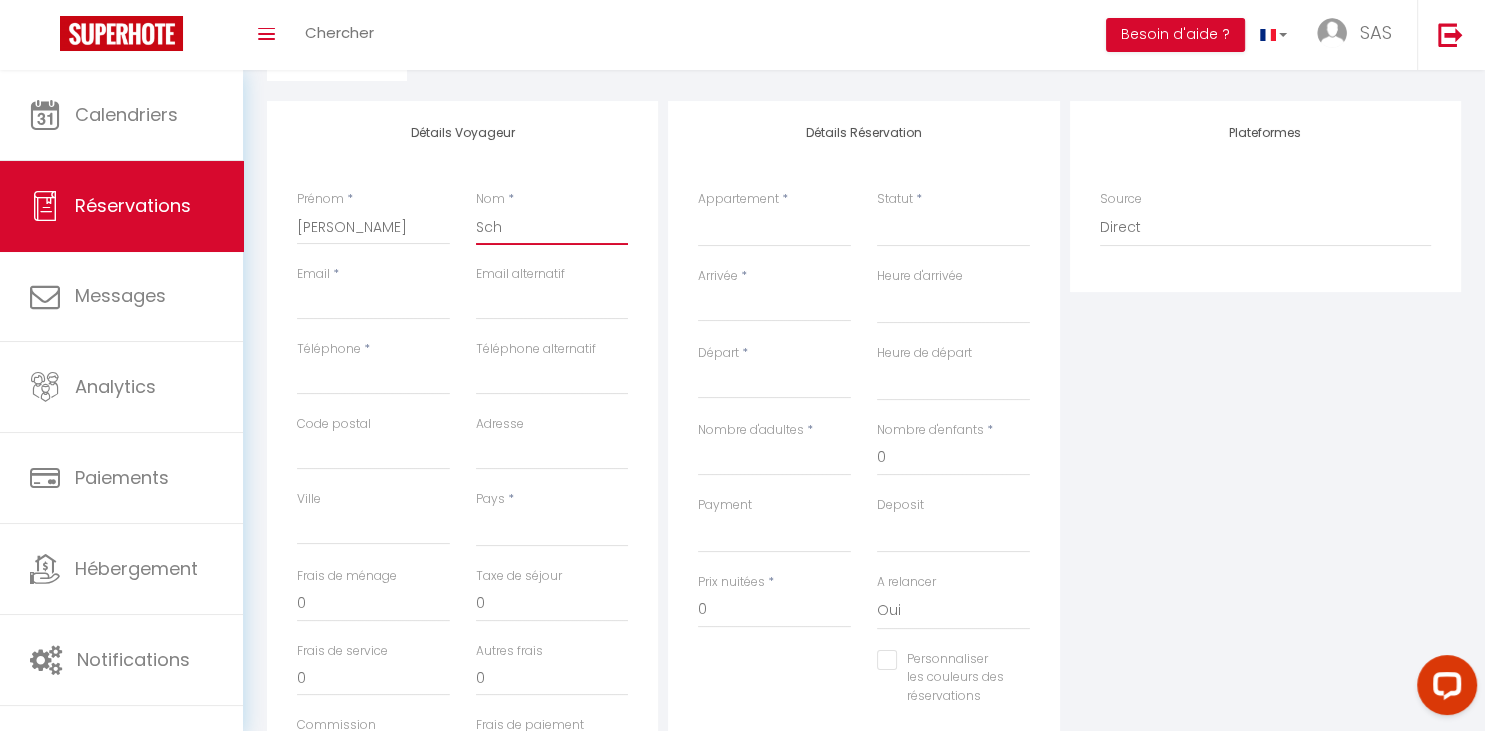 select 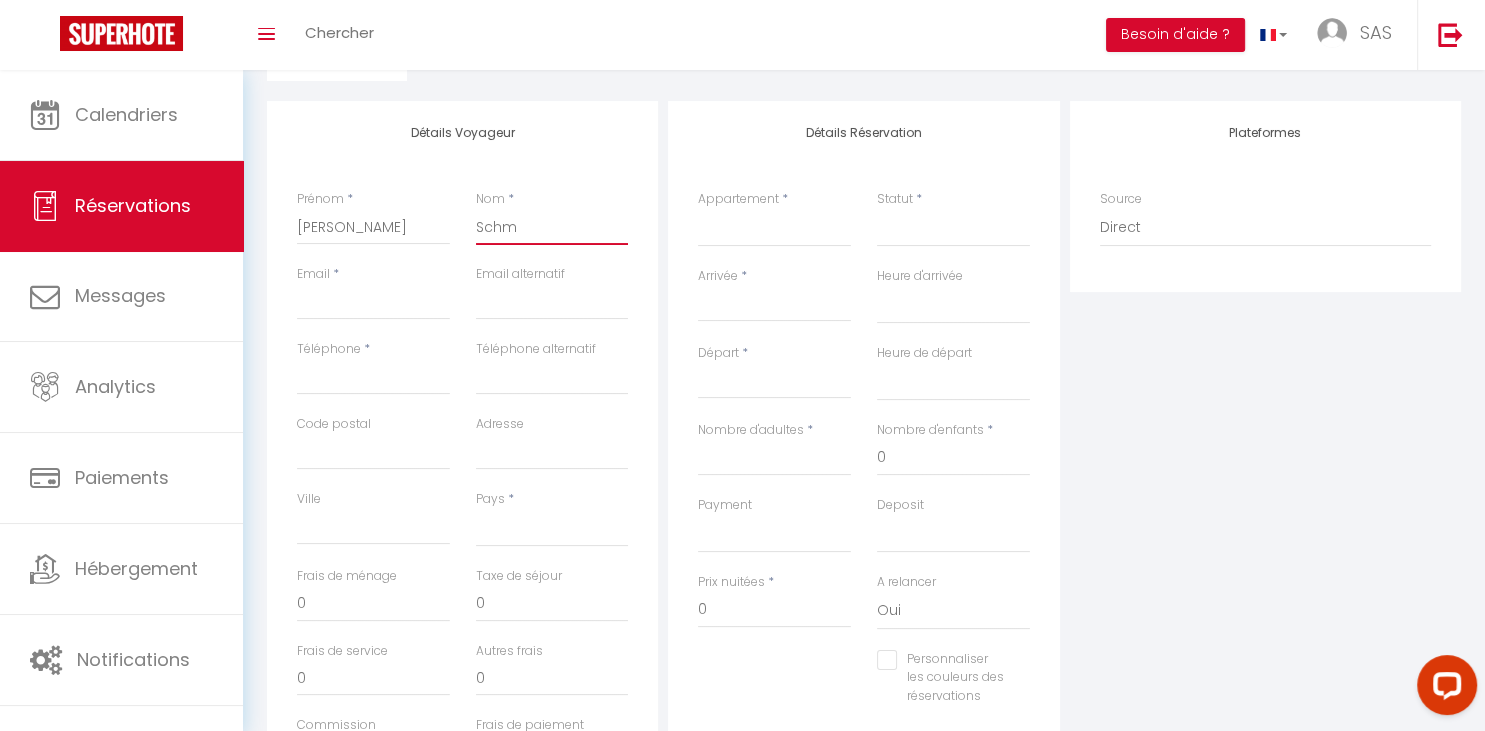select 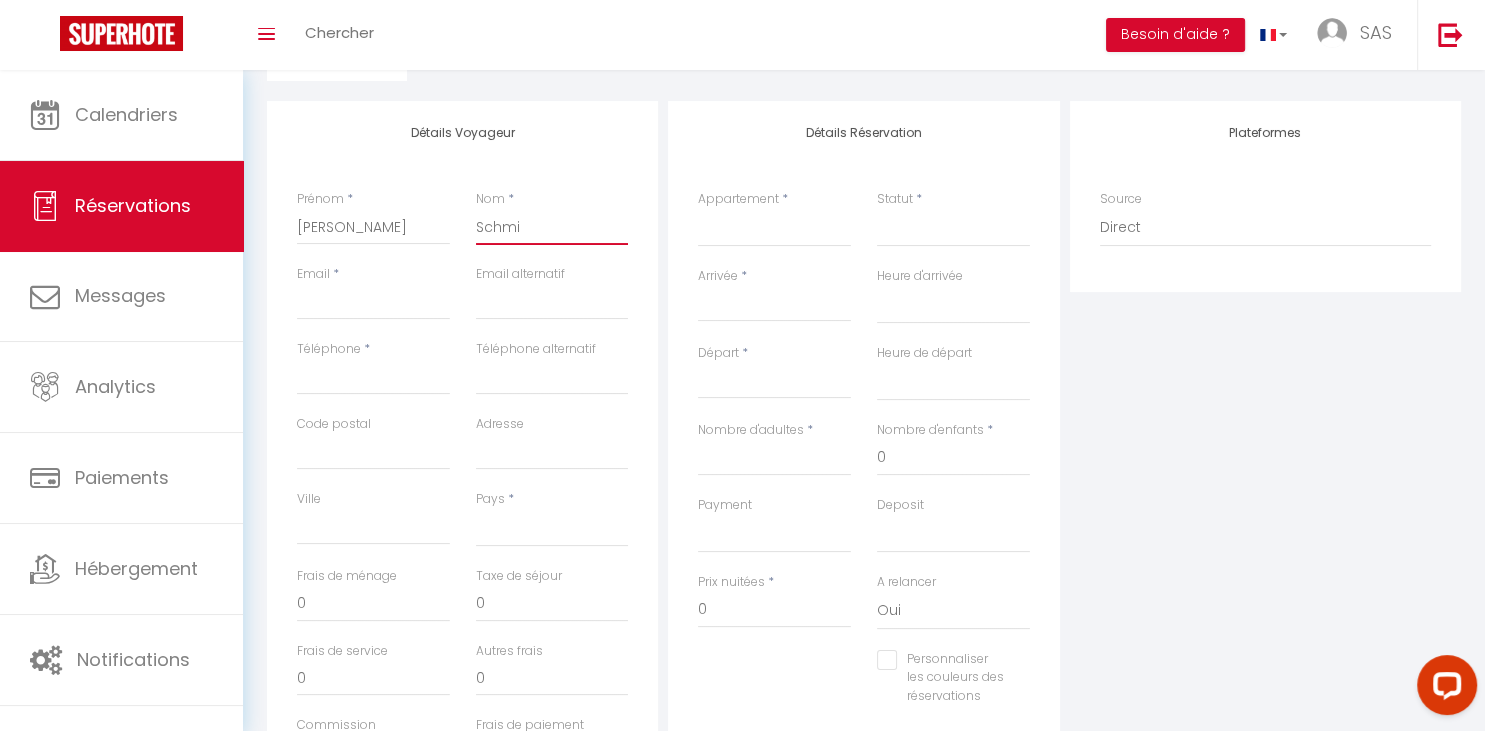 select 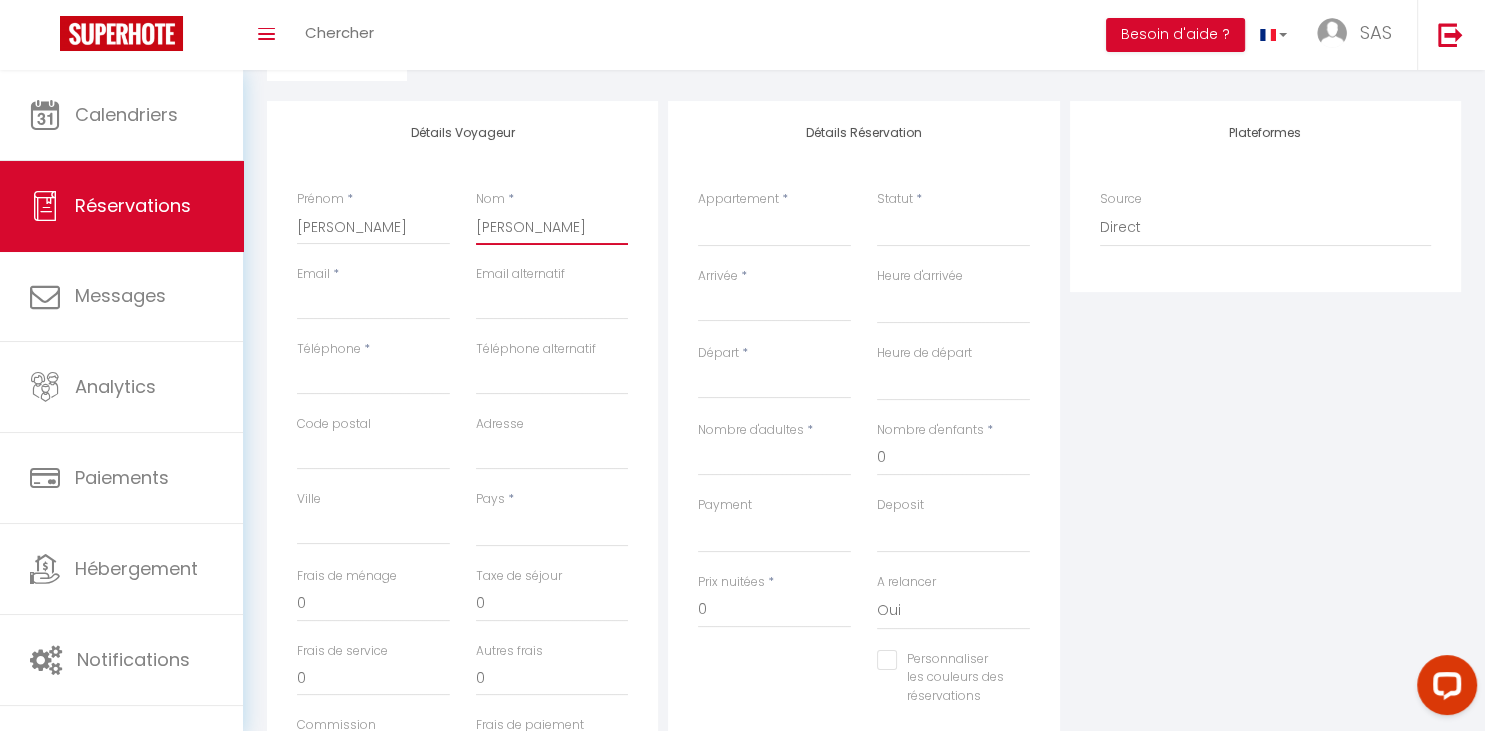 select 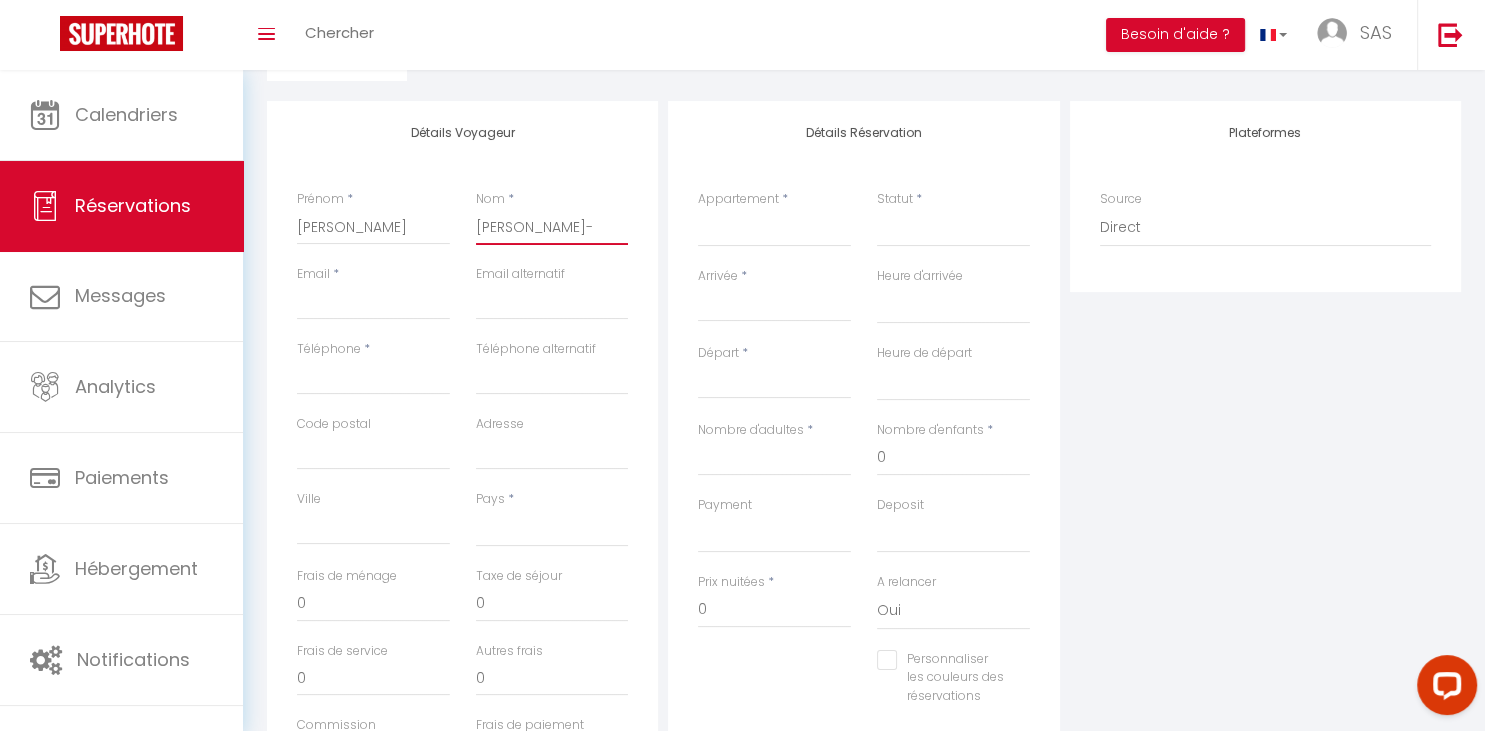 select 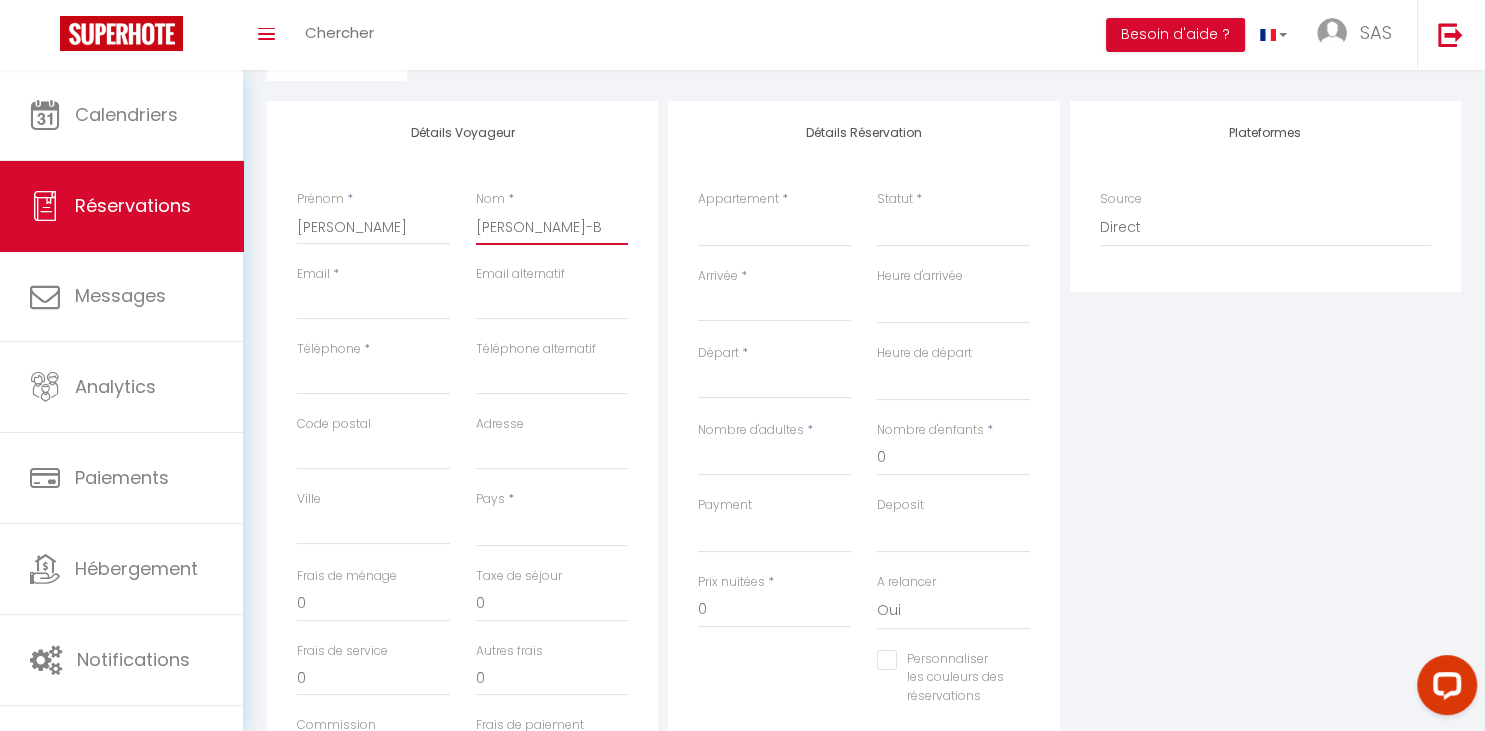 select 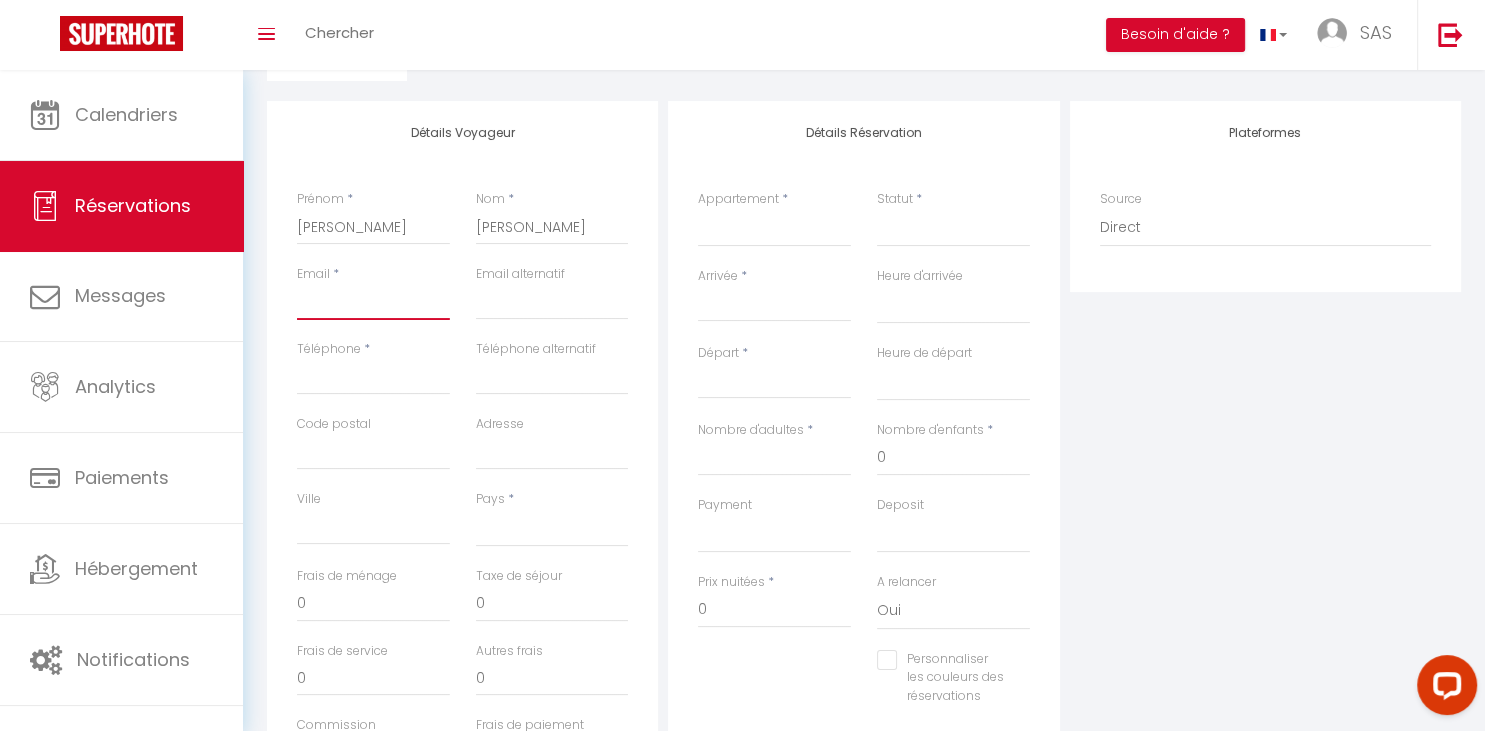 click on "Email client" at bounding box center [373, 302] 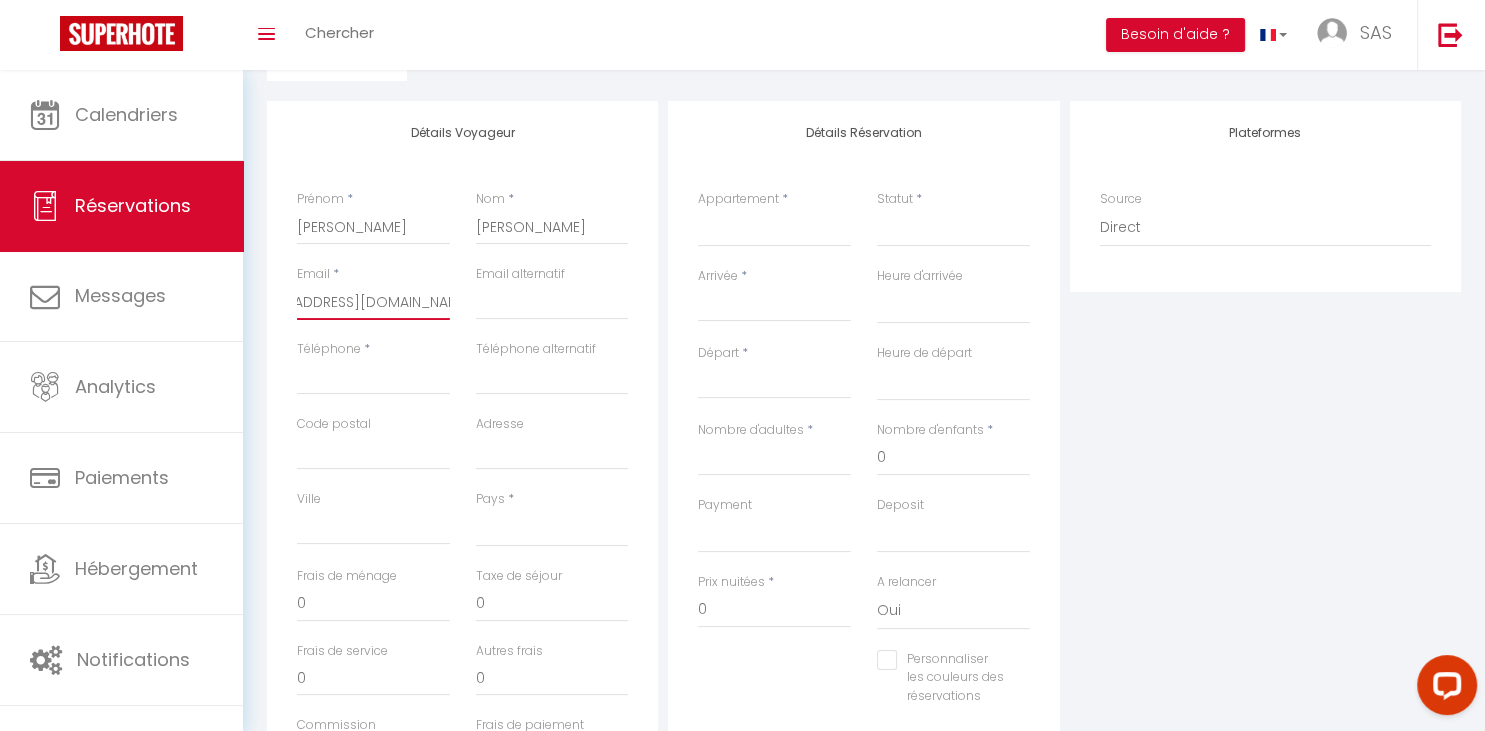 scroll, scrollTop: 0, scrollLeft: 64, axis: horizontal 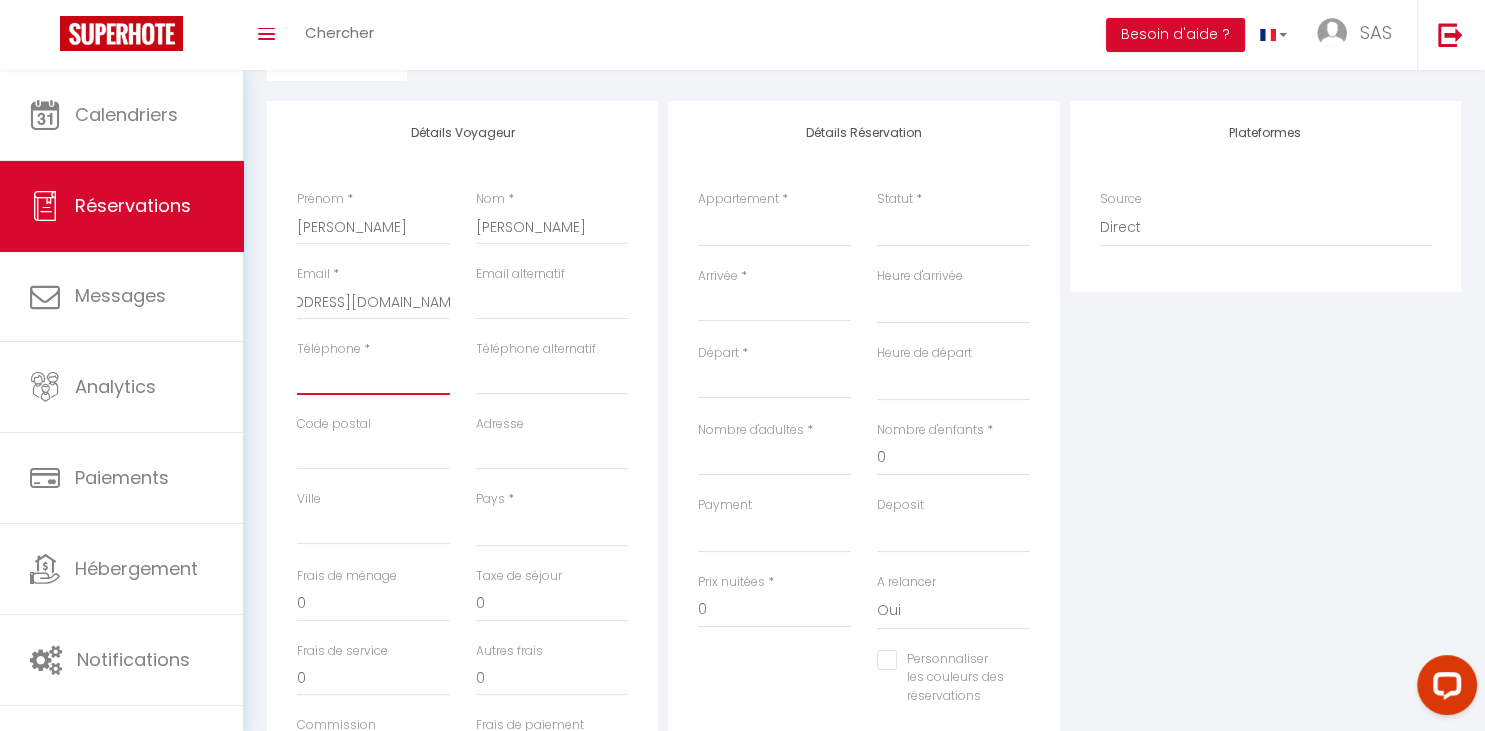click on "Téléphone" at bounding box center [373, 377] 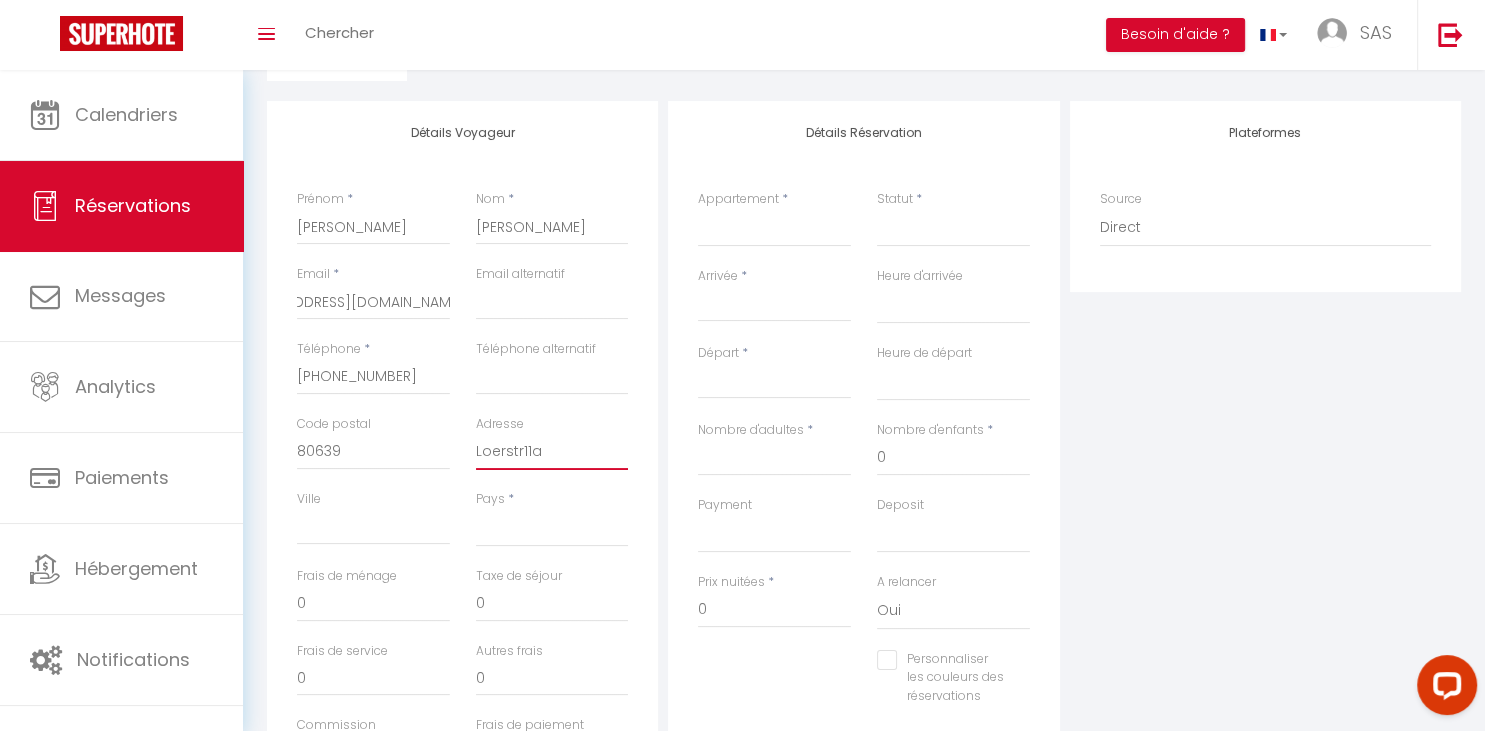 click on "Loerstr11a" at bounding box center [552, 452] 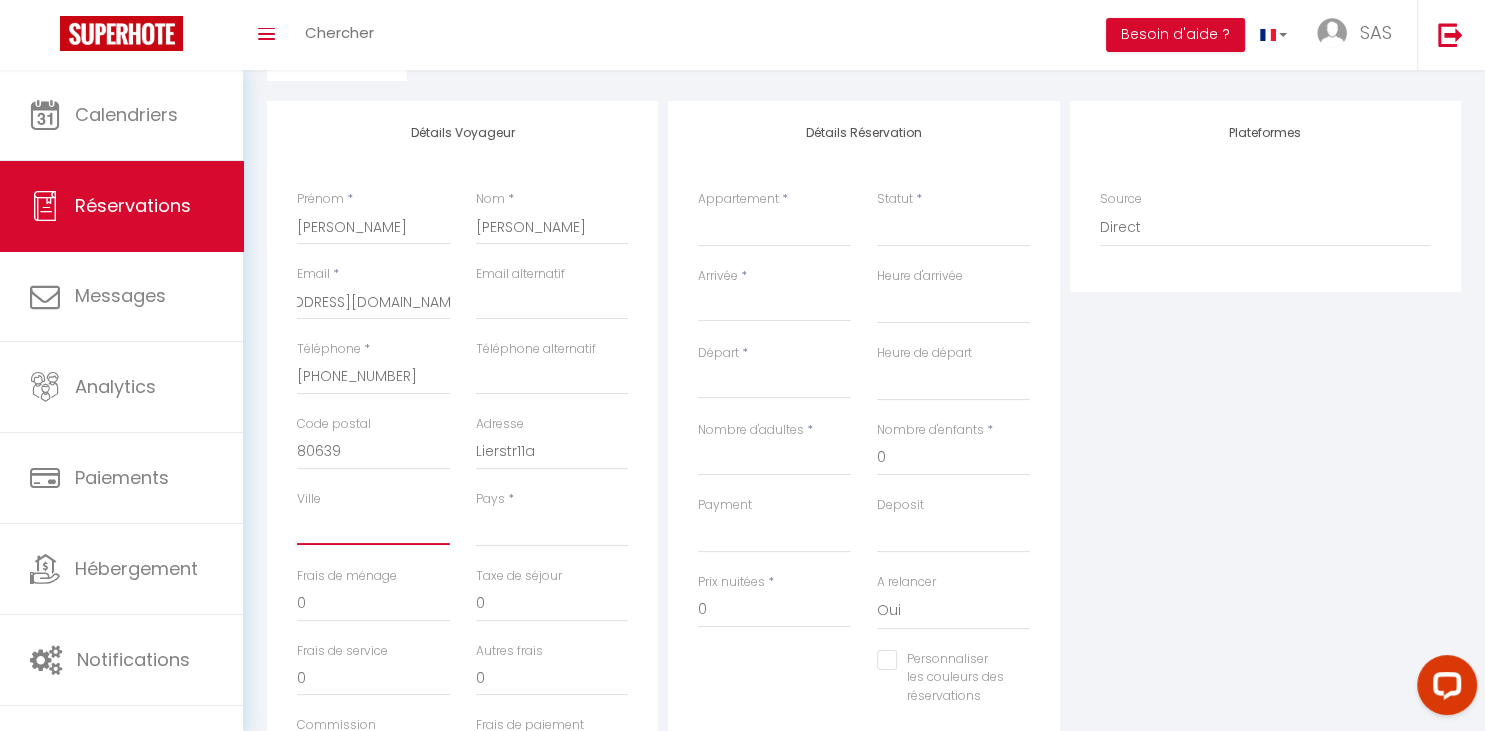 click on "Ville" at bounding box center [373, 527] 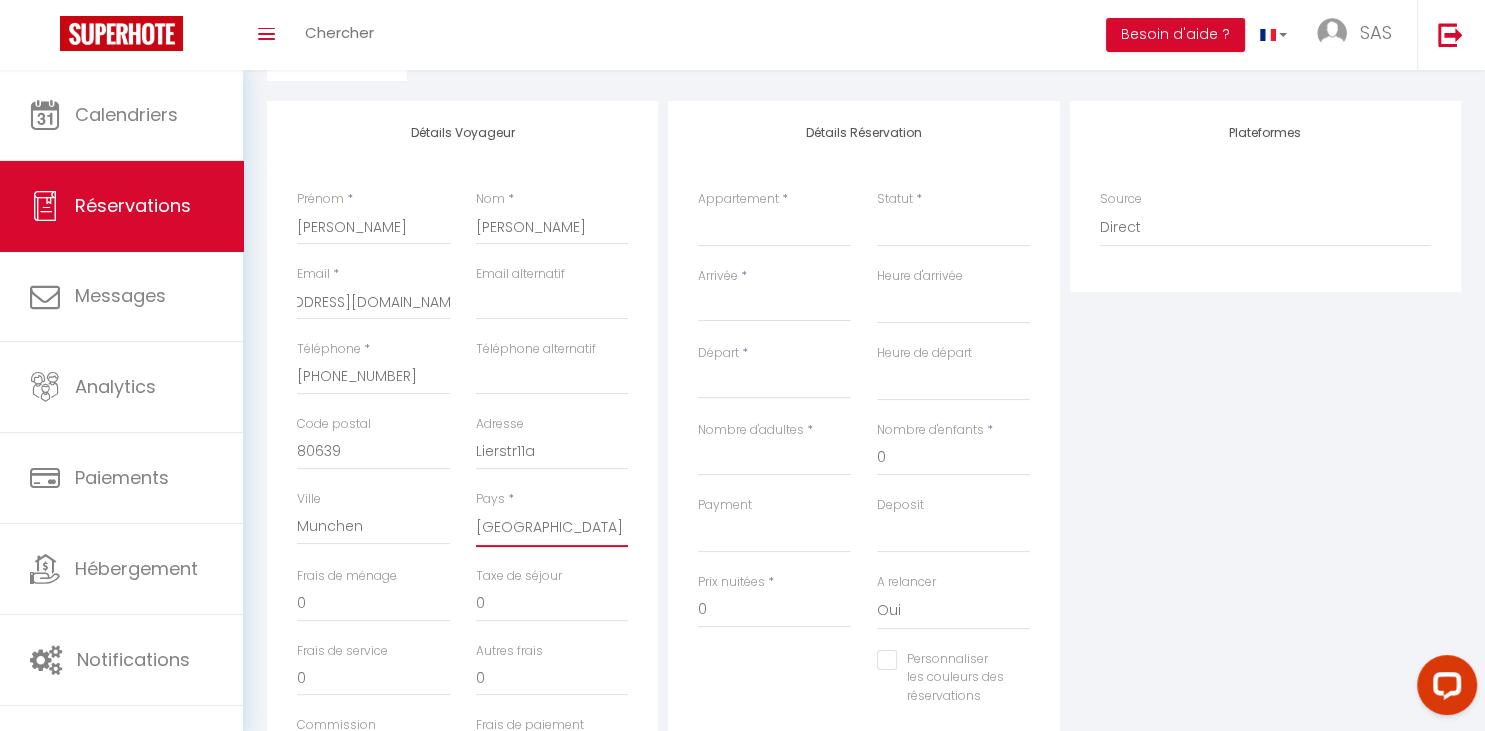 click on "[GEOGRAPHIC_DATA]
[GEOGRAPHIC_DATA]
[GEOGRAPHIC_DATA]
[GEOGRAPHIC_DATA]
[GEOGRAPHIC_DATA]
[US_STATE]
[GEOGRAPHIC_DATA]
[GEOGRAPHIC_DATA]
[GEOGRAPHIC_DATA]
[GEOGRAPHIC_DATA]
[GEOGRAPHIC_DATA]
[GEOGRAPHIC_DATA]
[GEOGRAPHIC_DATA]
[GEOGRAPHIC_DATA]
[GEOGRAPHIC_DATA]
[GEOGRAPHIC_DATA]
[GEOGRAPHIC_DATA]
[GEOGRAPHIC_DATA]
[GEOGRAPHIC_DATA]
[GEOGRAPHIC_DATA]
[GEOGRAPHIC_DATA]
[GEOGRAPHIC_DATA]
[GEOGRAPHIC_DATA]
[GEOGRAPHIC_DATA]" at bounding box center [552, 528] 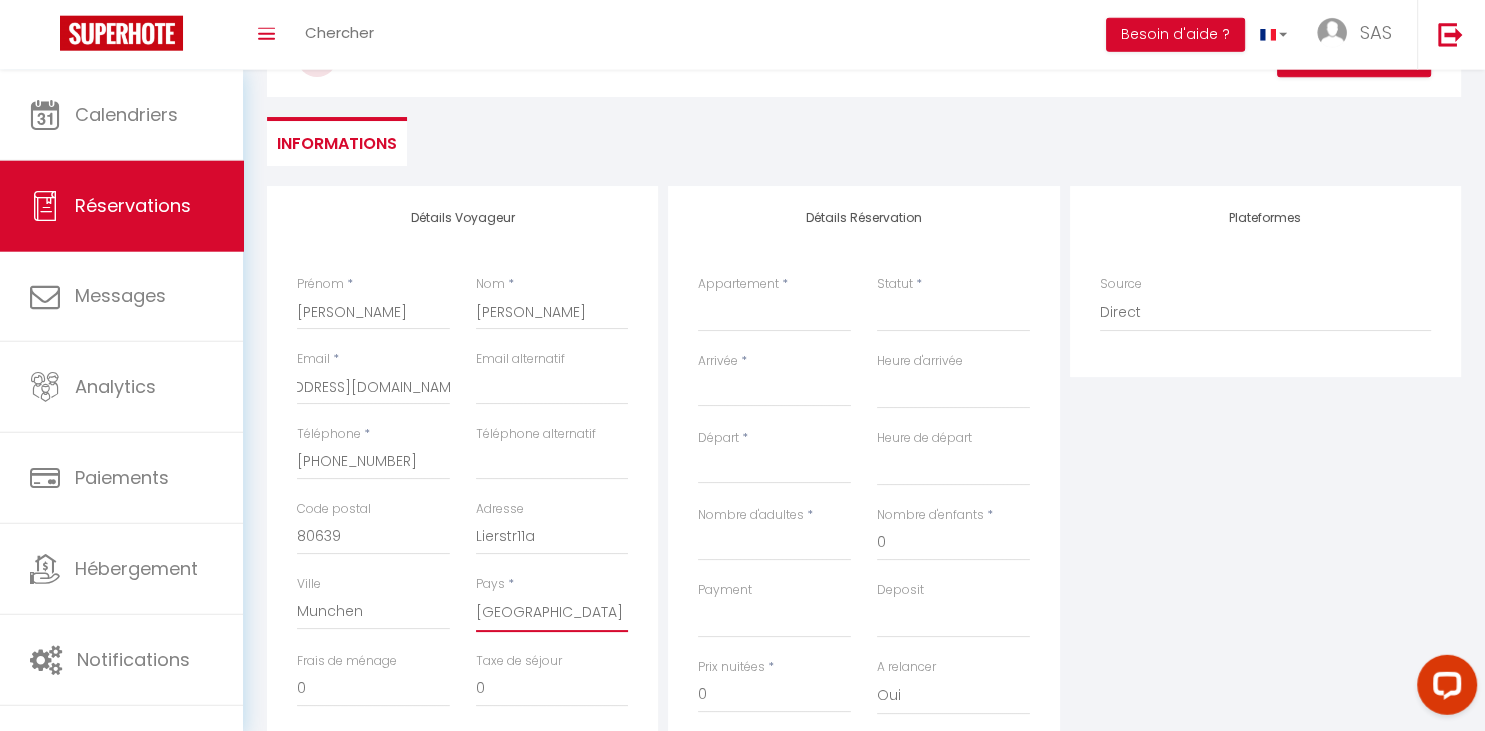 scroll, scrollTop: 147, scrollLeft: 0, axis: vertical 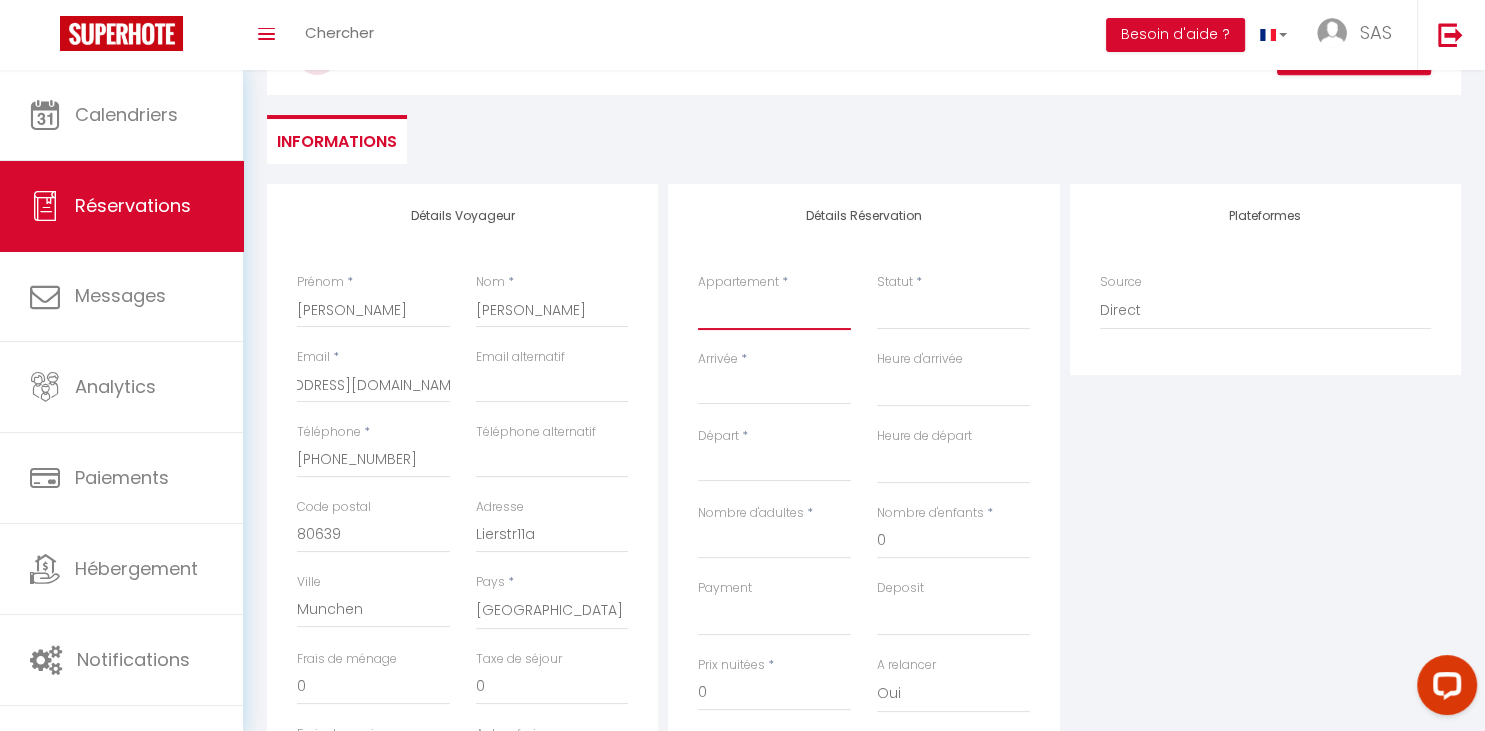 click on "Locquirec Vue Mer 6 chambres 11p Maison plain-pied, spa et jardin [GEOGRAPHIC_DATA] - A 700m de la mer ! Havre de paix à 15 min de la mer - Ros ar Potren - Lanmeur Locquirec : Les pieds dans l'eau Appartement paisible en [GEOGRAPHIC_DATA] lumineux à 600m de la plage Gîte [GEOGRAPHIC_DATA] [GEOGRAPHIC_DATA] Kerhandic Lanmeur Maison cosy à 400 m de la mer. Maison 5 p. à 300m de la plage. Maison familiale -550m de la [GEOGRAPHIC_DATA] moderne 6p - Plage à 500m" at bounding box center [774, 311] 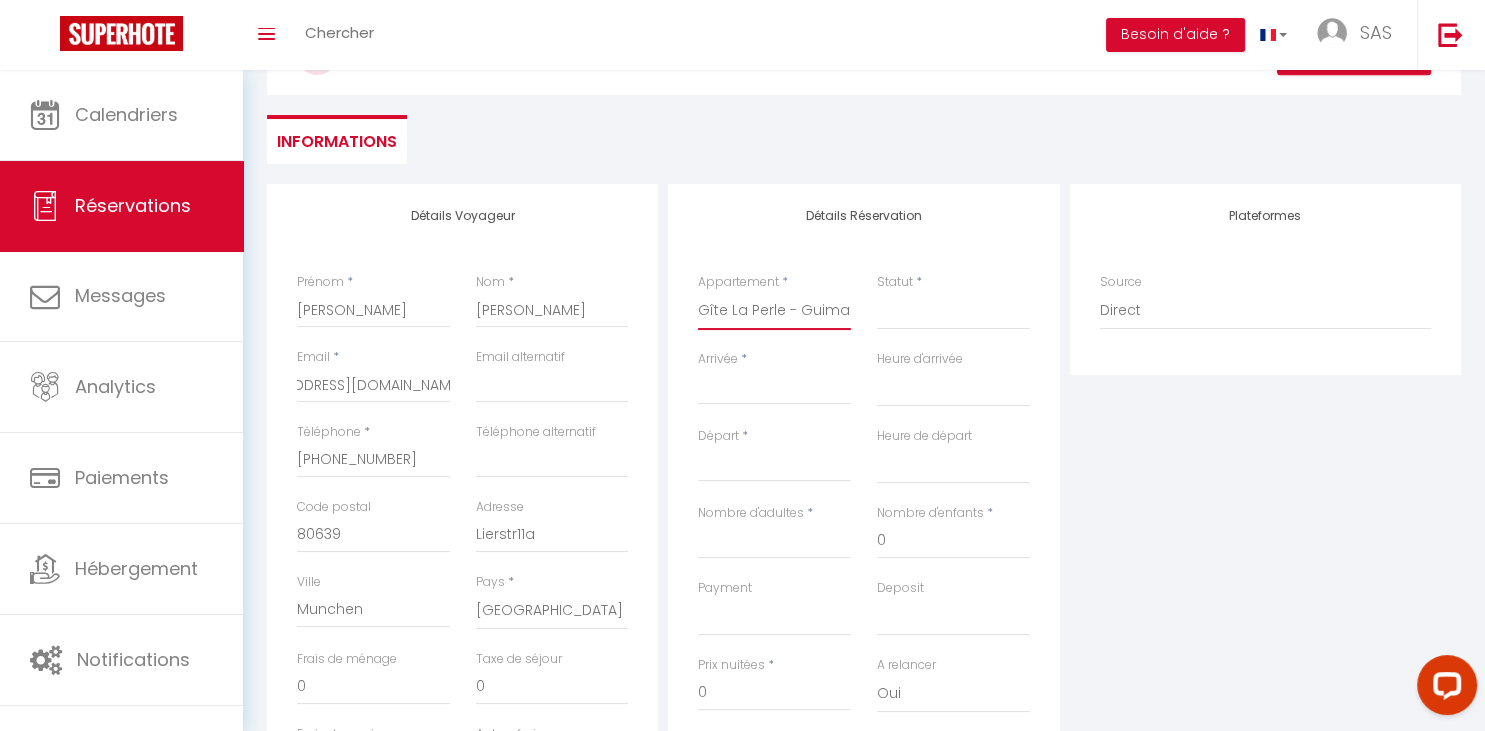 click on "Gîte La Perle - Guimaec" at bounding box center [0, 0] 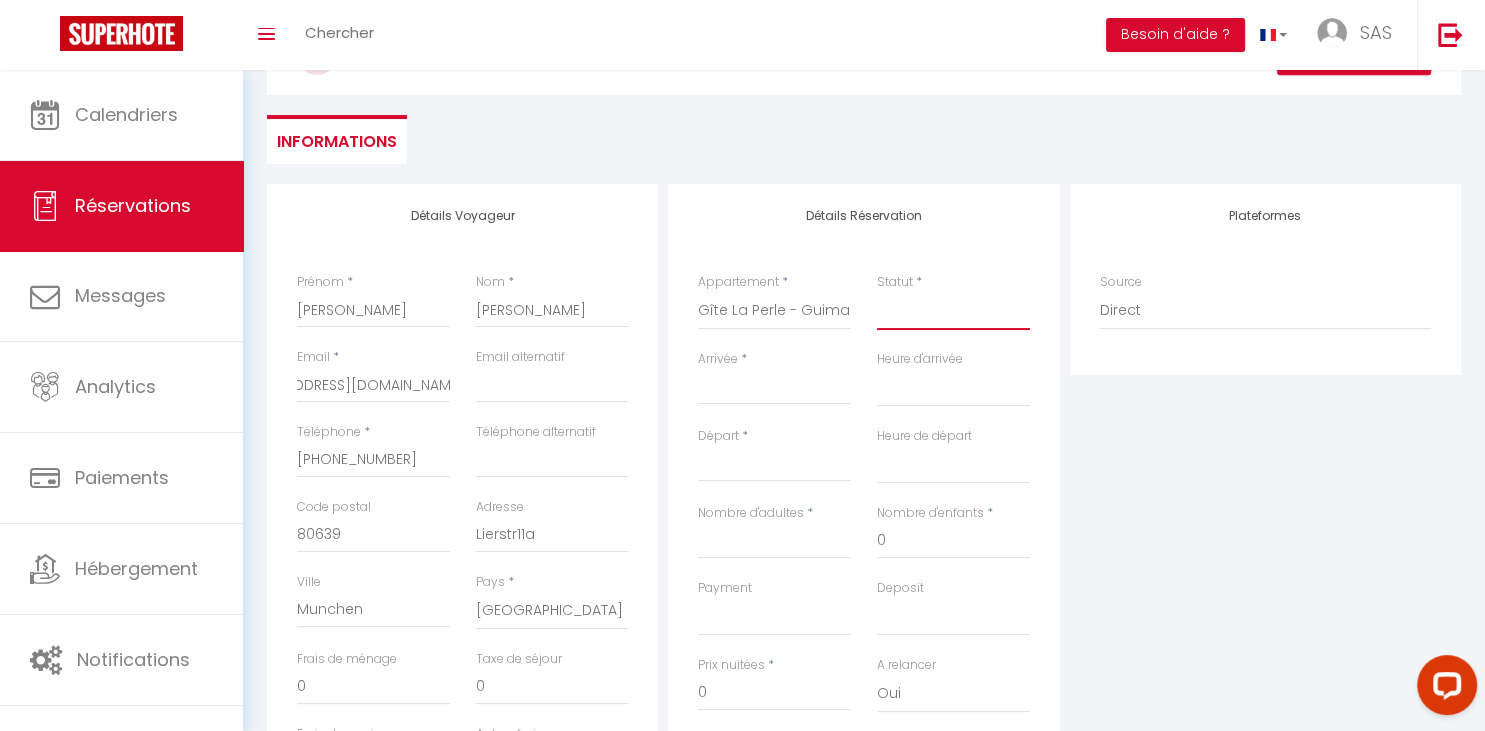 click on "Confirmé Non Confirmé [PERSON_NAME] par le voyageur No Show Request" at bounding box center [953, 311] 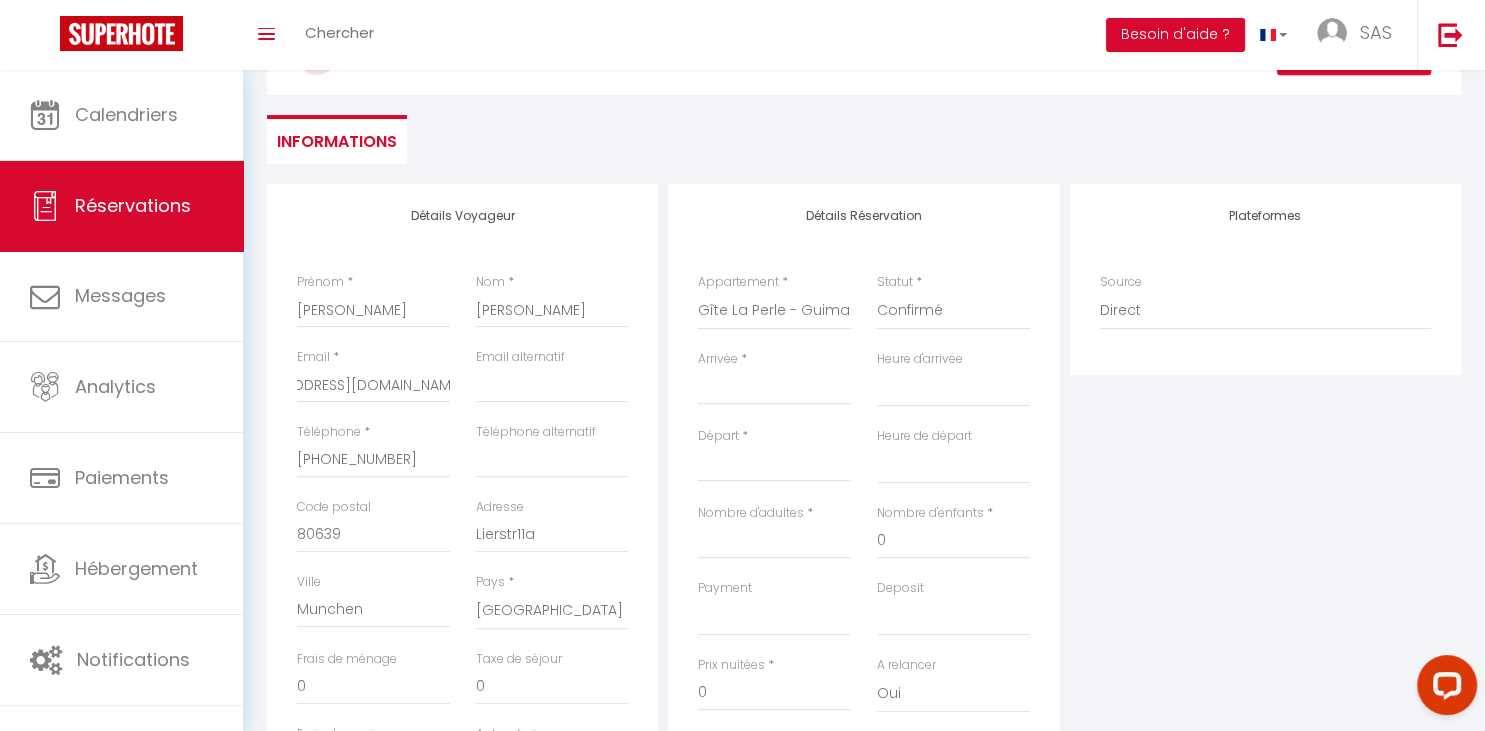 click on "Arrivée" at bounding box center (774, 389) 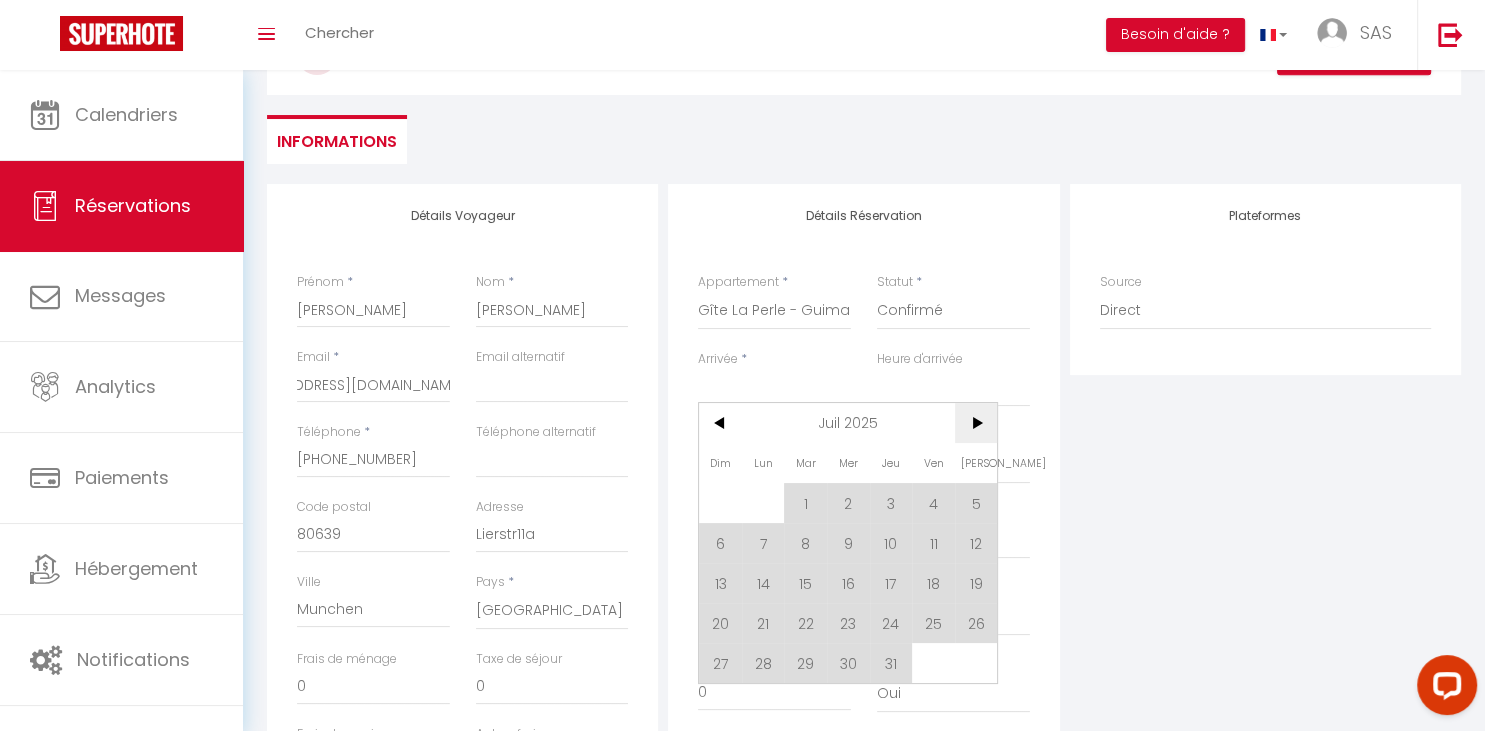 click on ">" at bounding box center (976, 423) 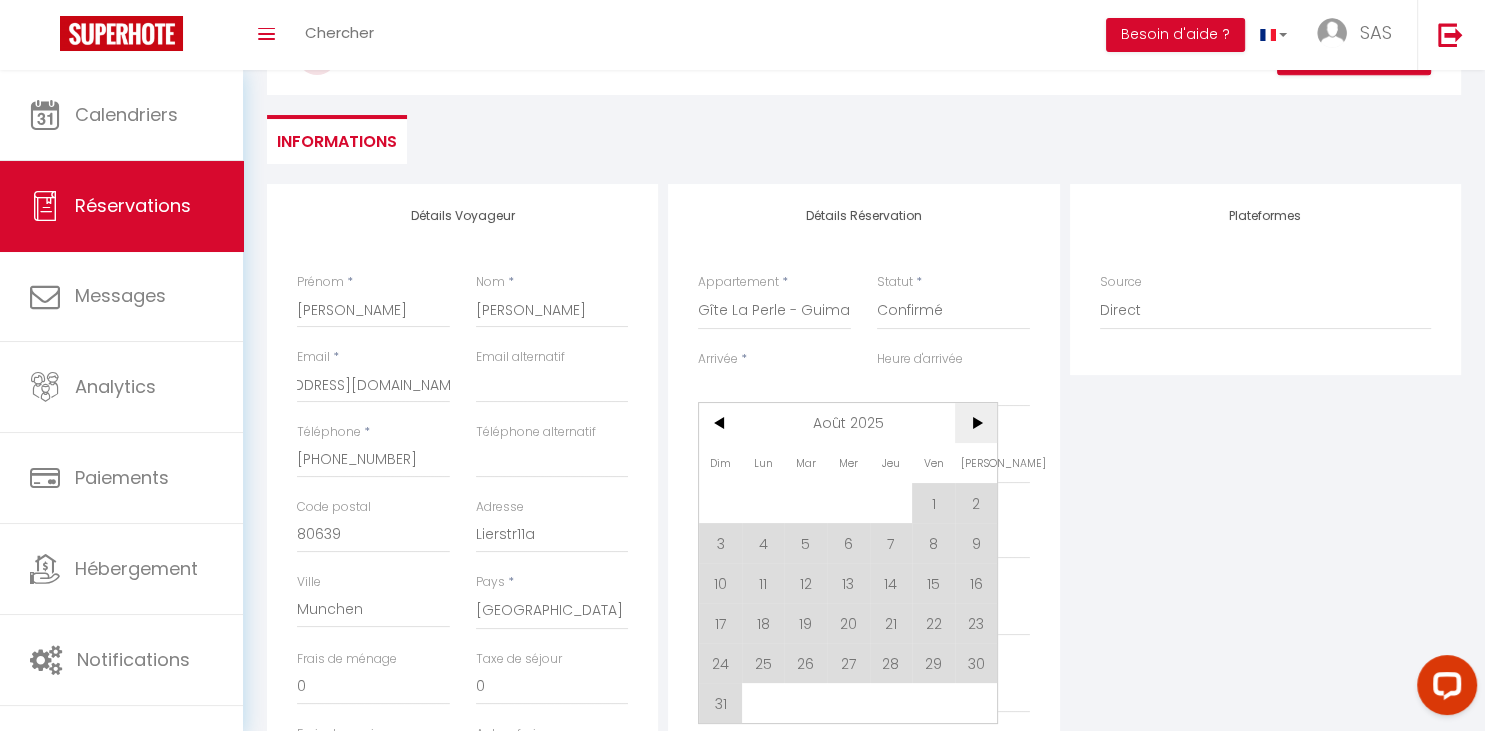 click on ">" at bounding box center [976, 423] 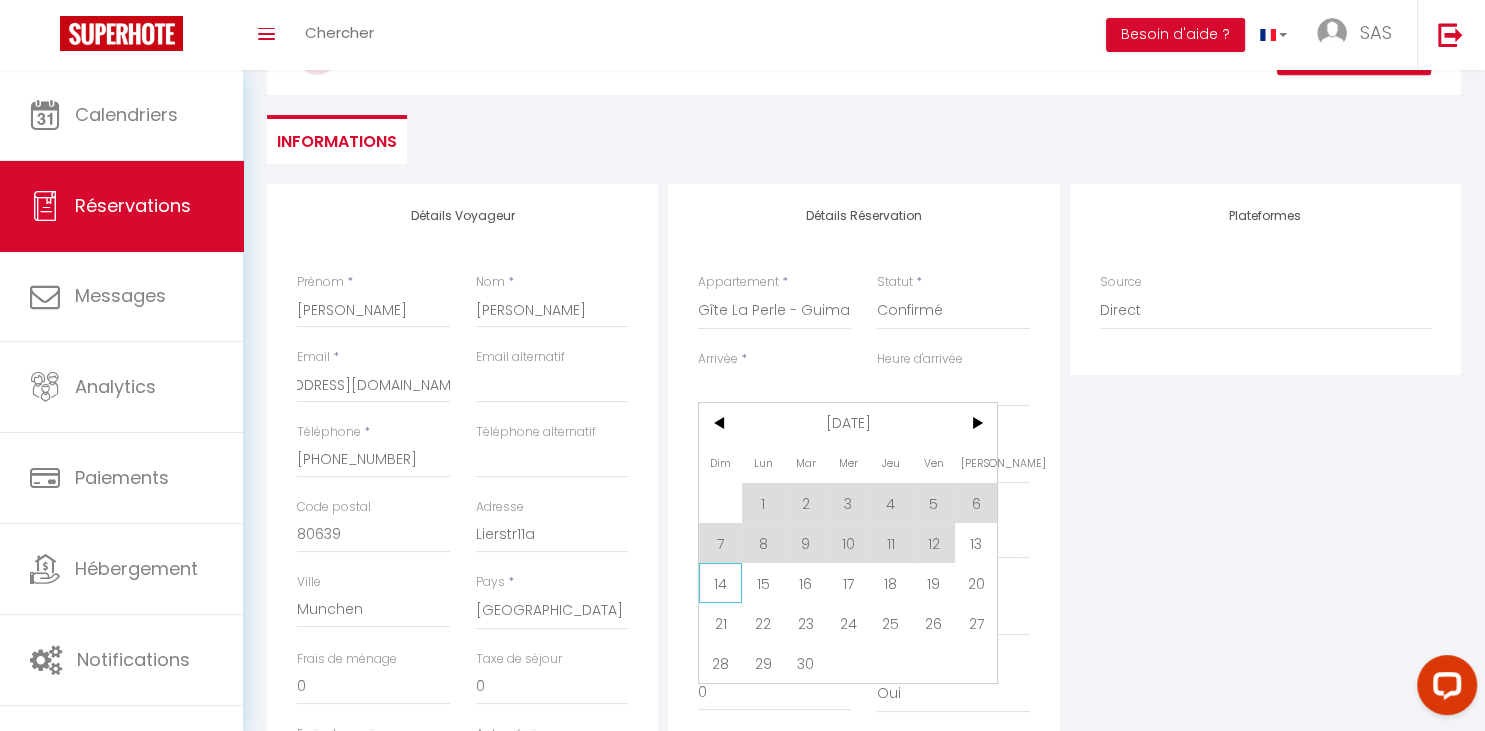 click on "14" at bounding box center [720, 583] 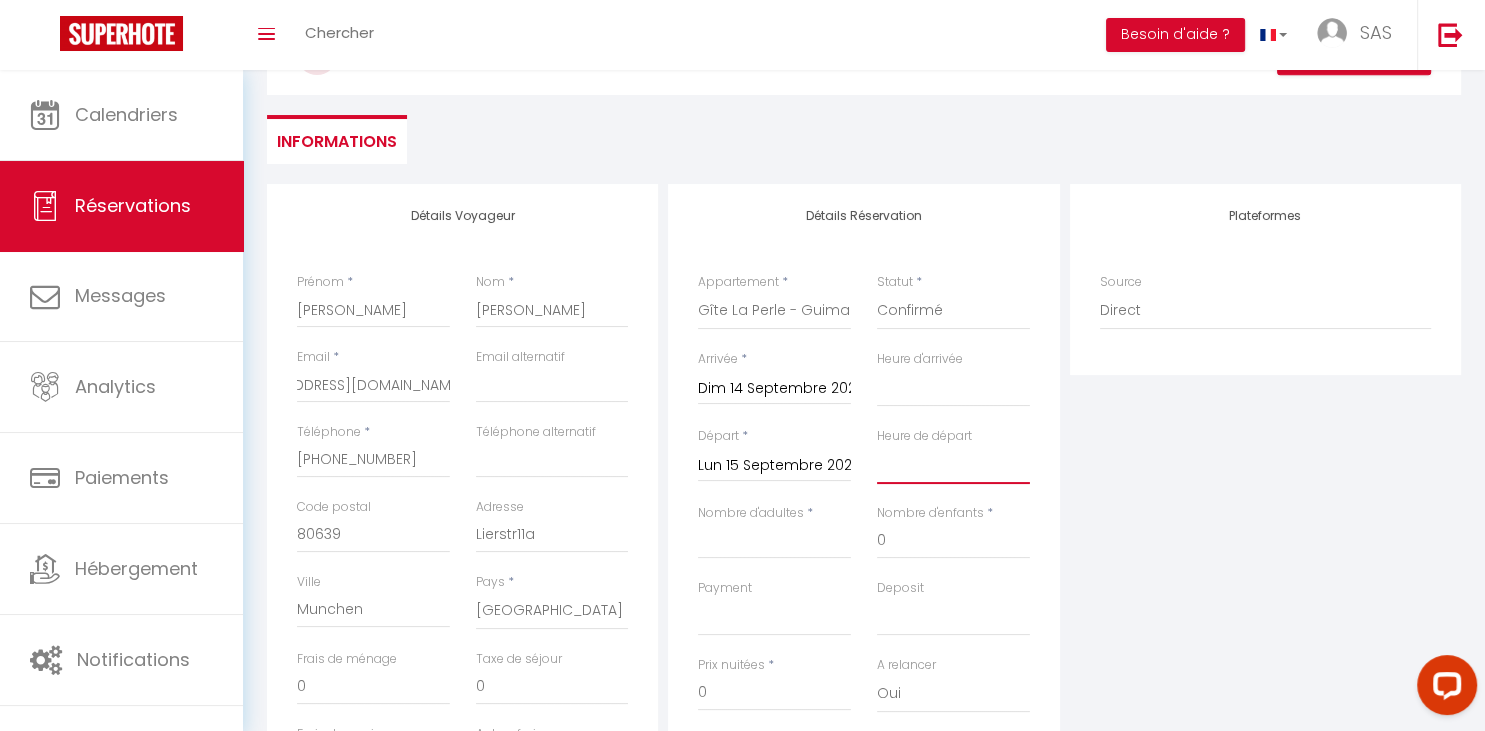 click on "00:00 00:30 01:00 01:30 02:00 02:30 03:00 03:30 04:00 04:30 05:00 05:30 06:00 06:30 07:00 07:30 08:00 08:30 09:00 09:30 10:00 10:30 11:00 11:30 12:00 12:30 13:00 13:30 14:00 14:30 15:00 15:30 16:00 16:30 17:00 17:30 18:00 18:30 19:00 19:30 20:00 20:30 21:00 21:30 22:00 22:30 23:00 23:30" at bounding box center [953, 465] 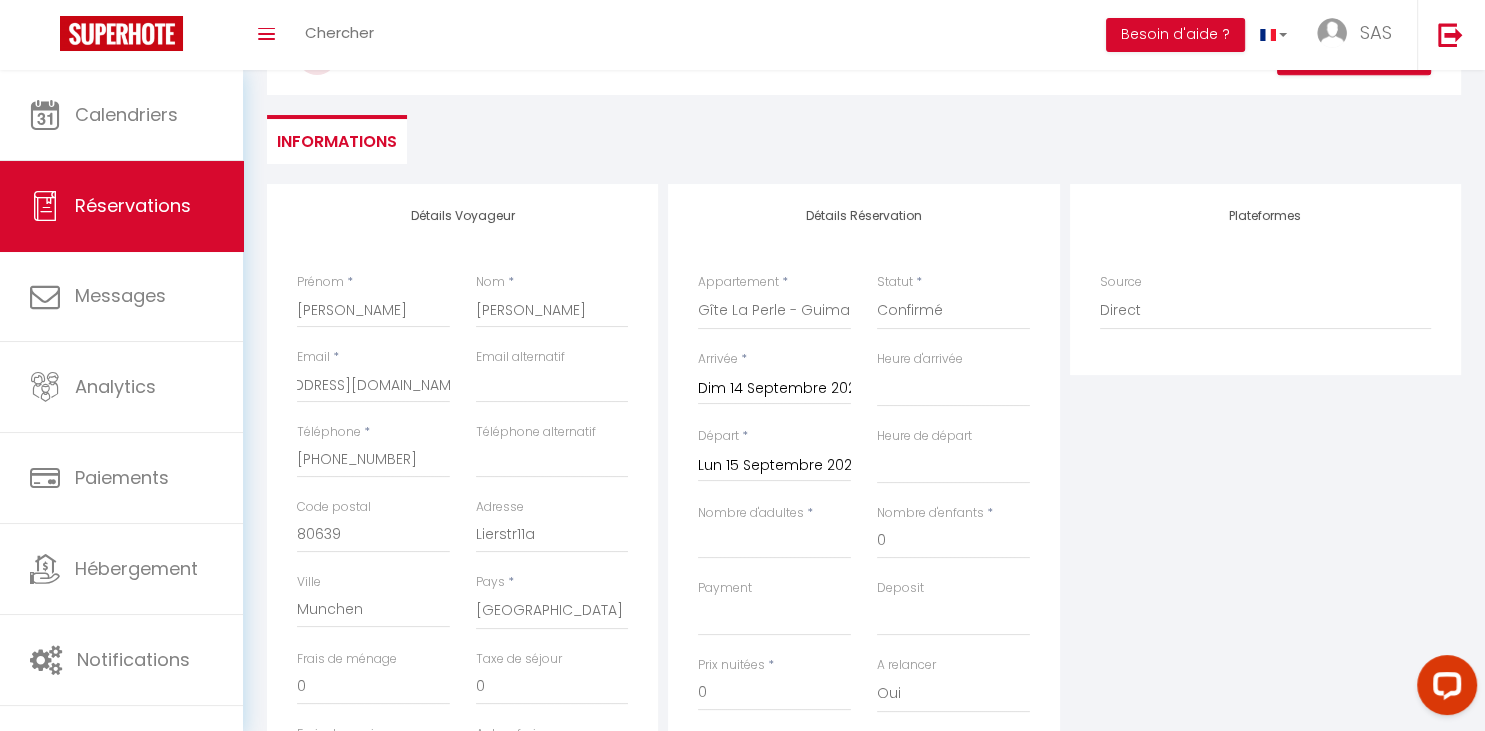 click on "Lun 15 Septembre 2025" at bounding box center [774, 466] 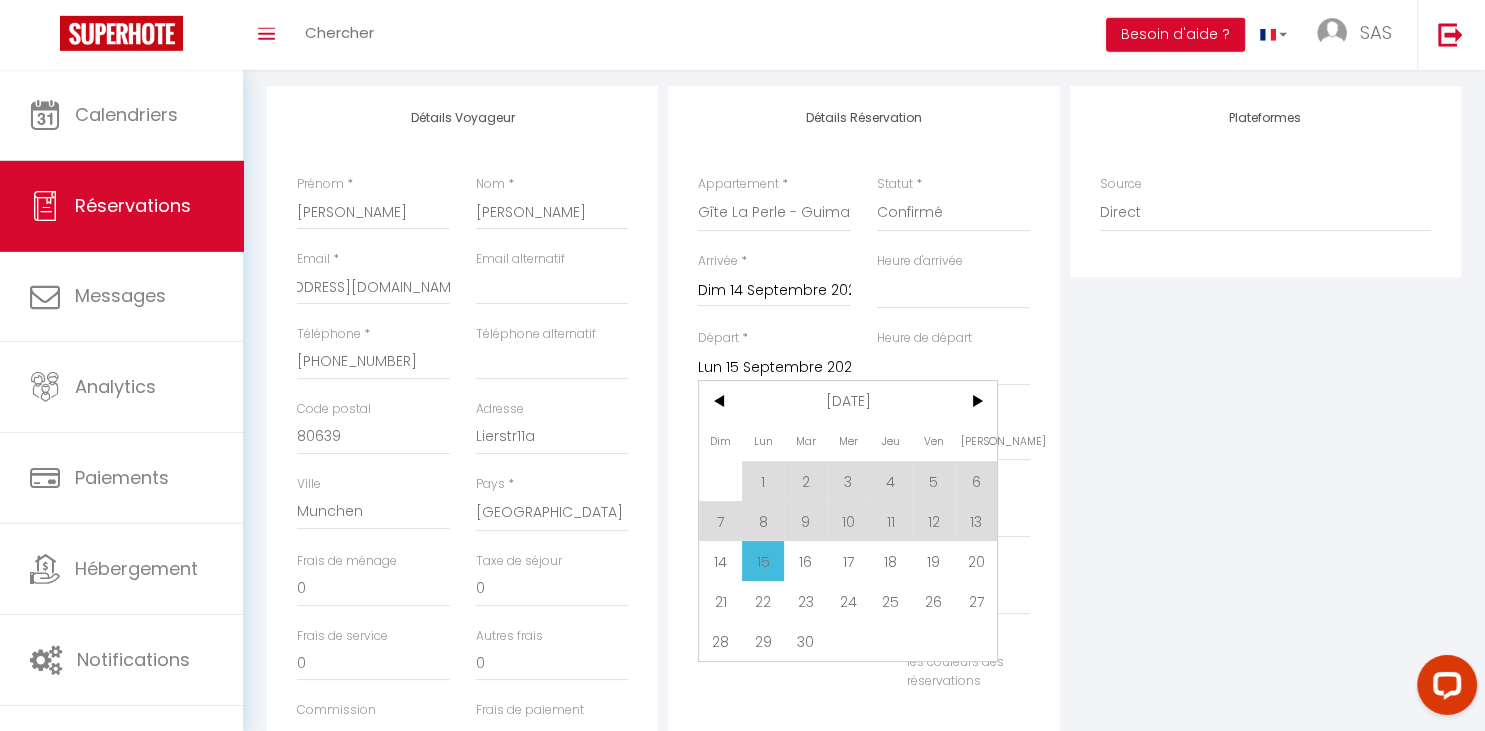 scroll, scrollTop: 247, scrollLeft: 0, axis: vertical 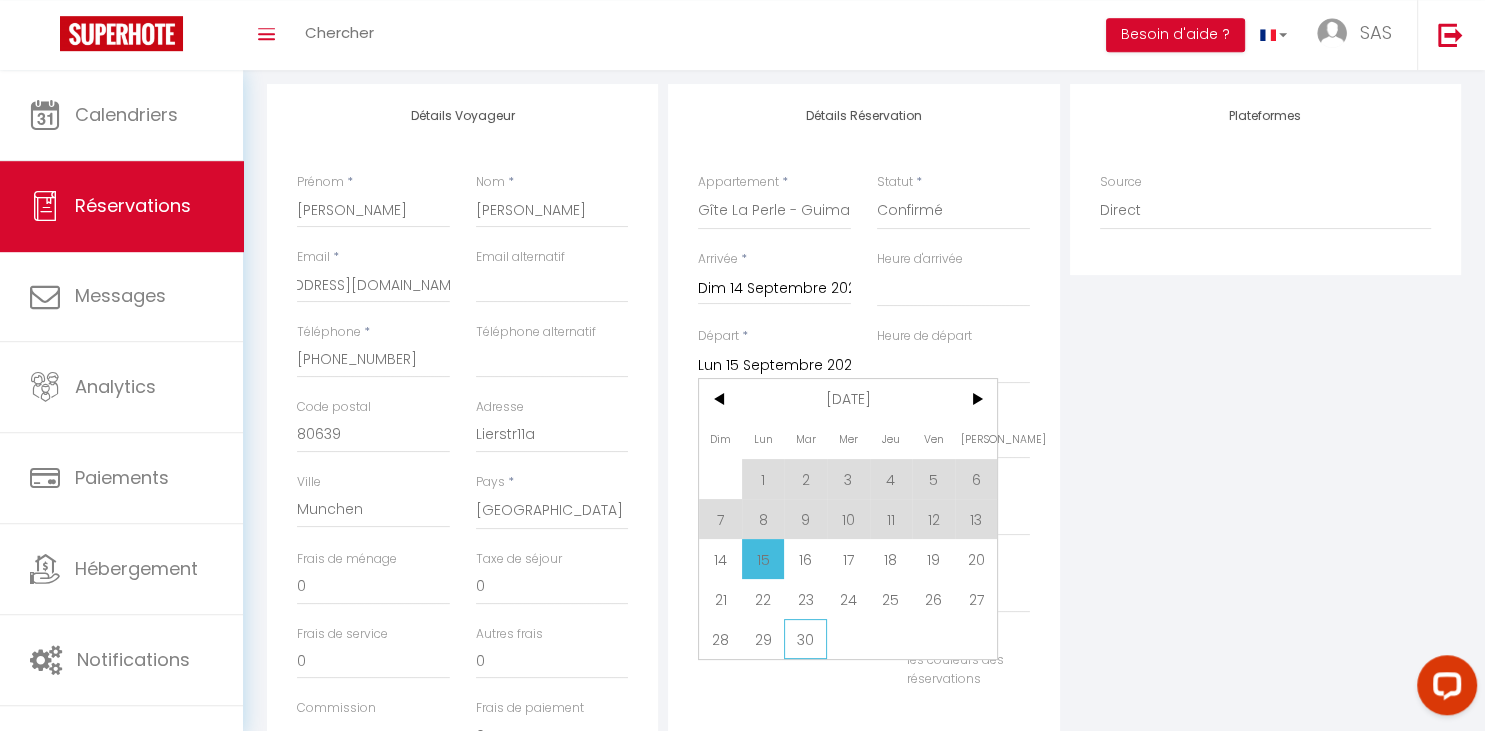 click on "30" at bounding box center [805, 639] 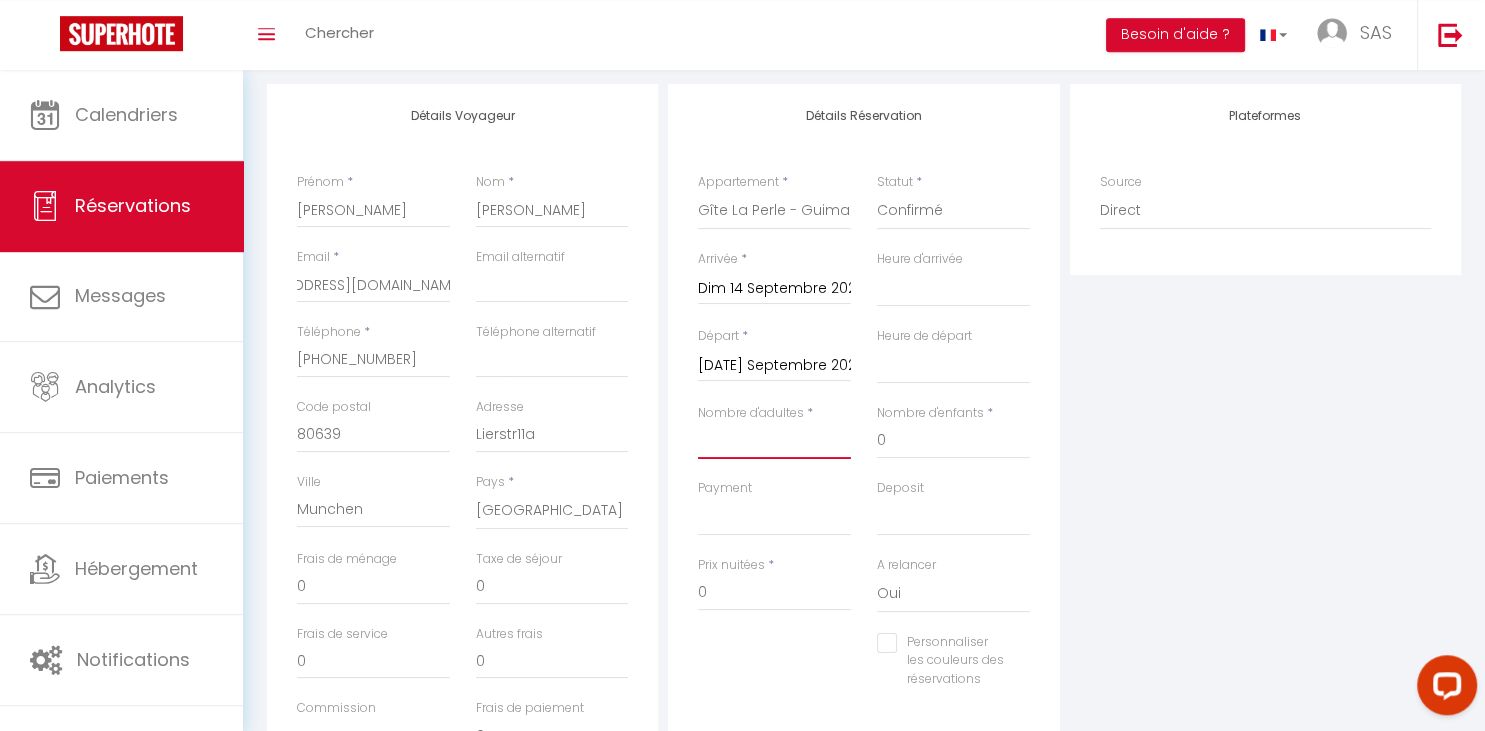 click on "Nombre d'adultes" at bounding box center (774, 441) 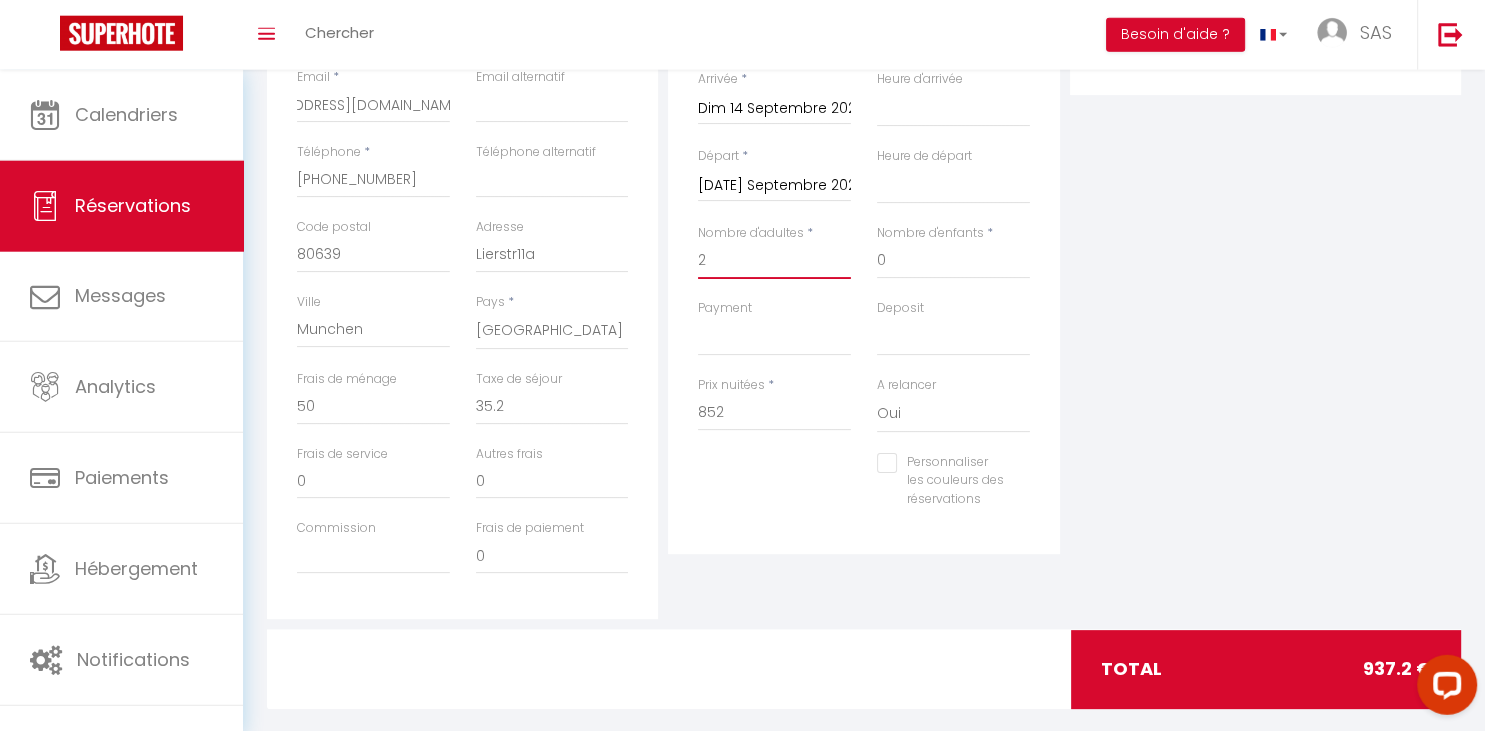 scroll, scrollTop: 436, scrollLeft: 0, axis: vertical 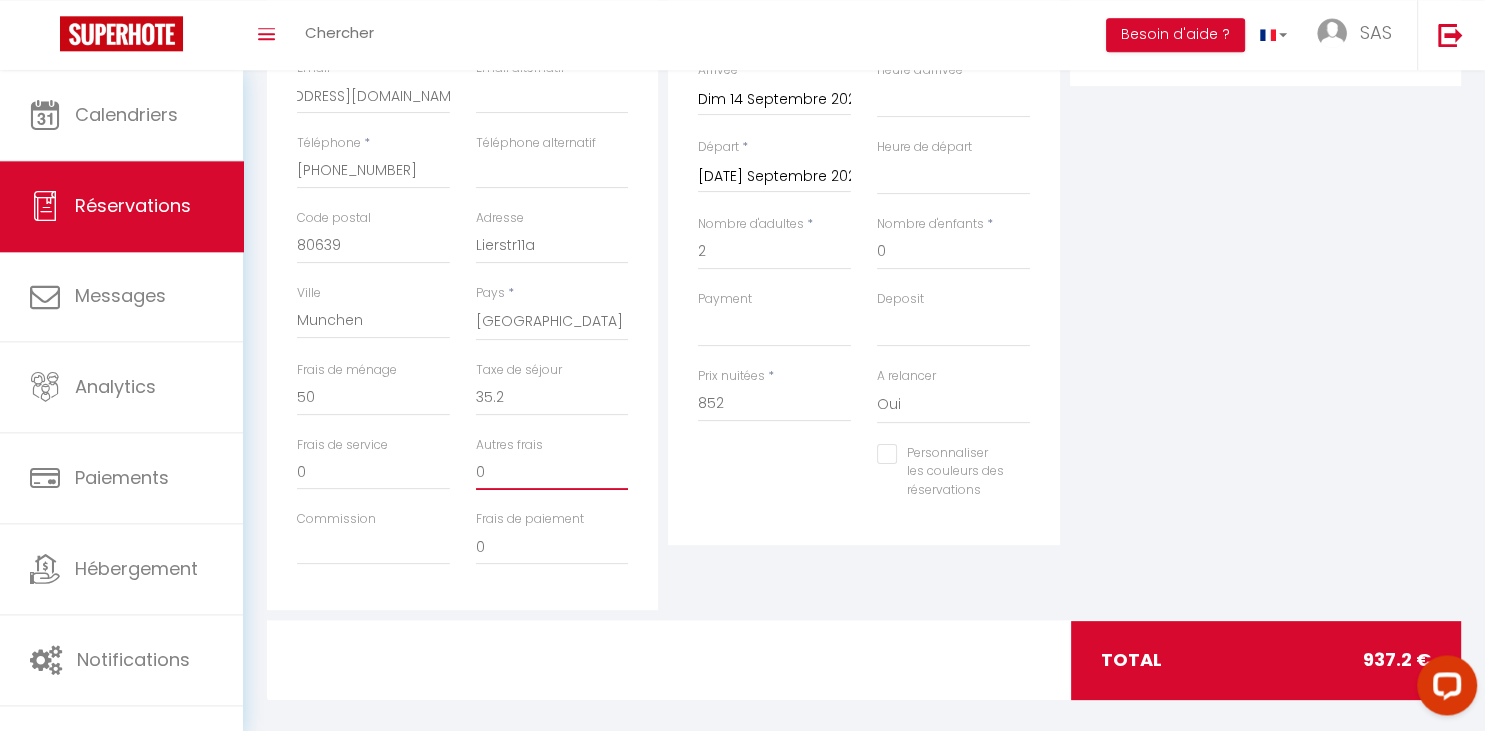 click on "0" at bounding box center [552, 472] 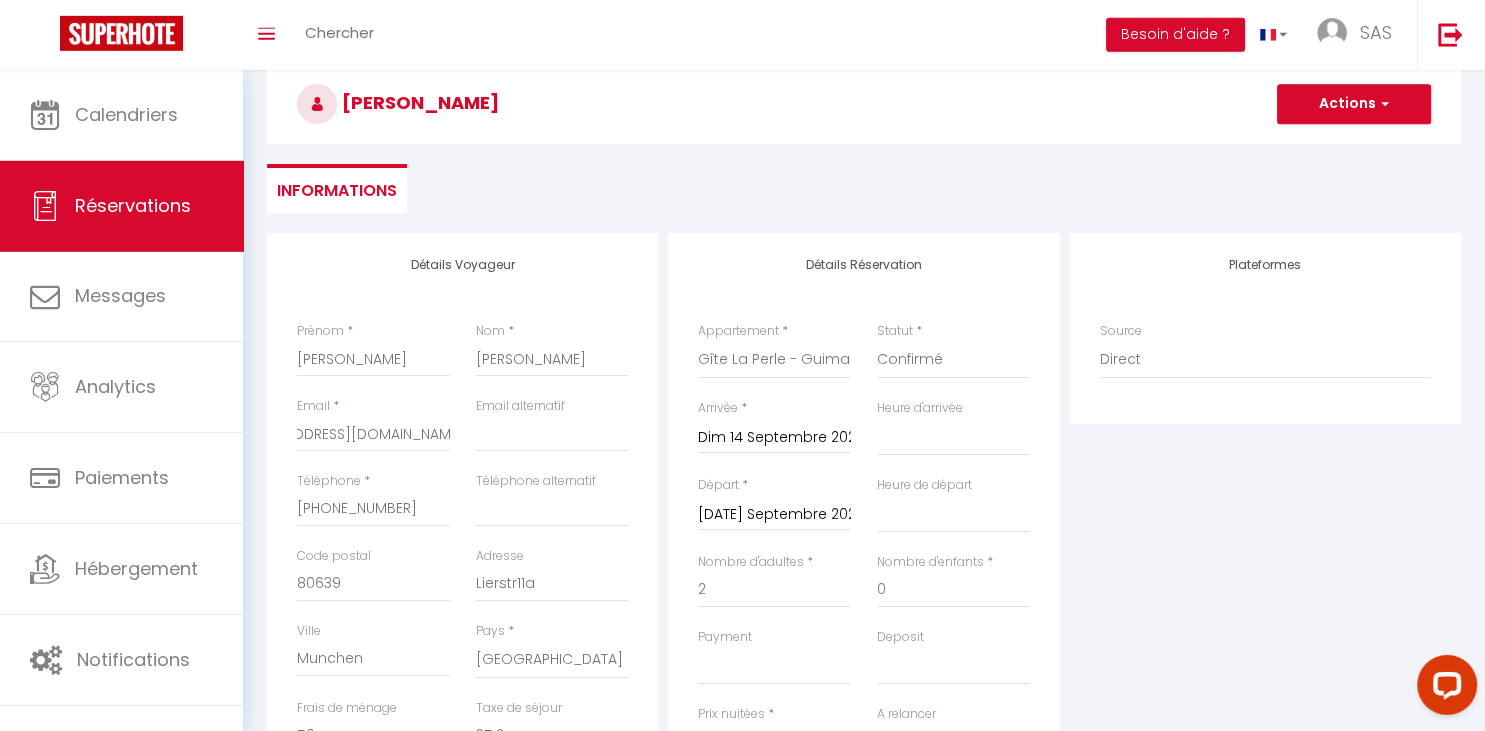 scroll, scrollTop: 80, scrollLeft: 0, axis: vertical 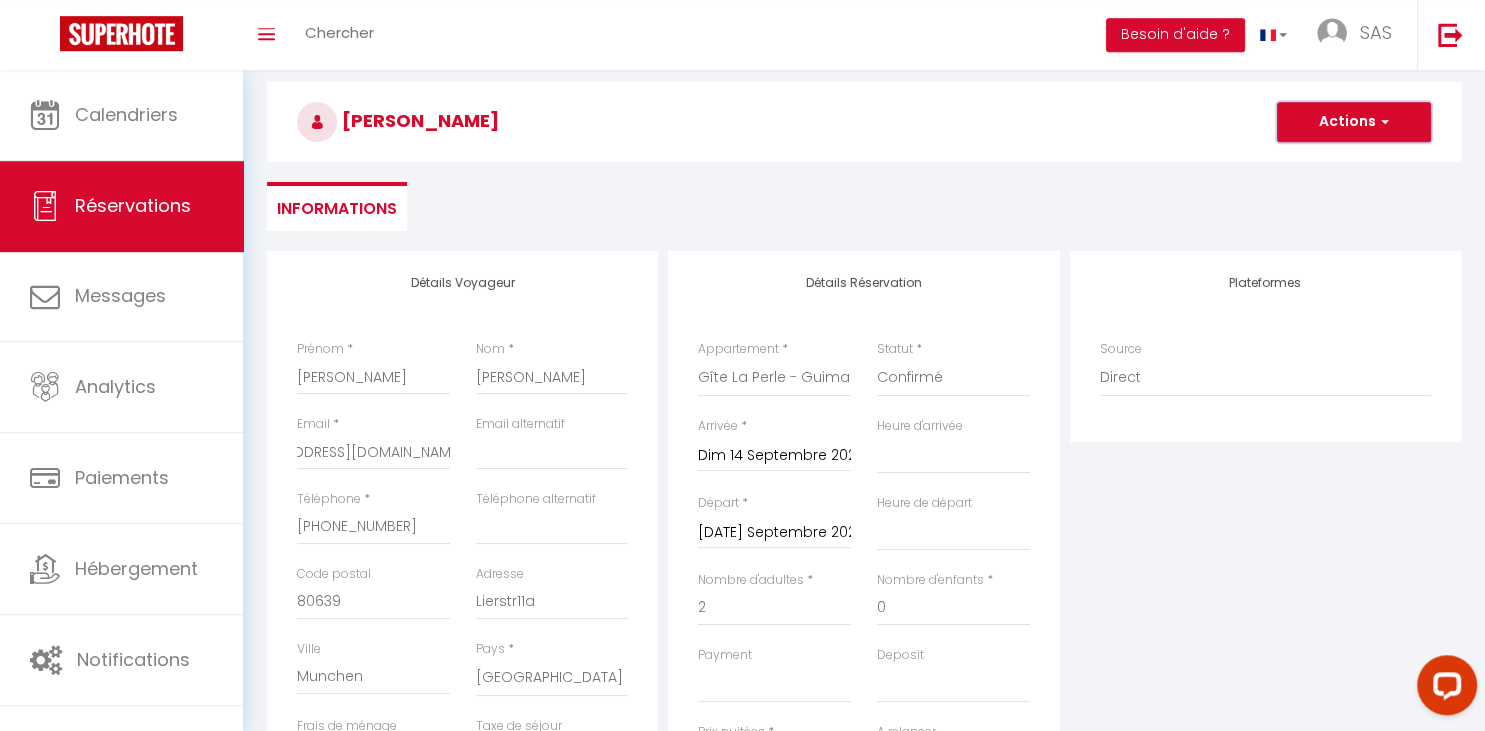 click on "Actions" at bounding box center [1354, 122] 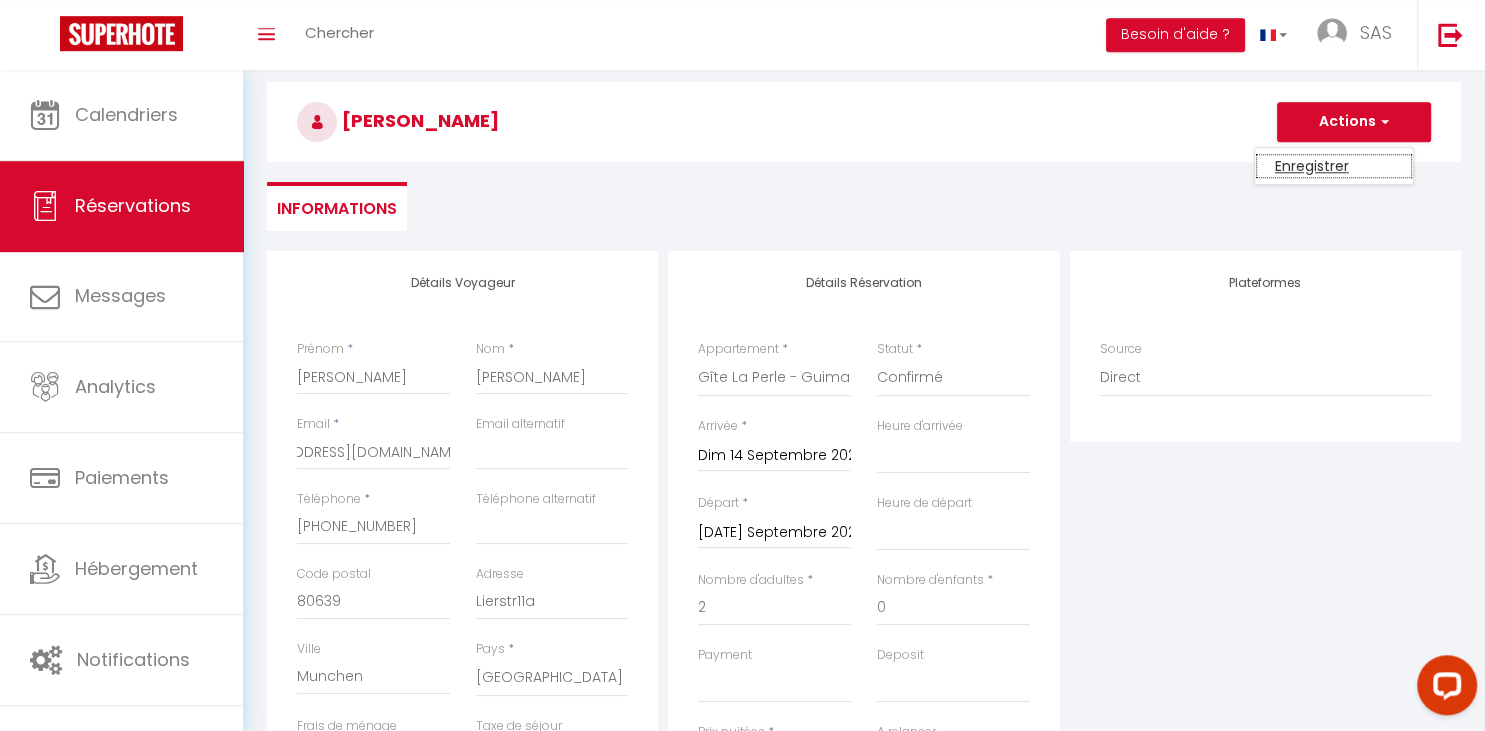 click on "Enregistrer" at bounding box center [1334, 166] 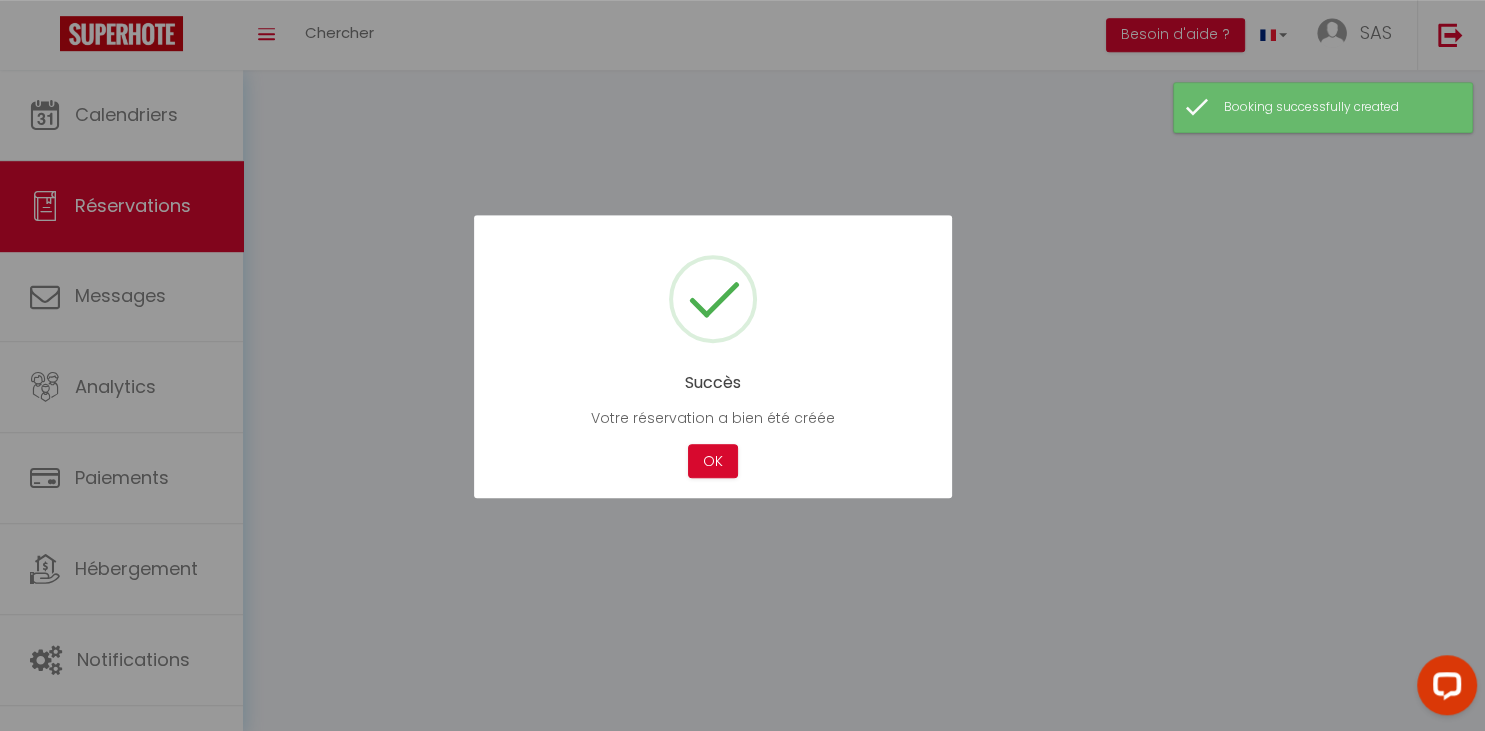scroll, scrollTop: 119, scrollLeft: 0, axis: vertical 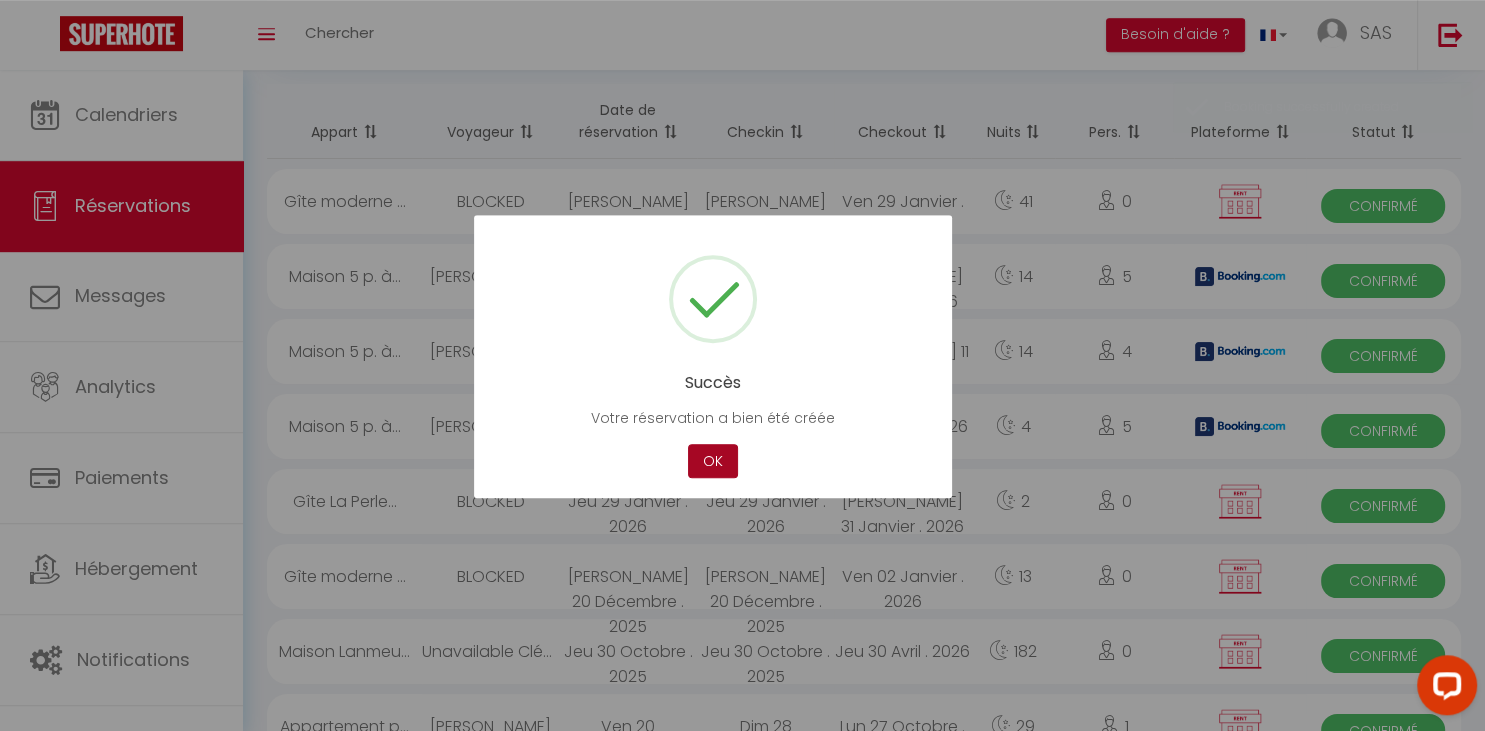 click on "OK" at bounding box center [713, 461] 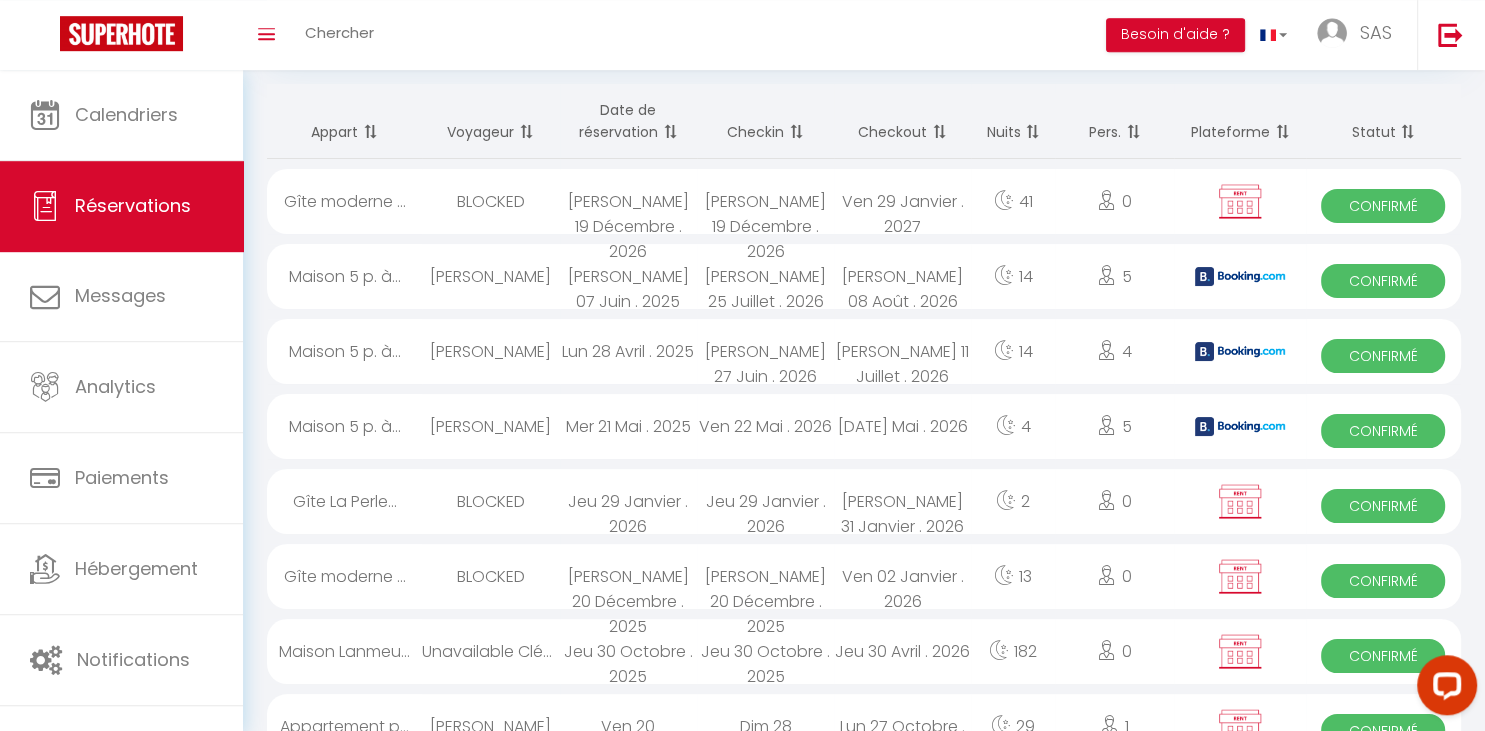 click at bounding box center (524, 132) 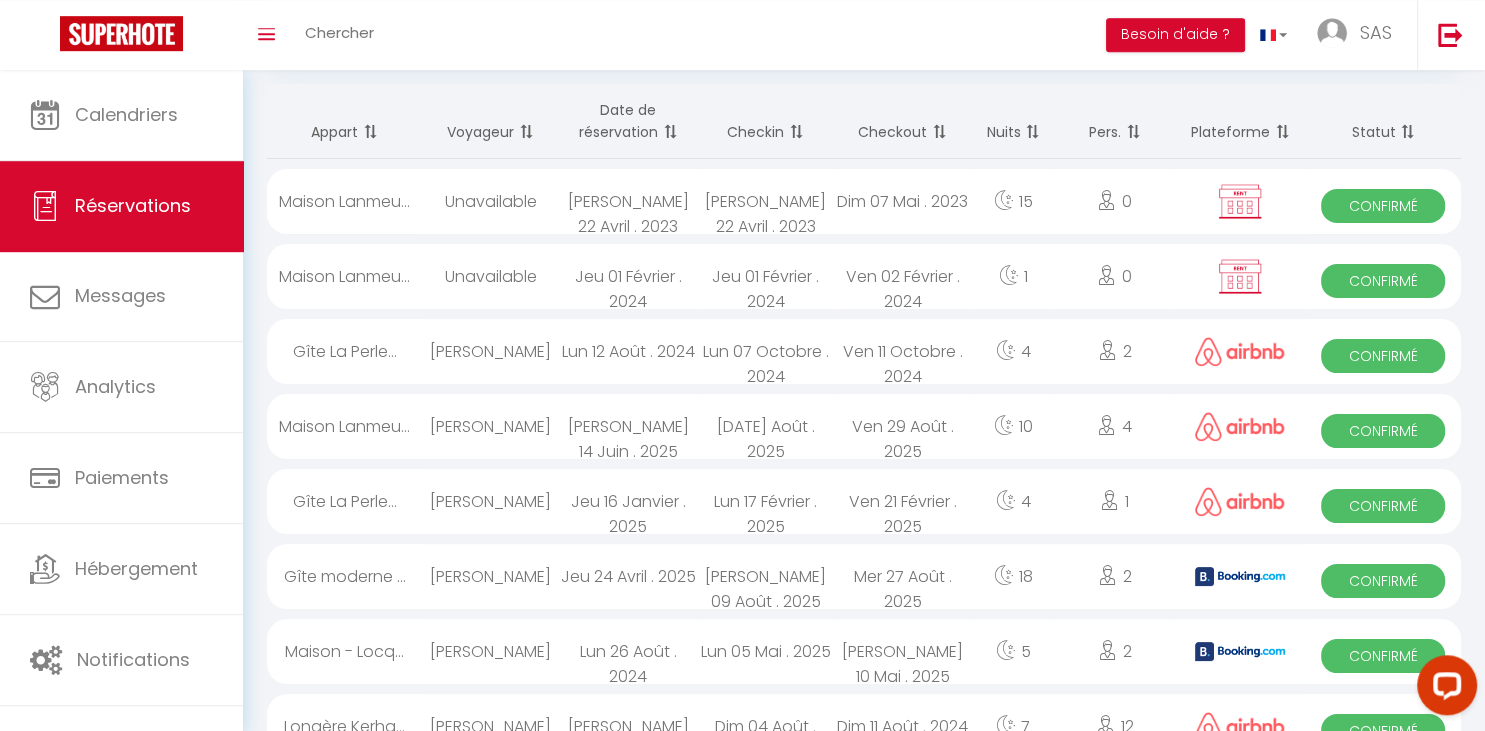 click at bounding box center [524, 132] 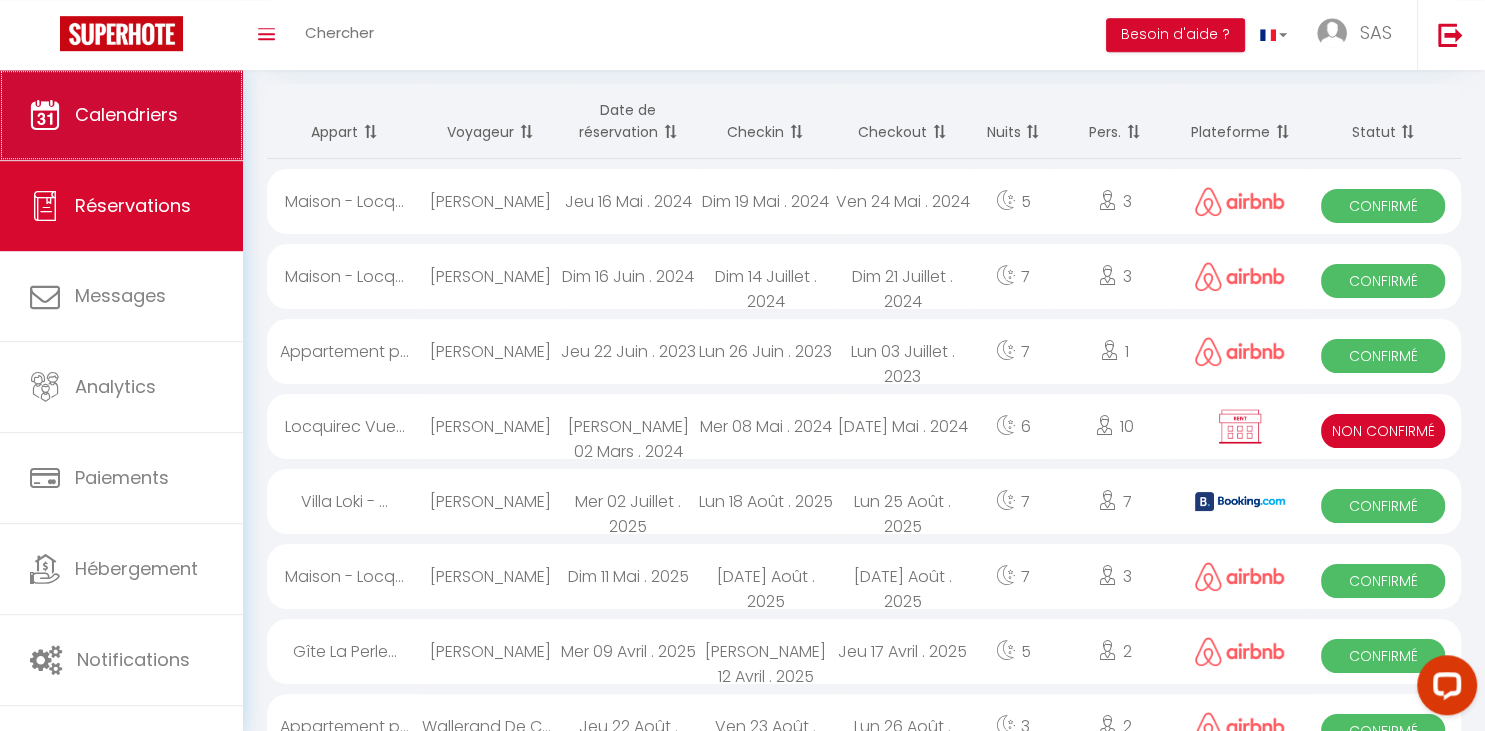 click on "Calendriers" at bounding box center [126, 114] 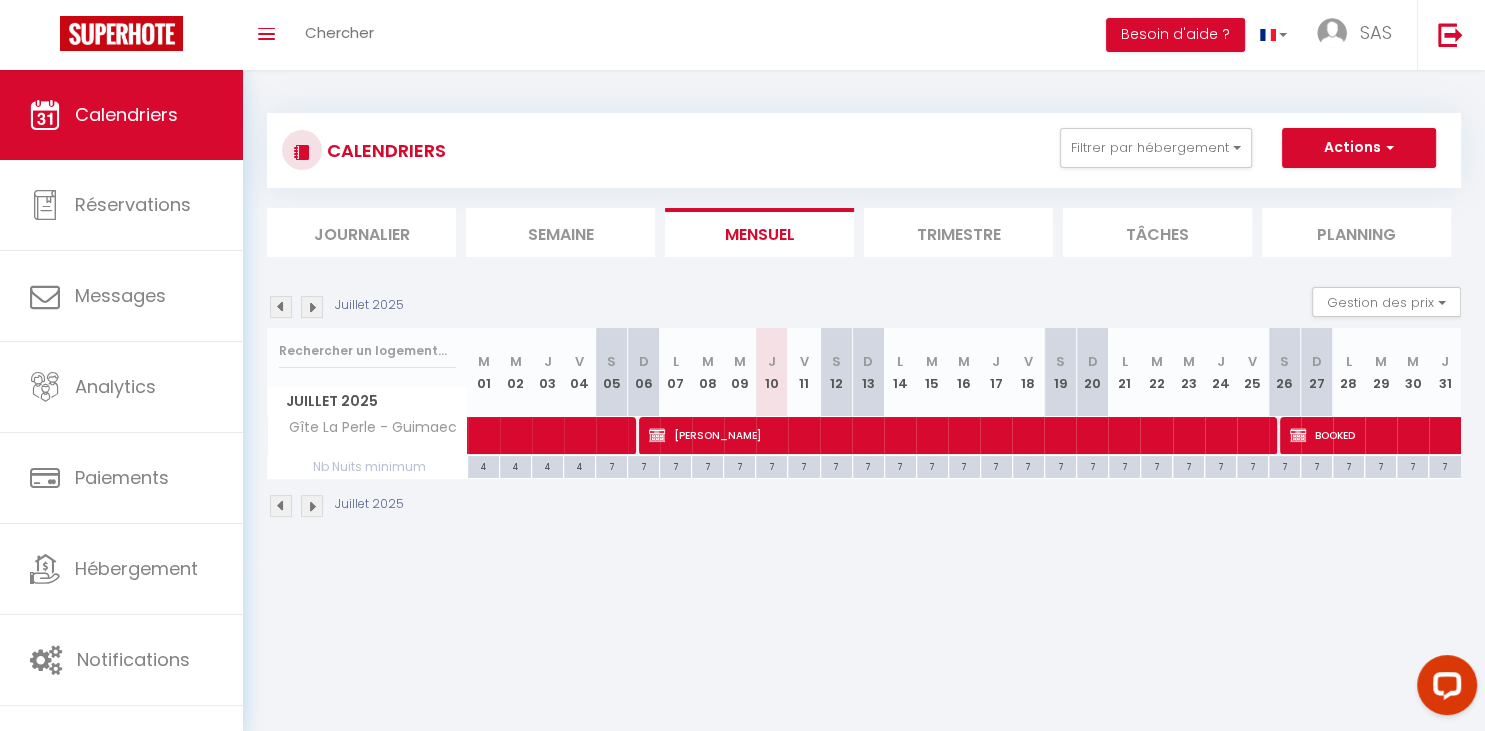 click at bounding box center [312, 307] 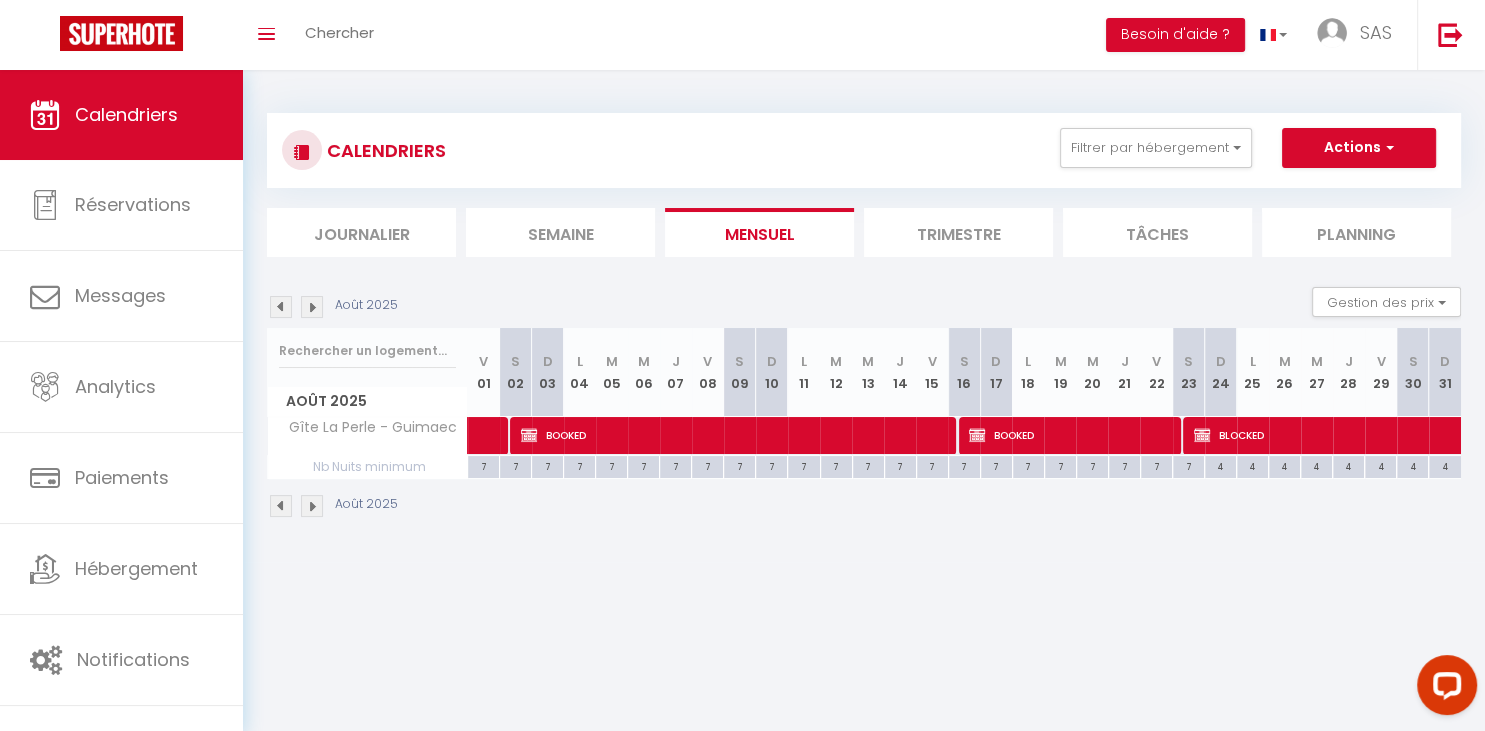 click at bounding box center (312, 307) 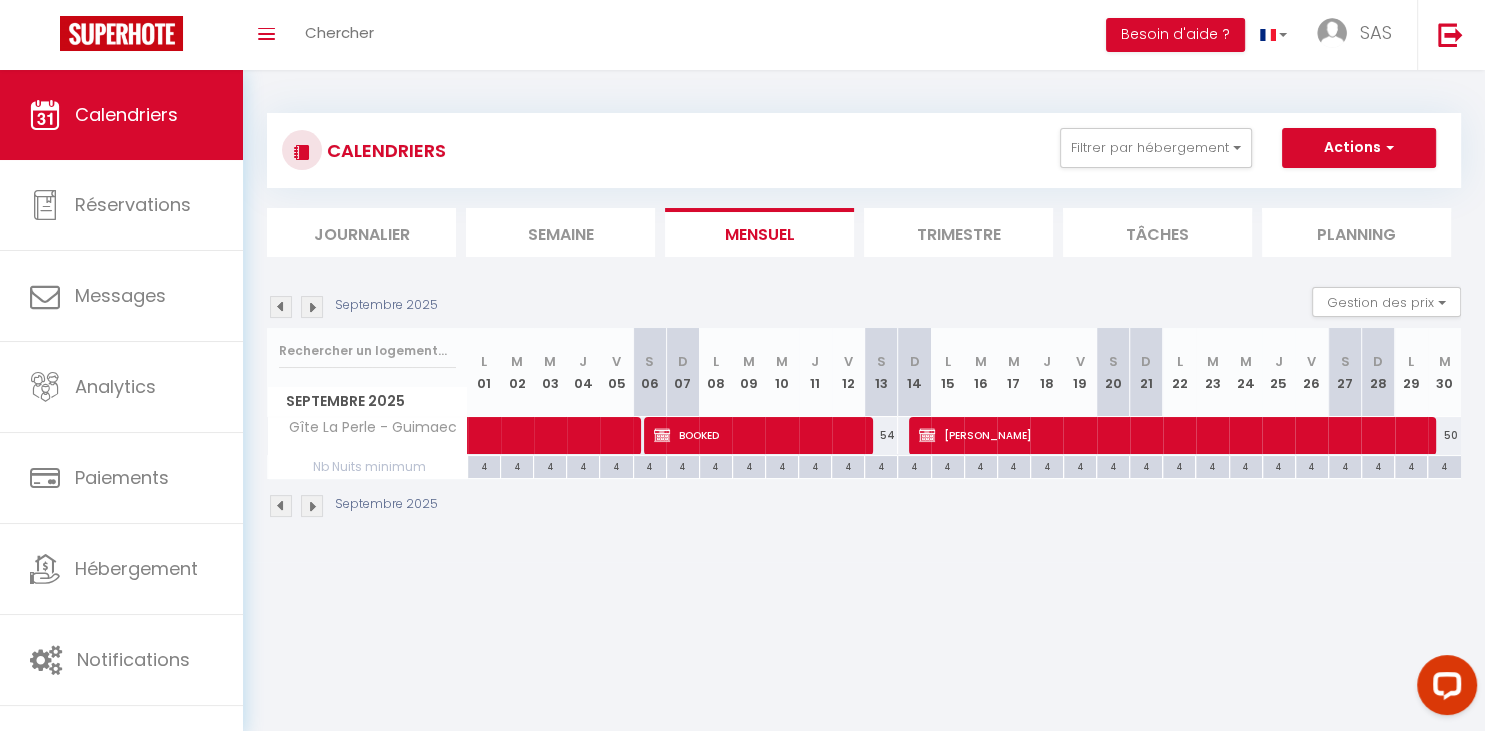 click on "54" at bounding box center [881, 435] 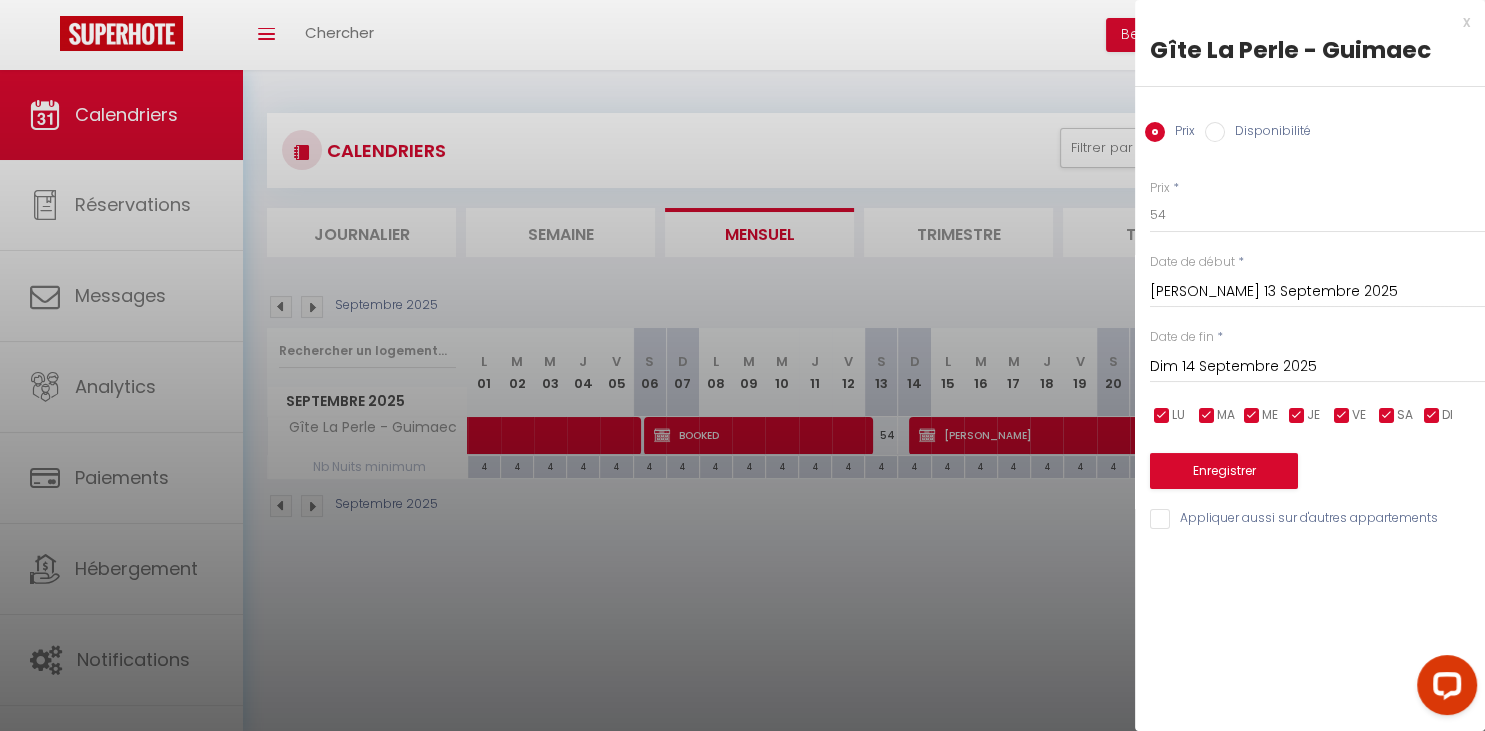 click on "Disponibilité" at bounding box center [1268, 133] 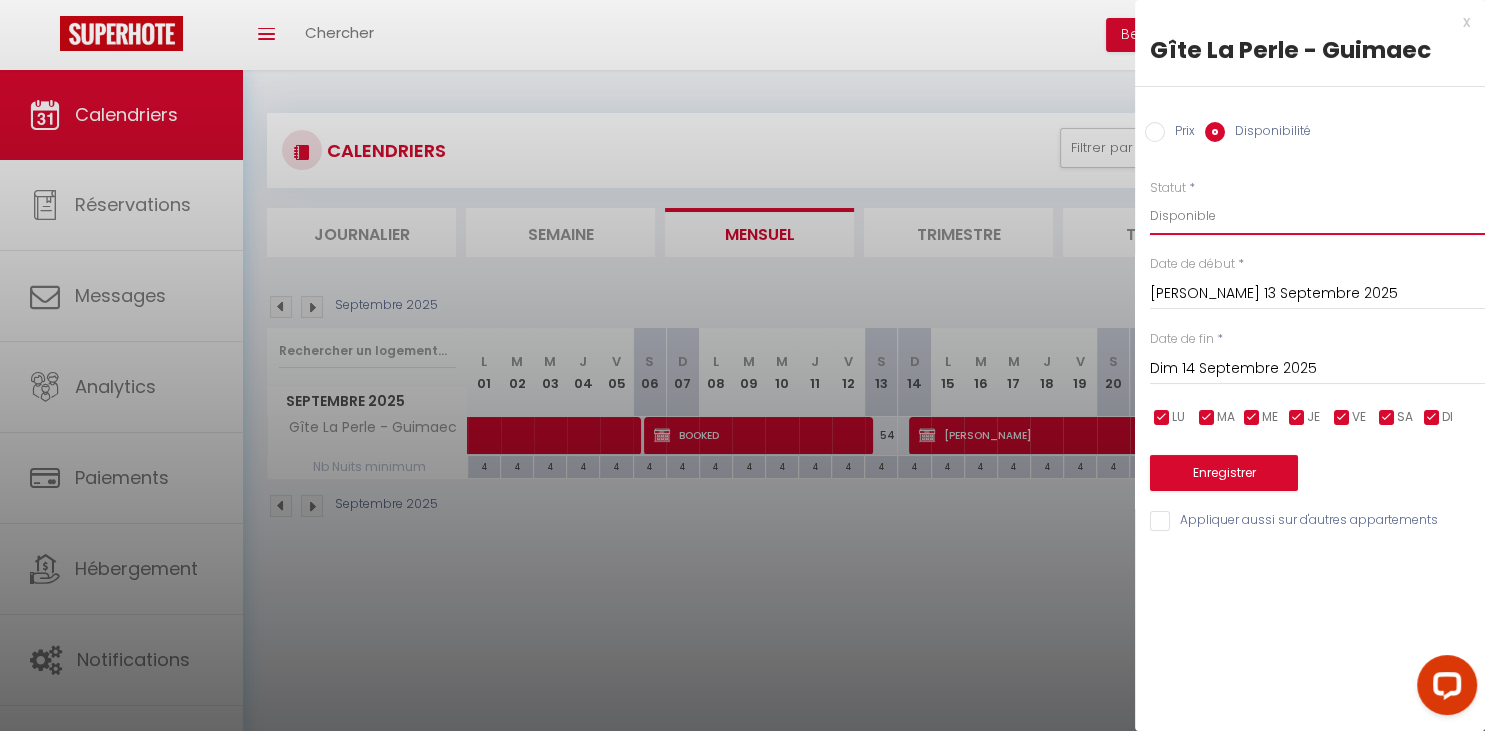 click on "Disponible
Indisponible" at bounding box center (1317, 216) 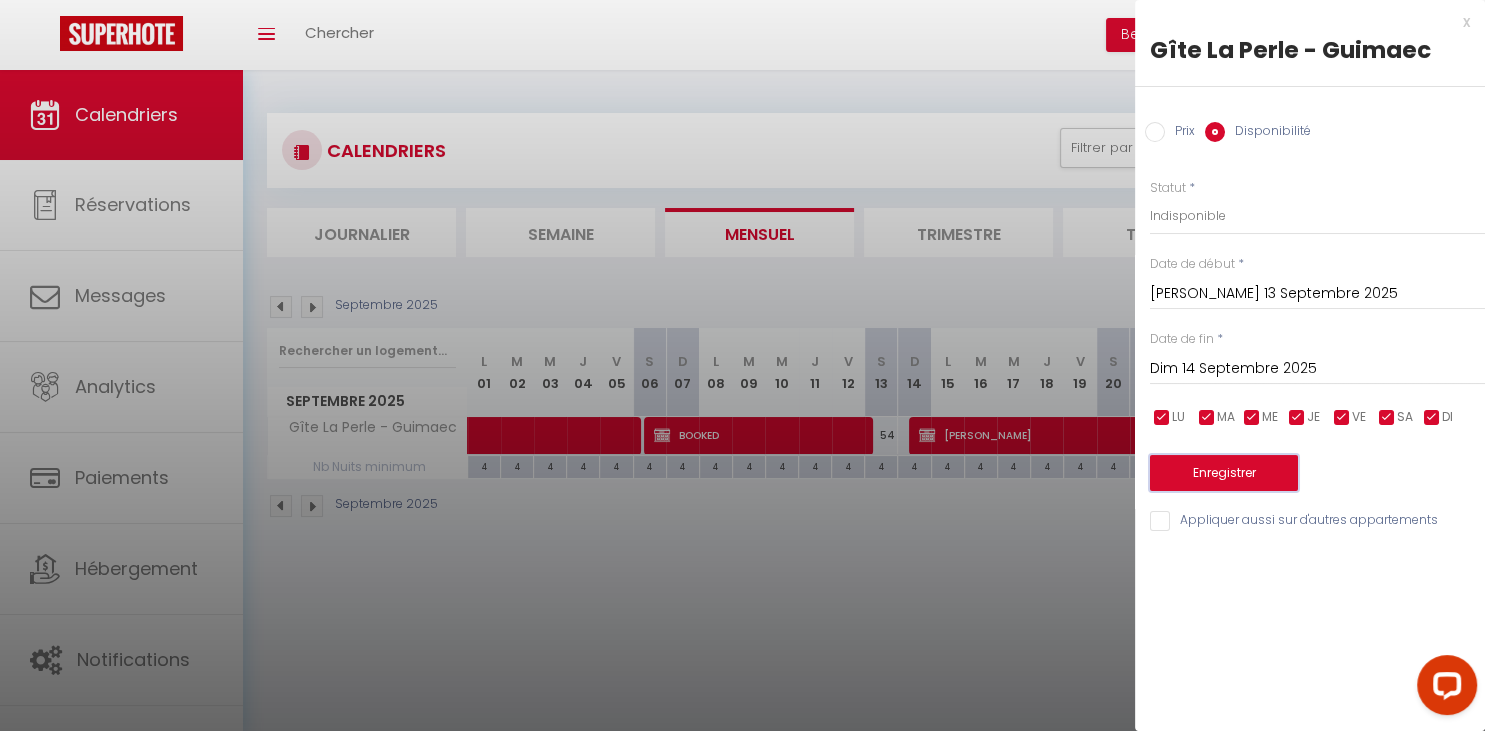 click on "Enregistrer" at bounding box center [1224, 473] 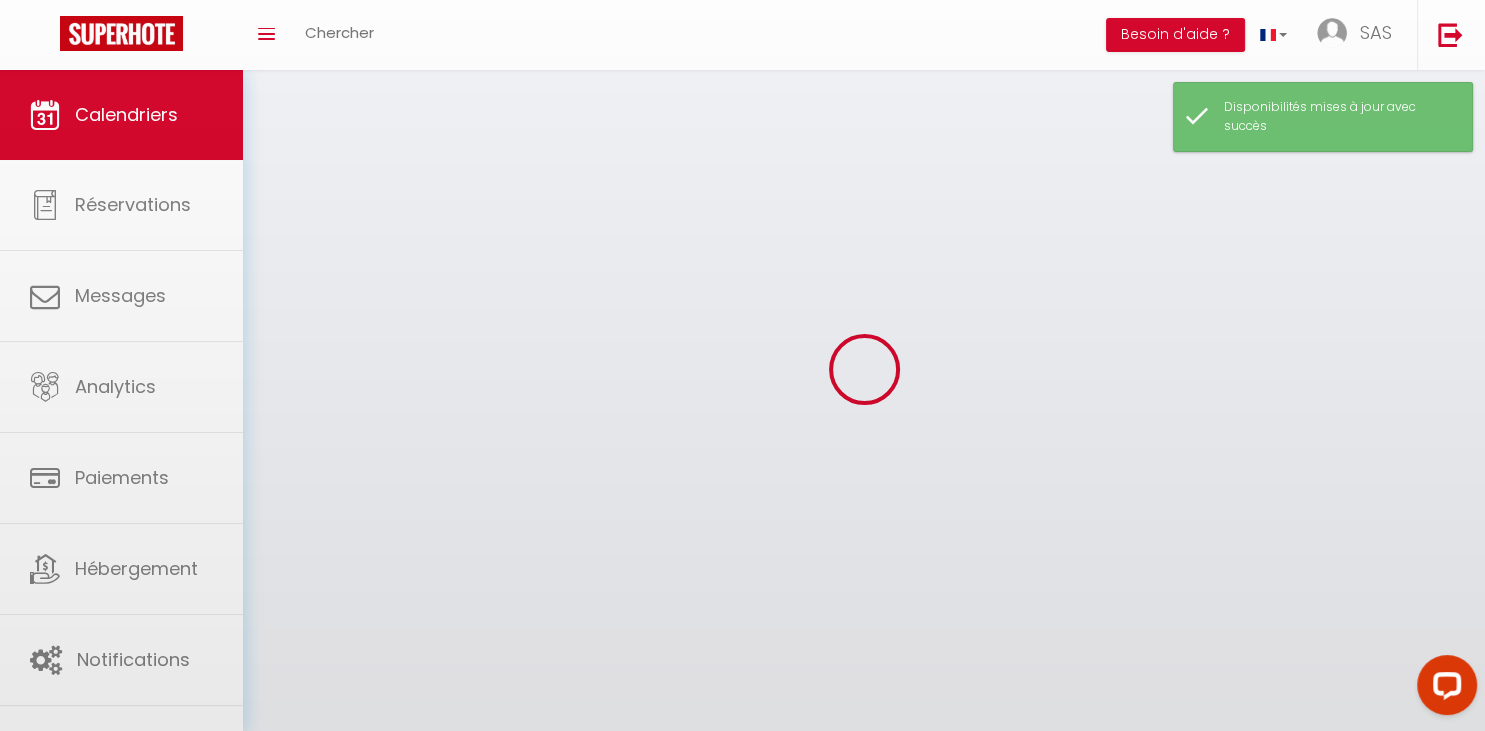 click on "Coaching SuperHote ce soir à 18h00, pour participer:  [URL][DOMAIN_NAME][SECURITY_DATA]   ×     Toggle navigation       Toggle Search     Toggle menubar     Chercher   BUTTON
Besoin d'aide ?
SAS   Paramètres        Équipe     Résultat de la recherche   Aucun résultat     Calendriers     Réservations     Messages     Analytics      Paiements     Hébergement     Notifications                 Résultat de la recherche   Id   Appart   Voyageur    Checkin   Checkout   Nuits   Pers.   Plateforme   Statut     Résultat de la recherche   Aucun résultat           Aucun logement configuré pour le moment
Importer les logements
Voir les tutoriels   Créer ou Importer des hébergements   ×
Pas d'hébergements pour le moment
IMPORTANT 1- L'import va récupérer les PRIX, les DISPONIBILITES et les RESERVATIONS Airbnb.   Annuler
OK" at bounding box center [742, 435] 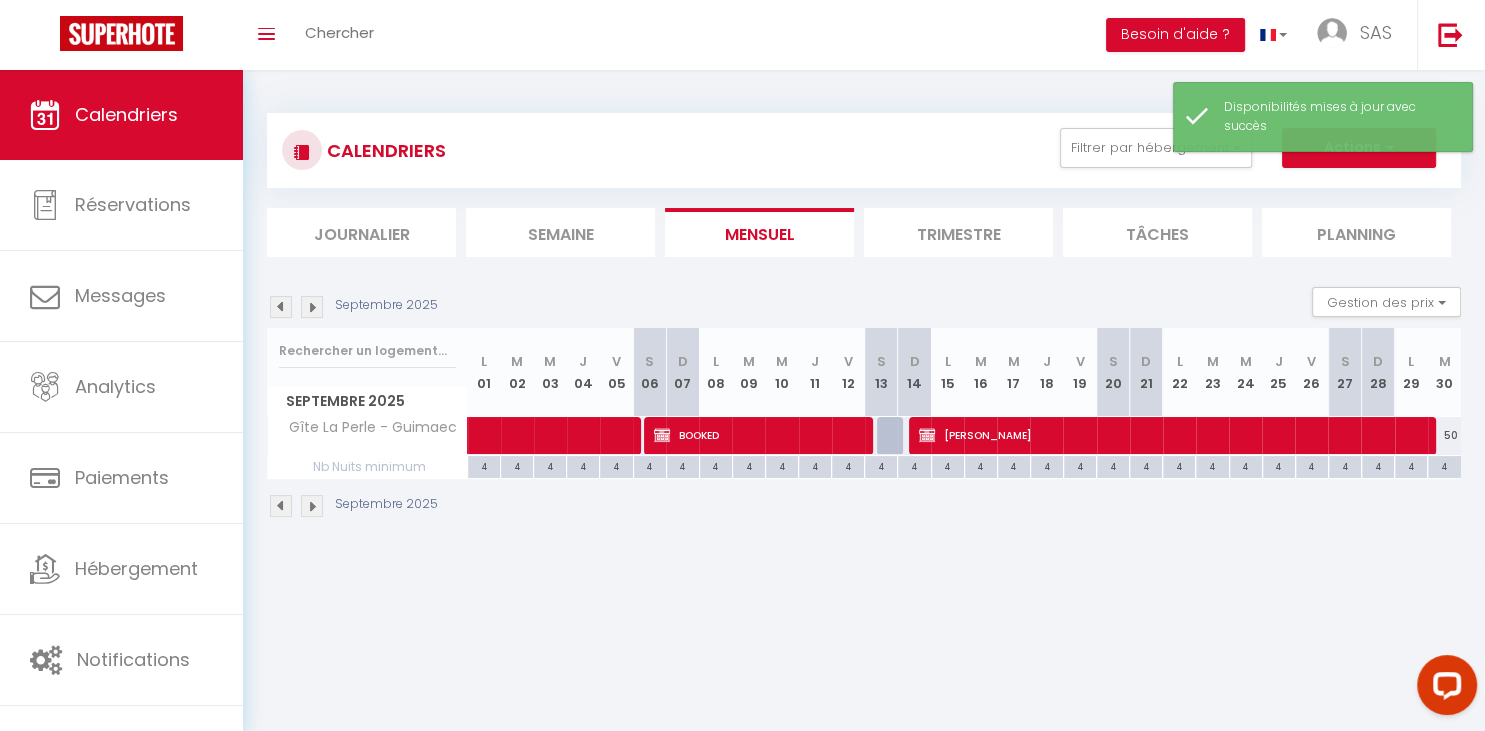click on "[PERSON_NAME]" at bounding box center [1172, 435] 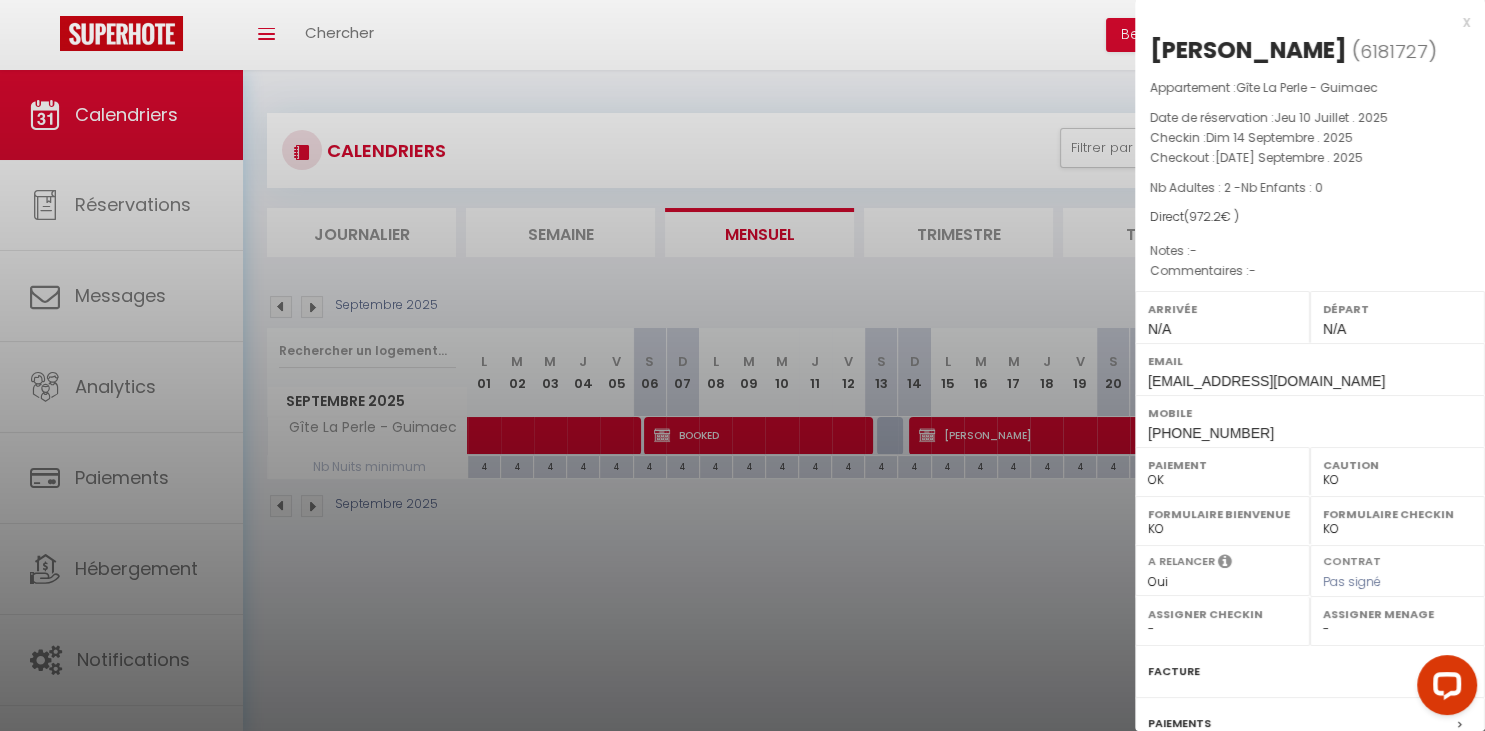 scroll, scrollTop: 70, scrollLeft: 0, axis: vertical 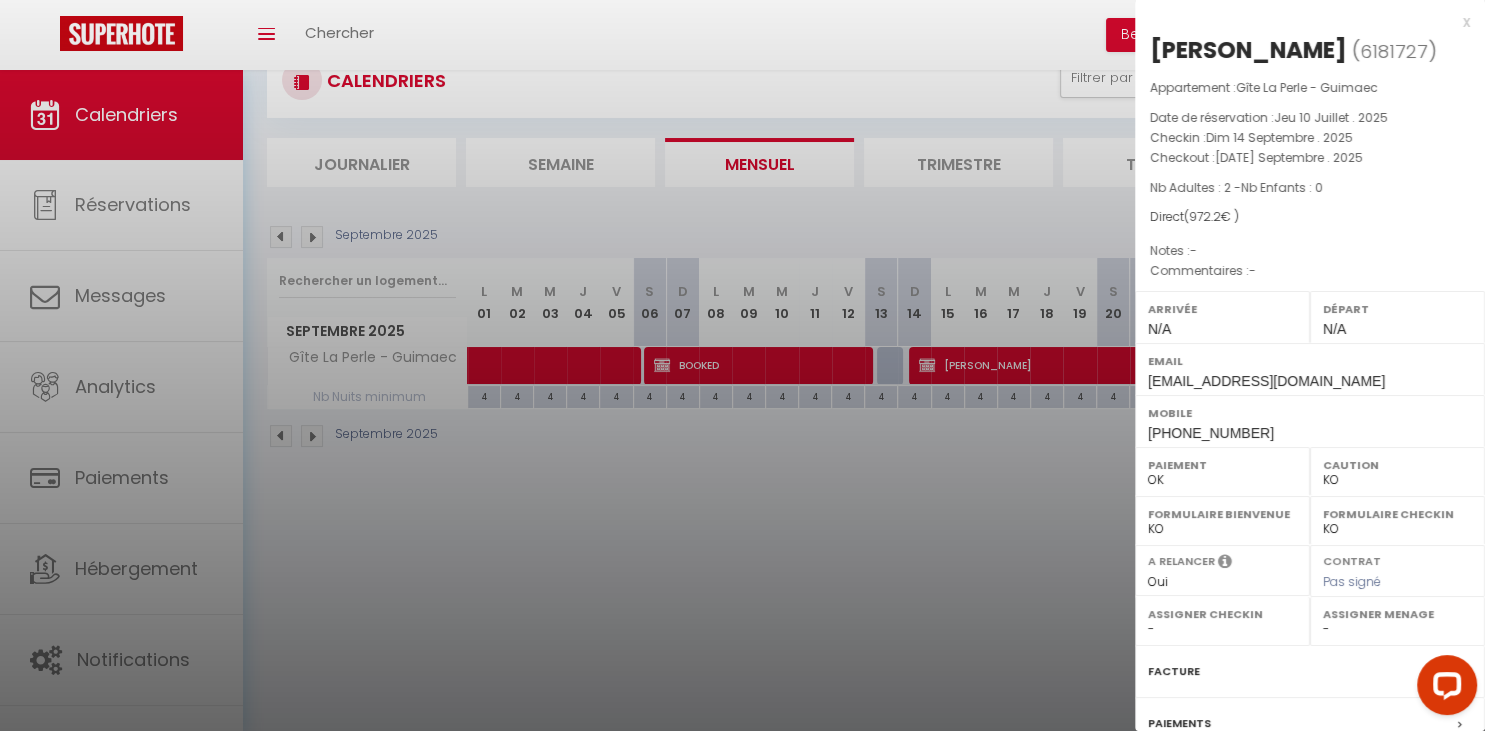 click on "Mobile" at bounding box center [1310, 413] 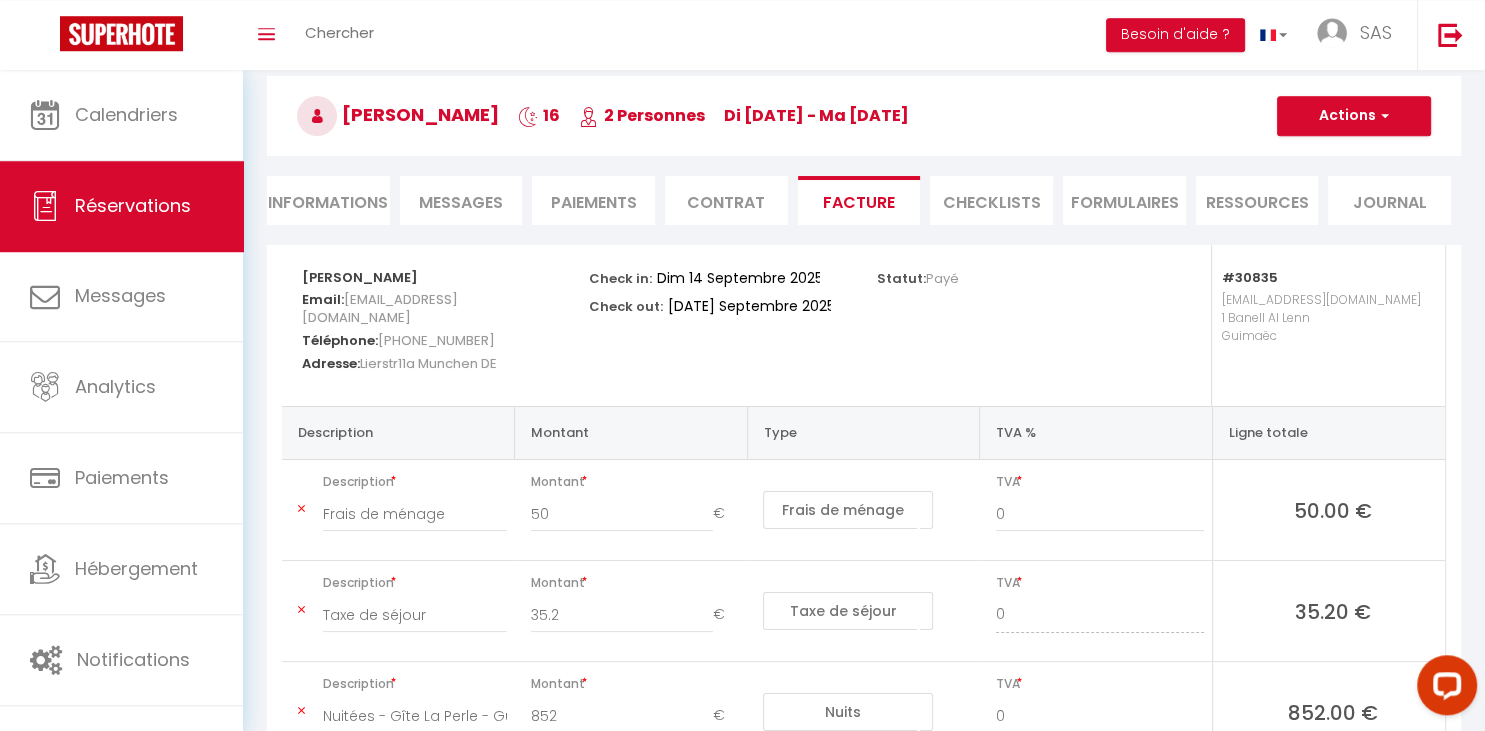 scroll, scrollTop: 92, scrollLeft: 0, axis: vertical 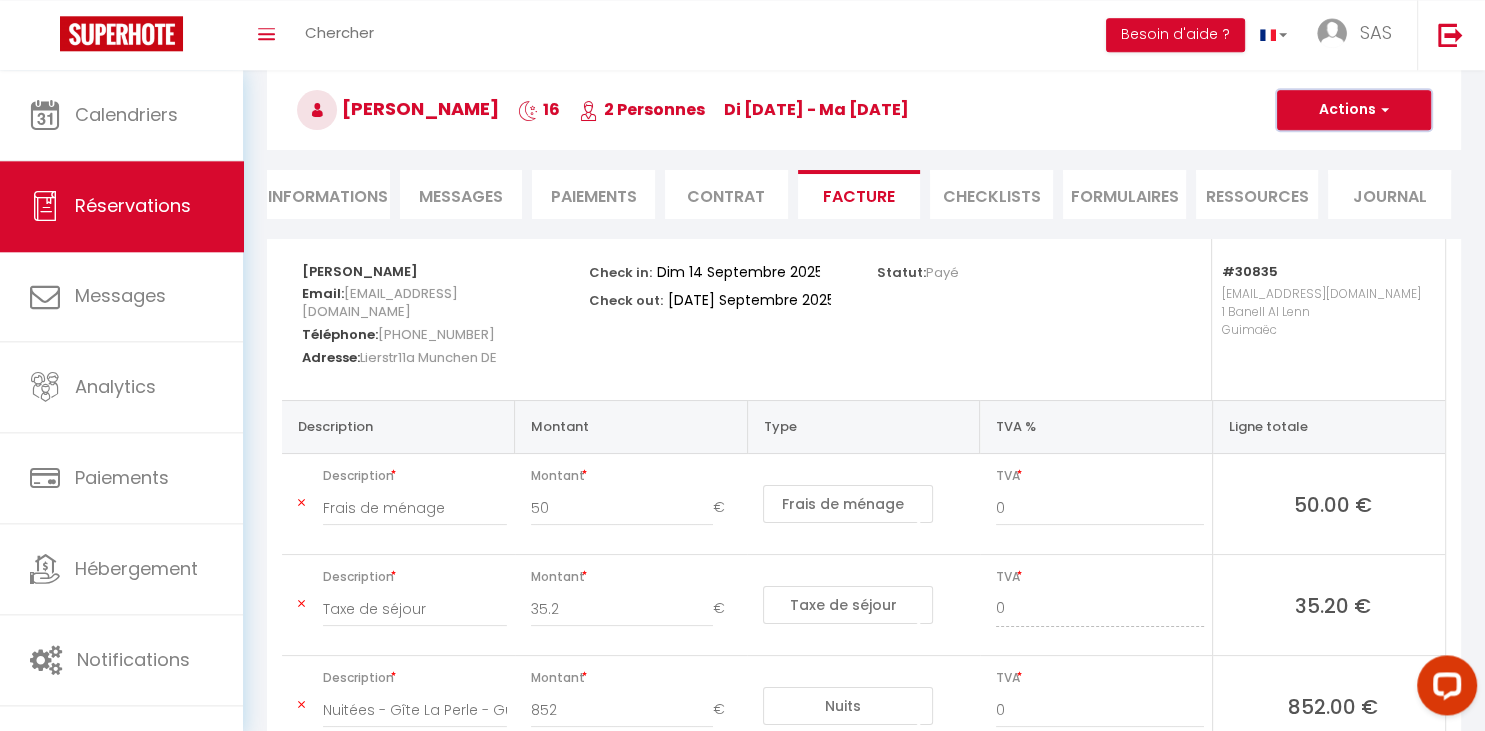 click on "Actions" at bounding box center [1354, 110] 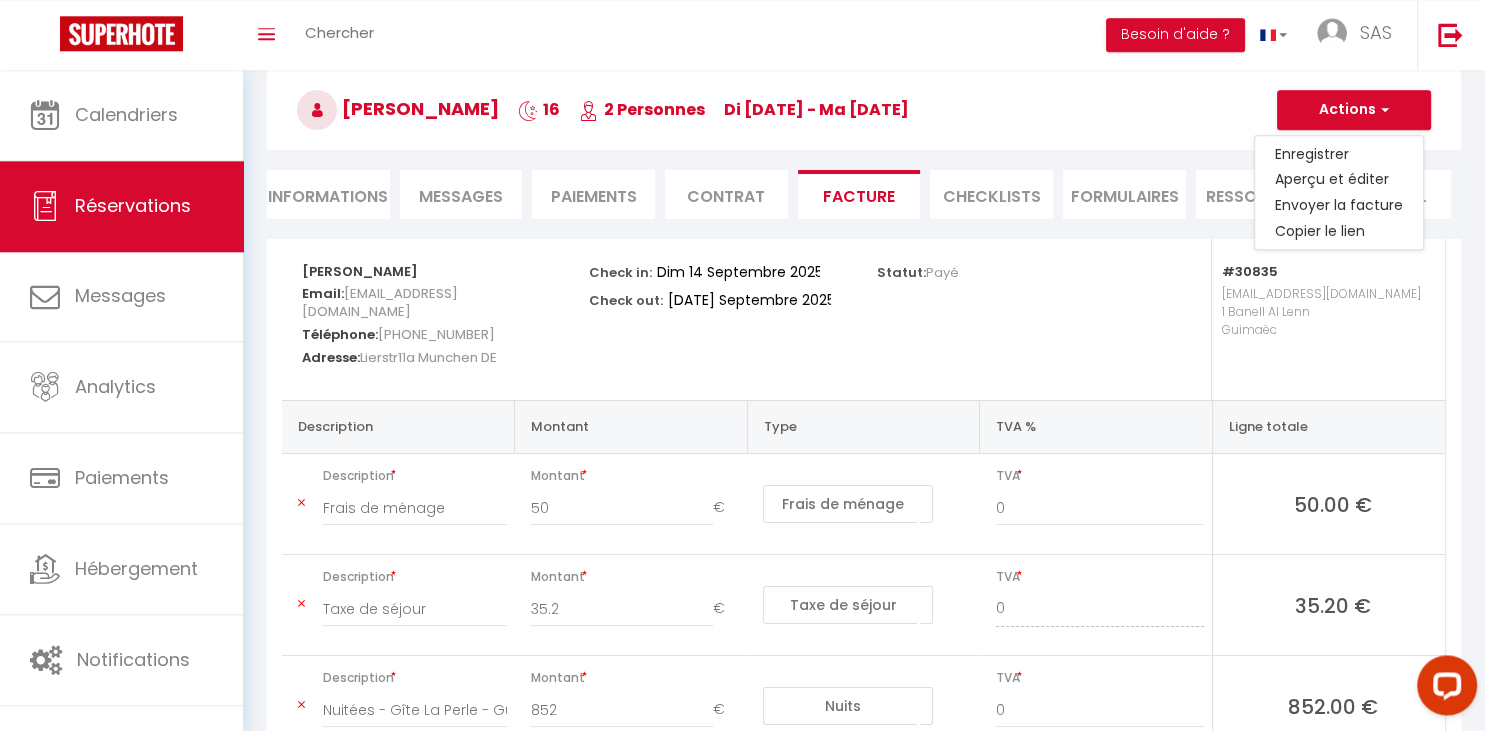 click on "[PERSON_NAME]   16    2 Personnes
di [DATE] - ma [DATE]" at bounding box center (864, 110) 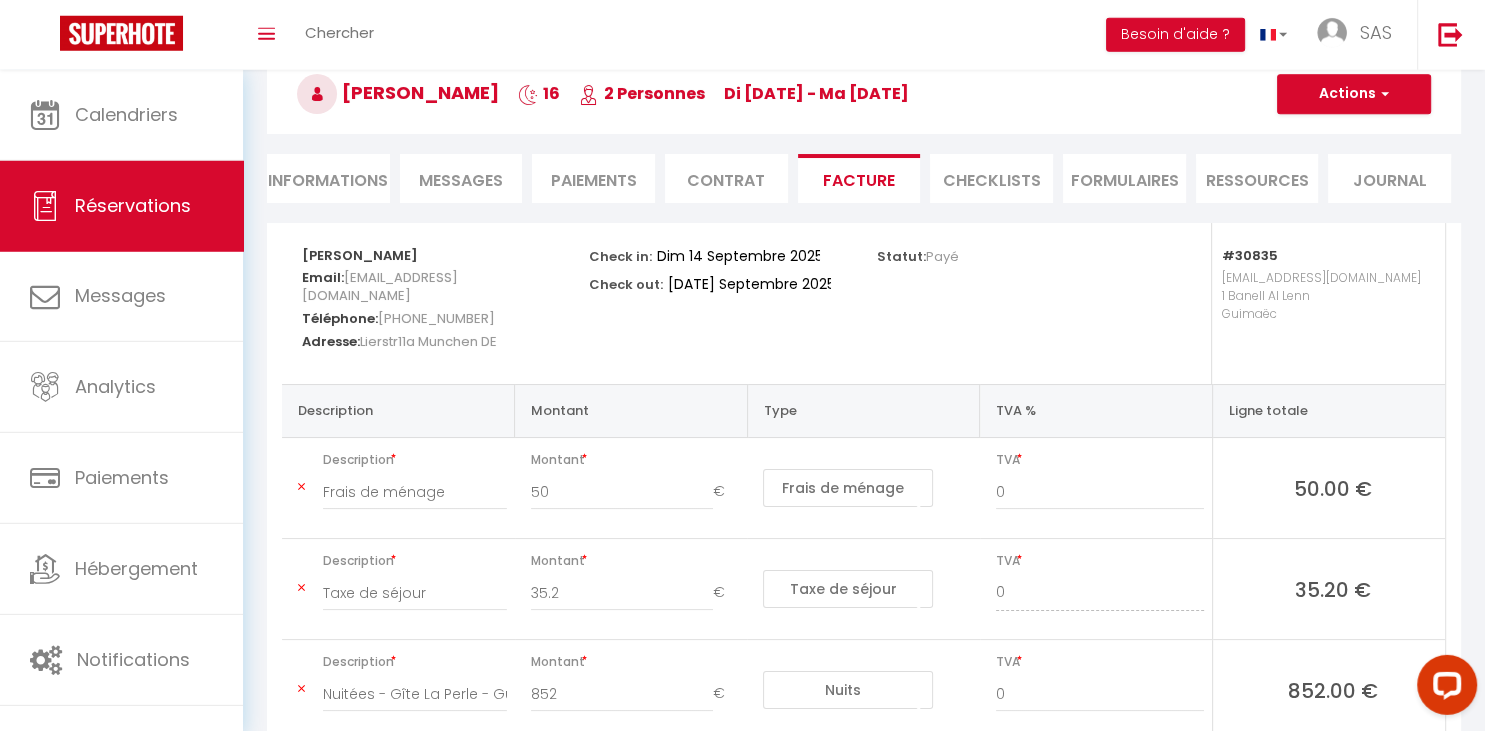 scroll, scrollTop: 109, scrollLeft: 0, axis: vertical 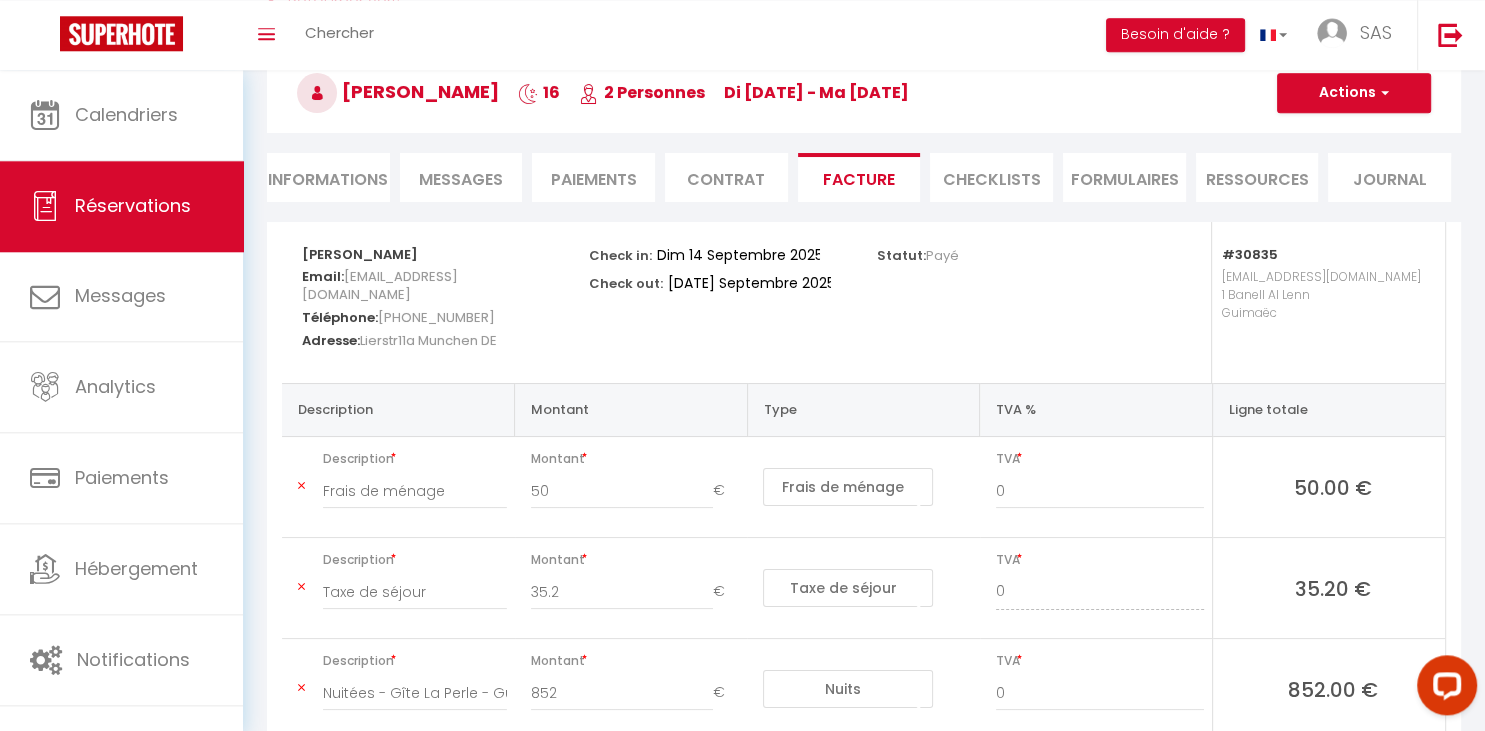 click on "Contrat" at bounding box center (726, 177) 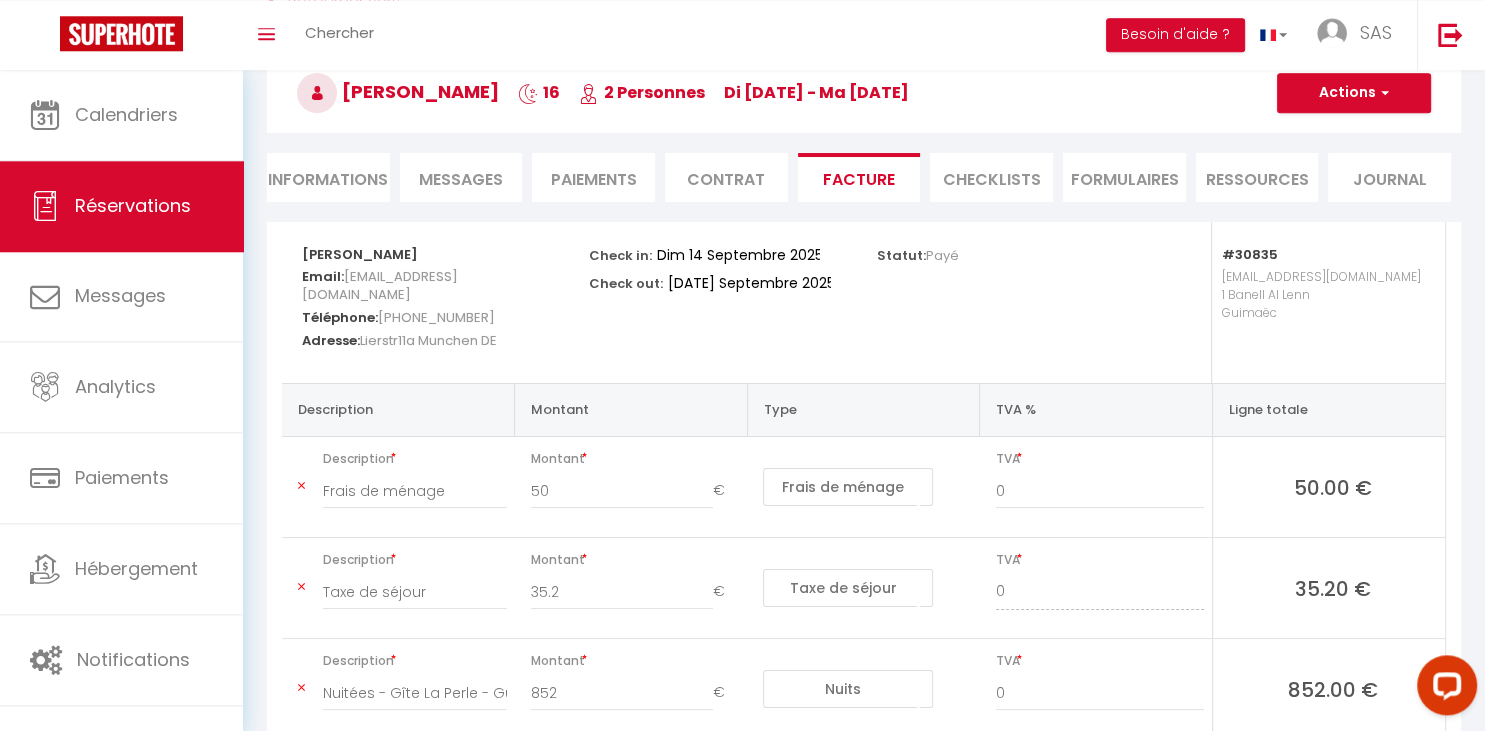 scroll, scrollTop: 70, scrollLeft: 0, axis: vertical 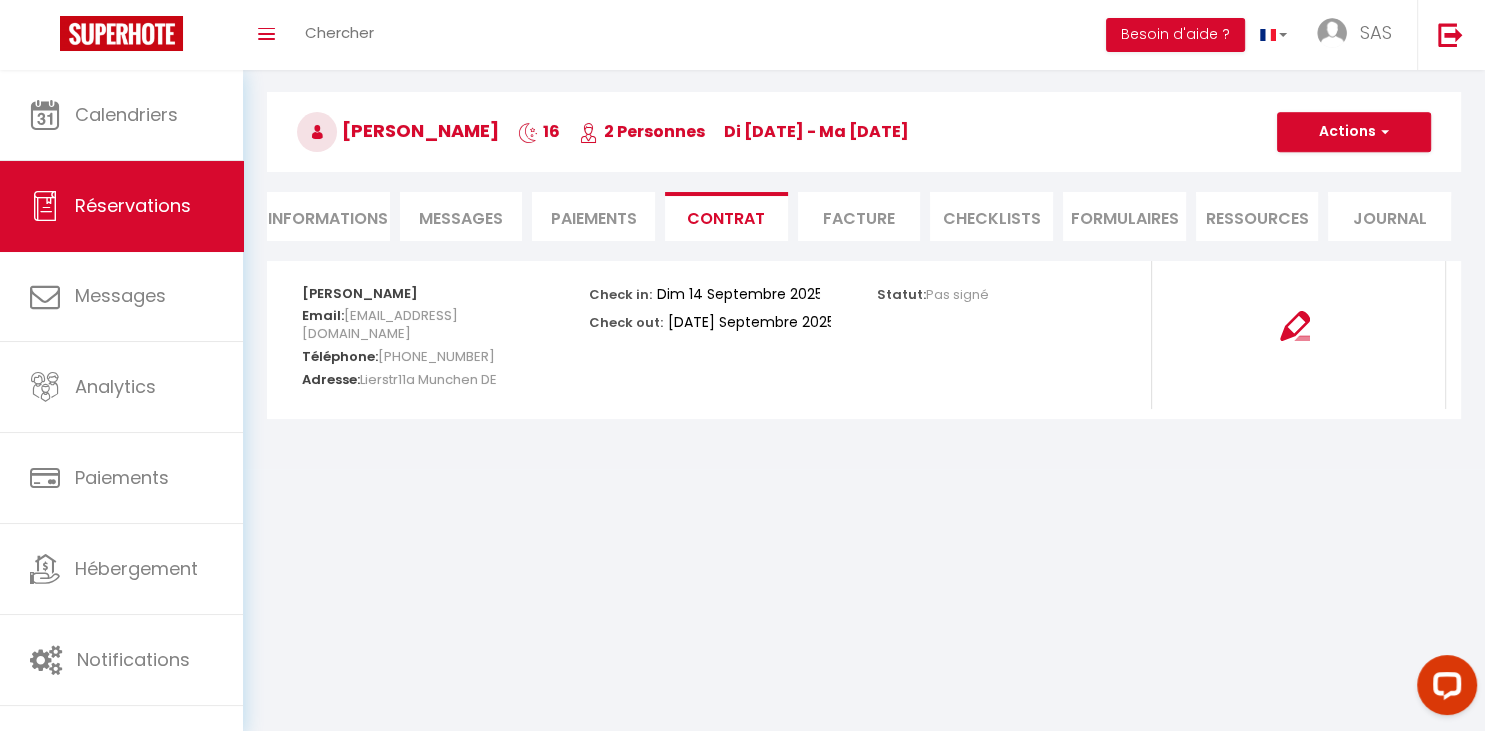 click on "Paiements" at bounding box center (593, 216) 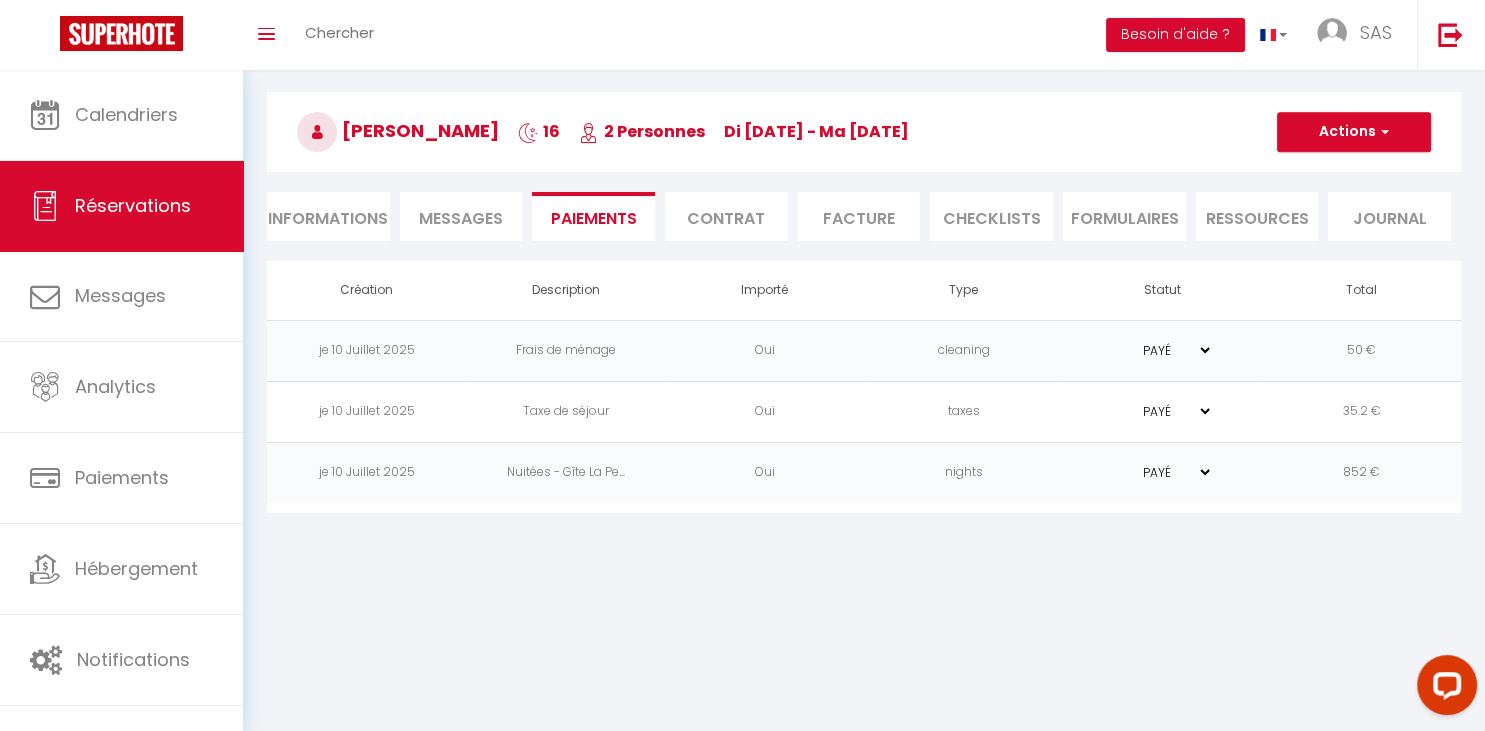 click on "Messages" at bounding box center (461, 218) 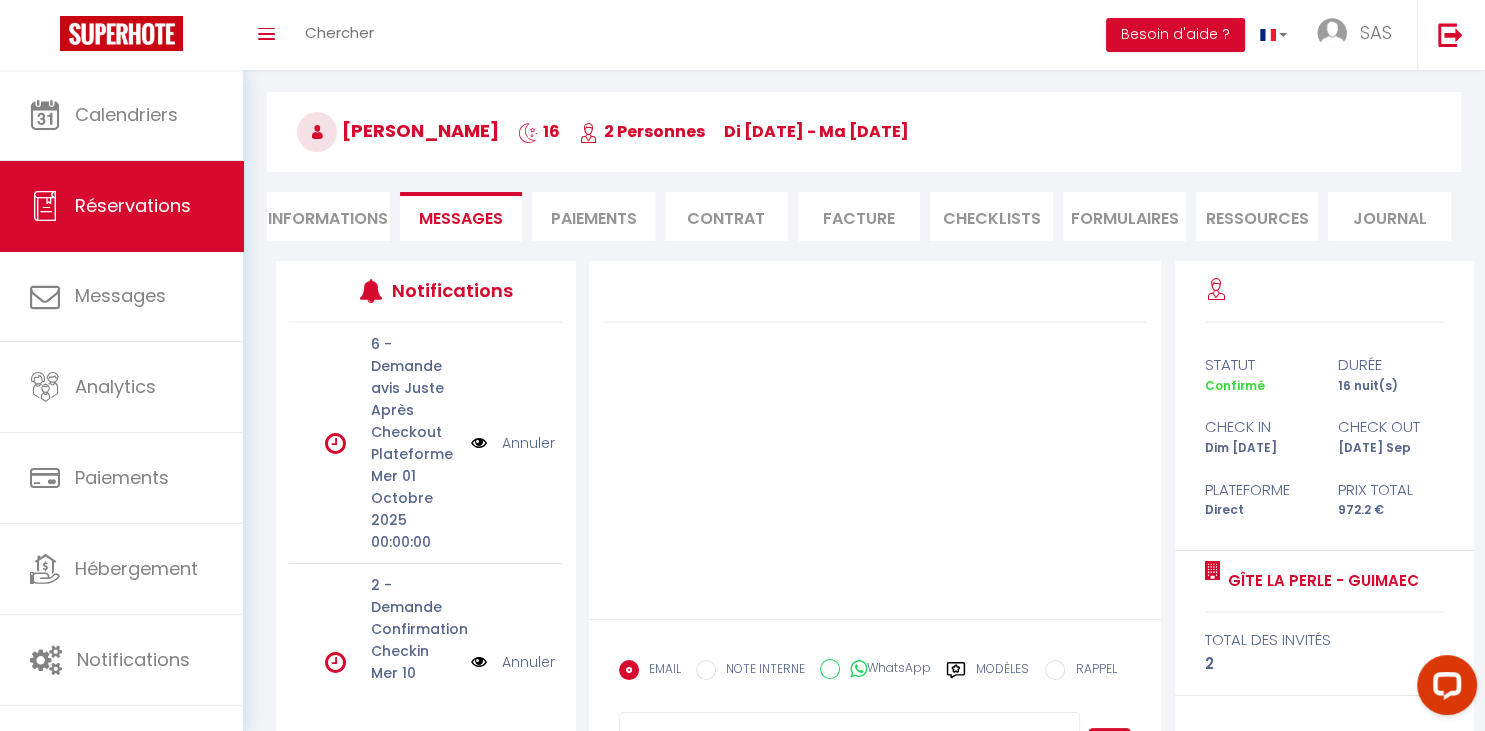 click on "Informations" at bounding box center [328, 216] 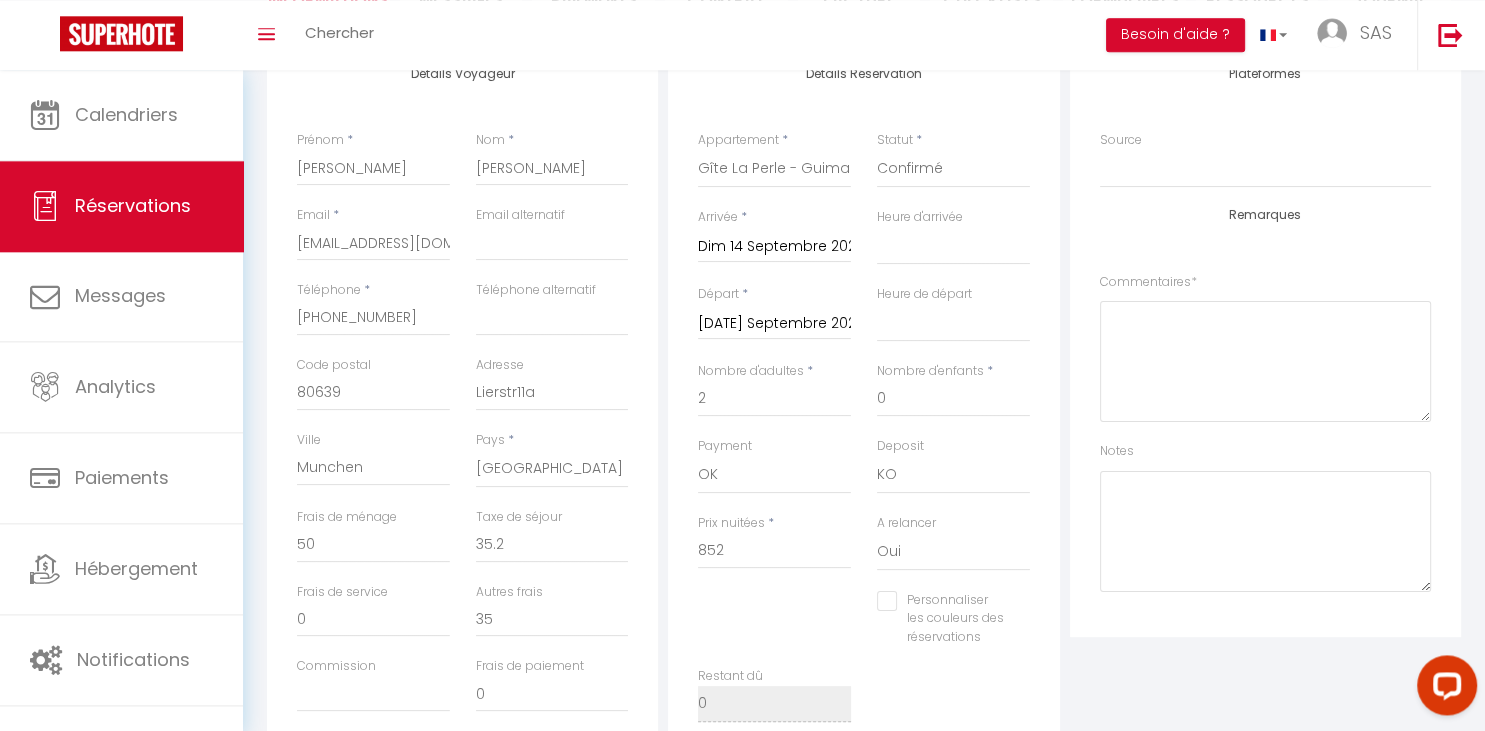 scroll, scrollTop: 376, scrollLeft: 0, axis: vertical 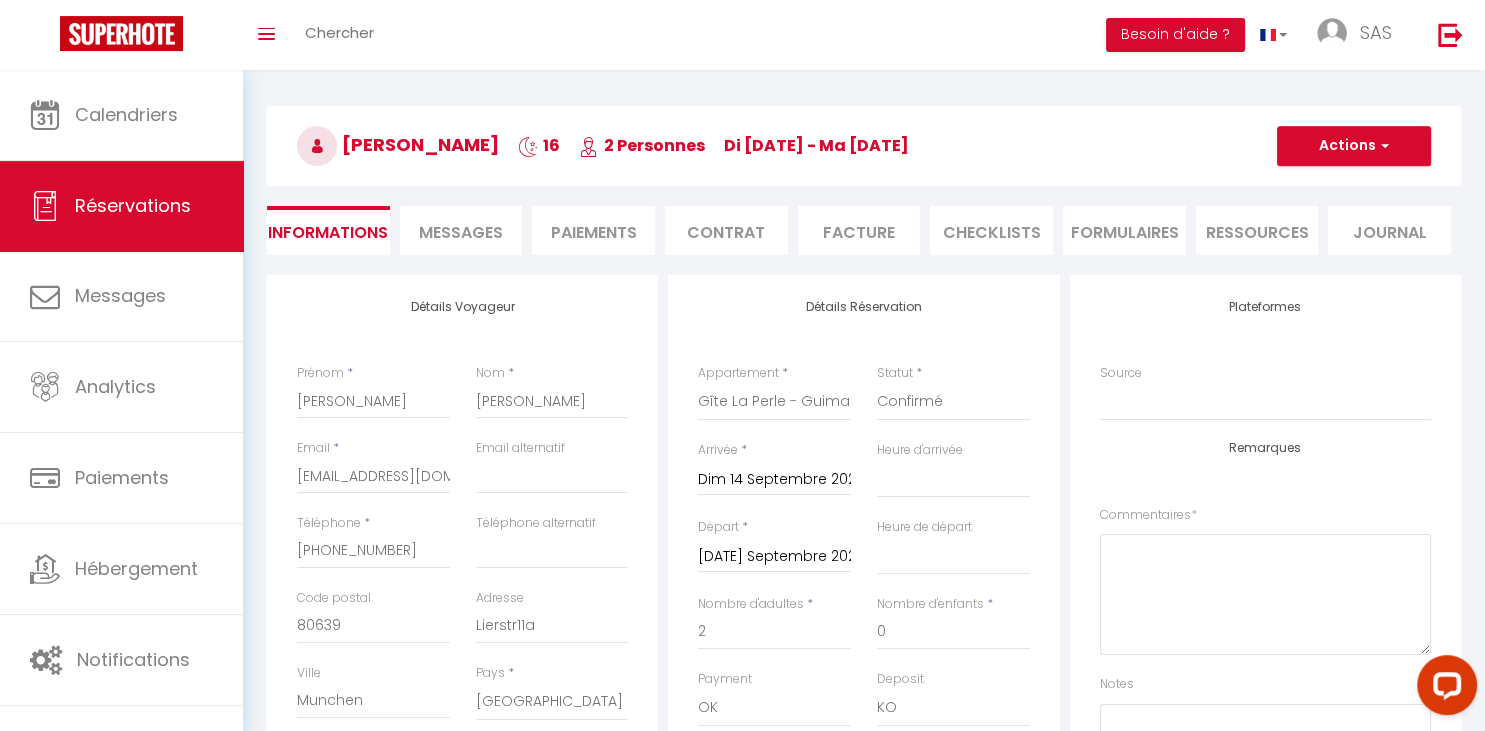 click on "Facture" at bounding box center (859, 230) 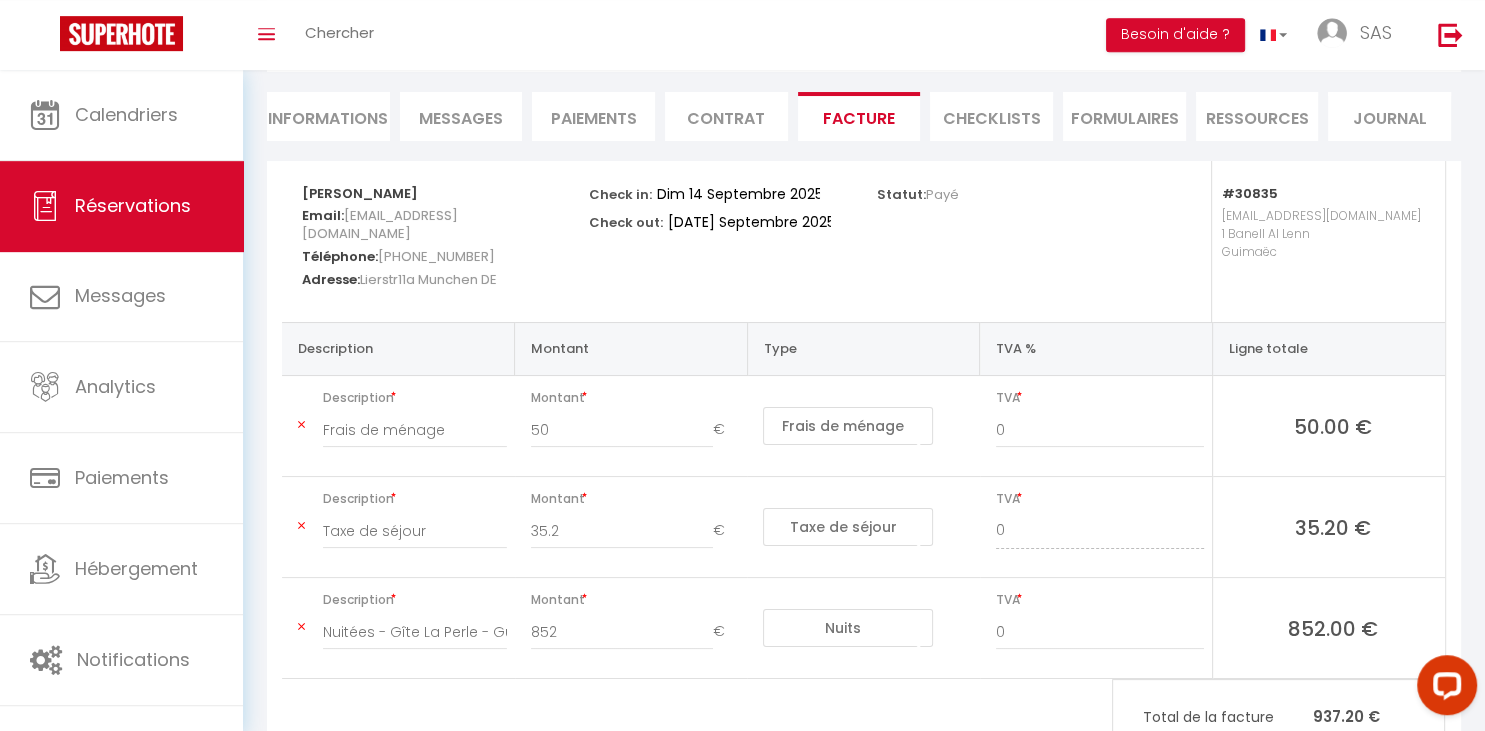 scroll, scrollTop: 251, scrollLeft: 0, axis: vertical 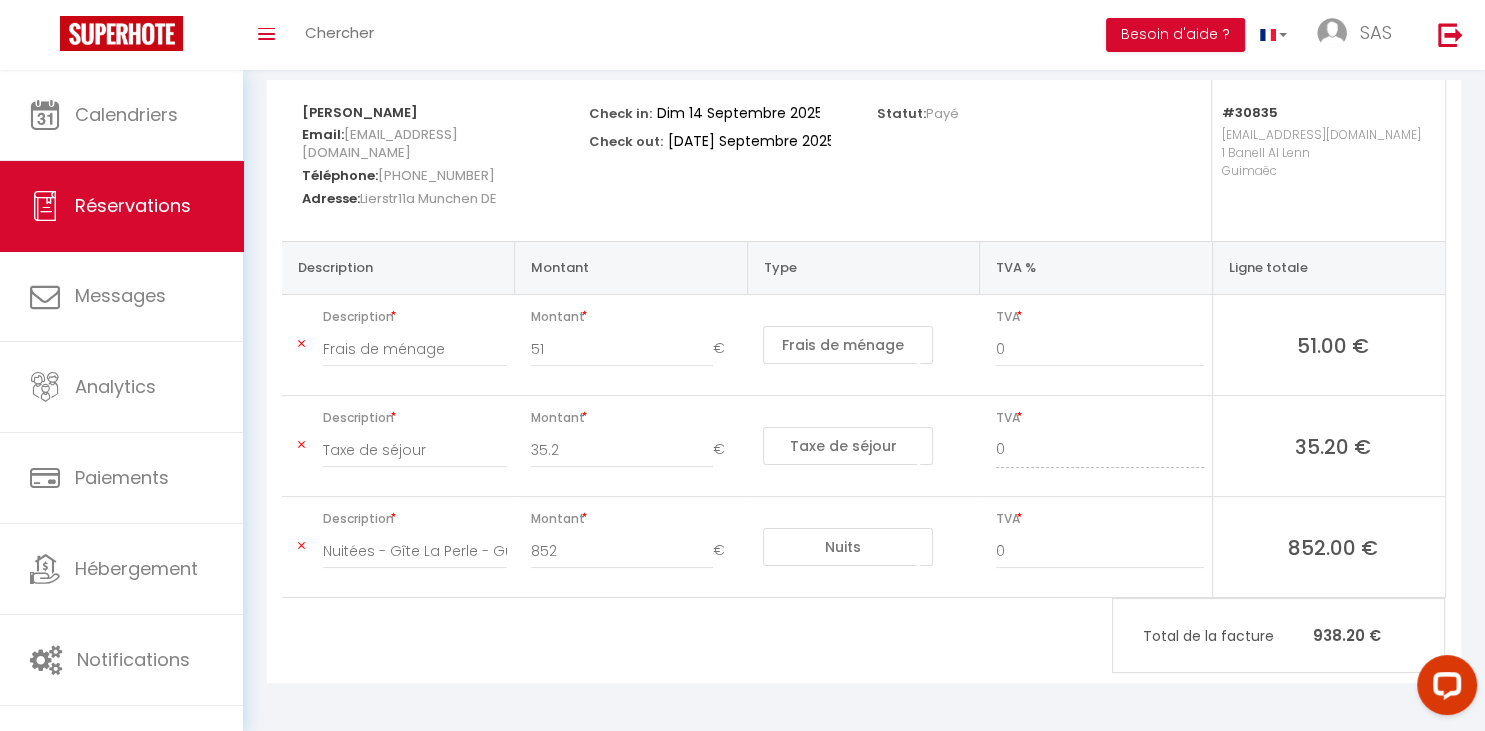 click on "51" at bounding box center (622, 349) 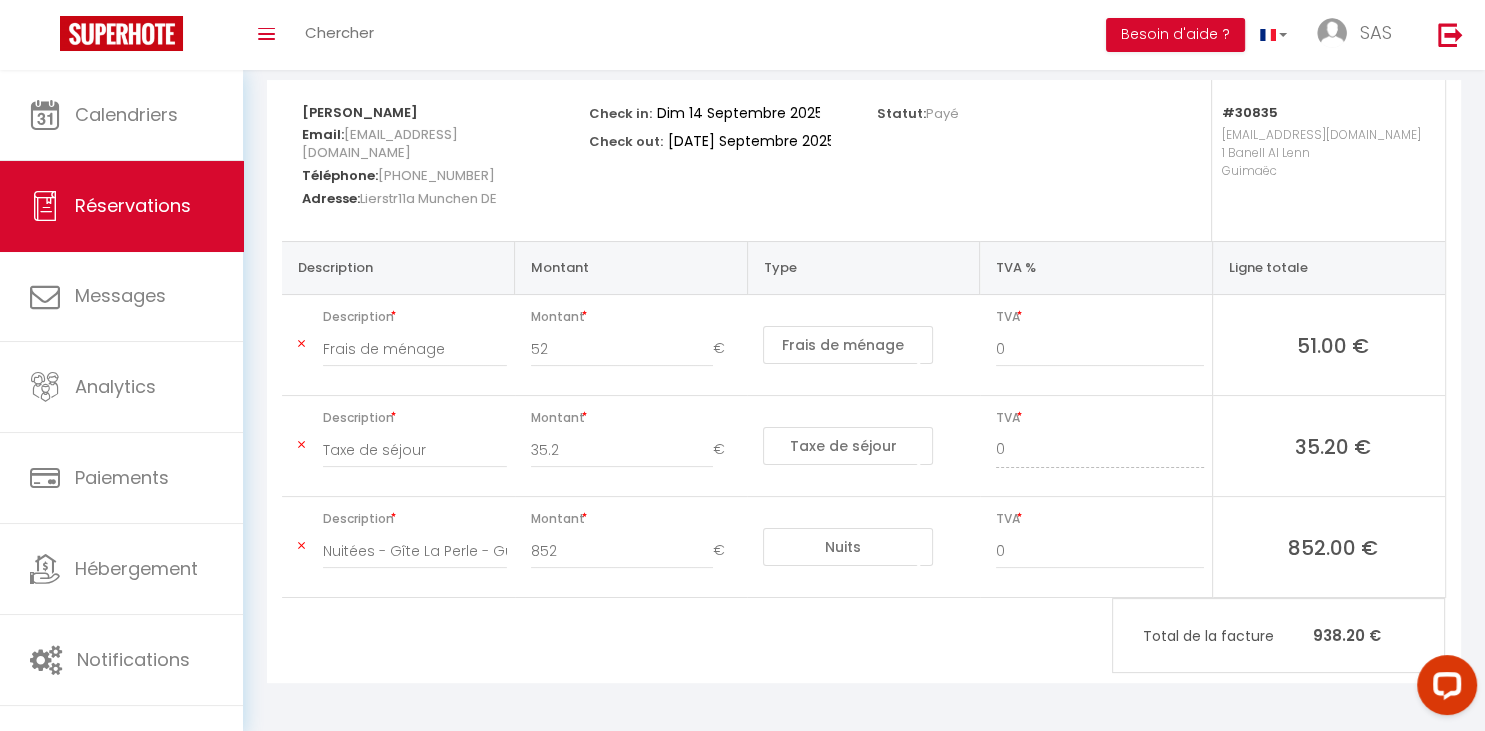 click on "52" at bounding box center [622, 349] 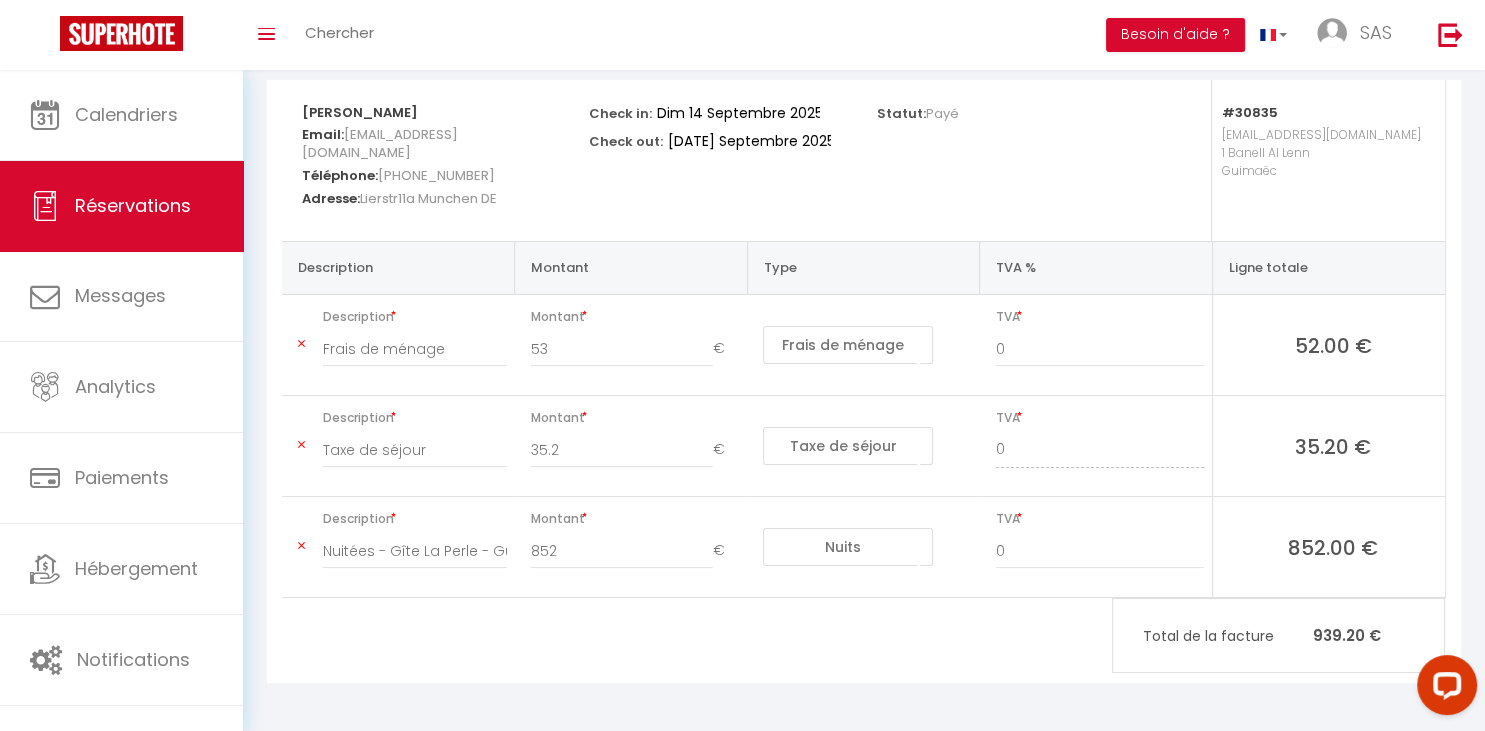 click on "53" at bounding box center (622, 349) 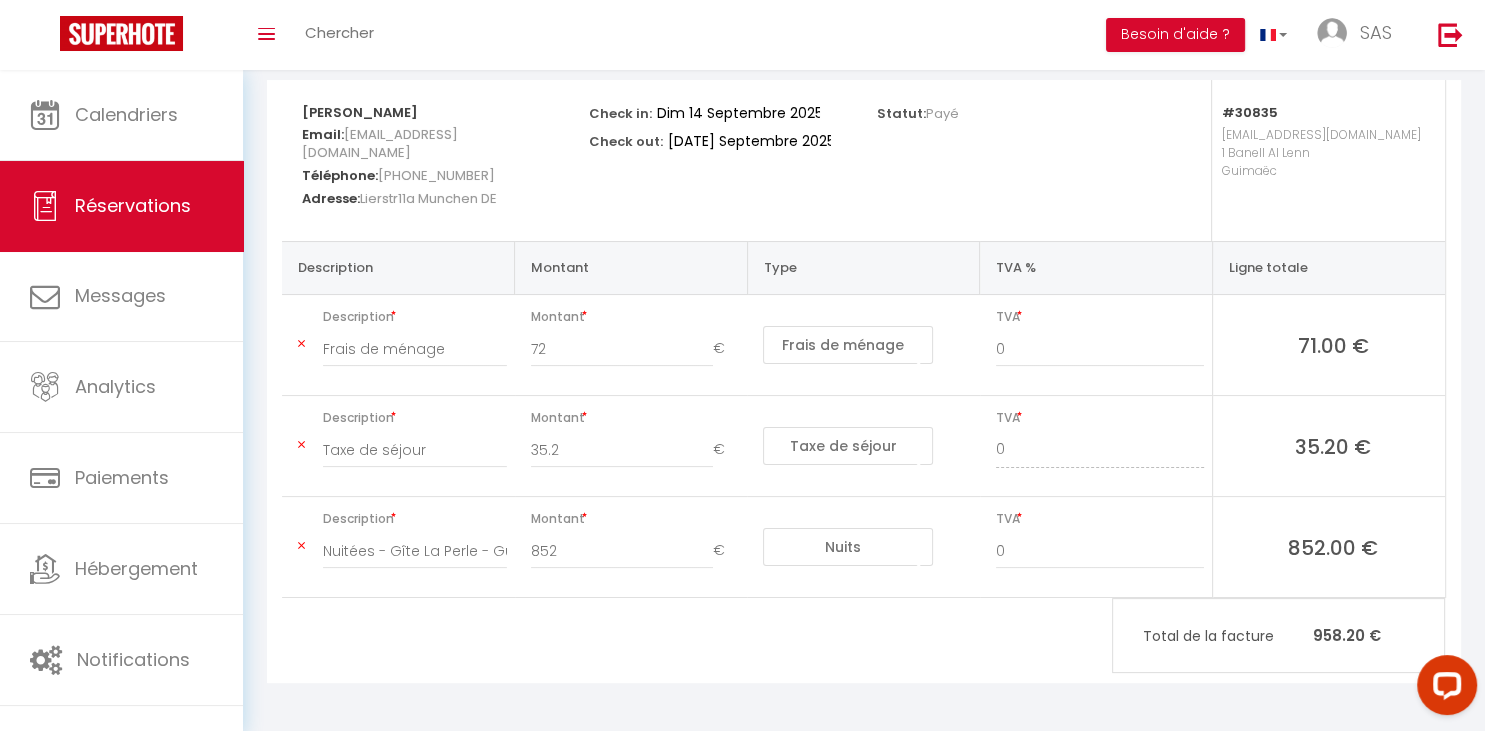 click on "72" at bounding box center [622, 349] 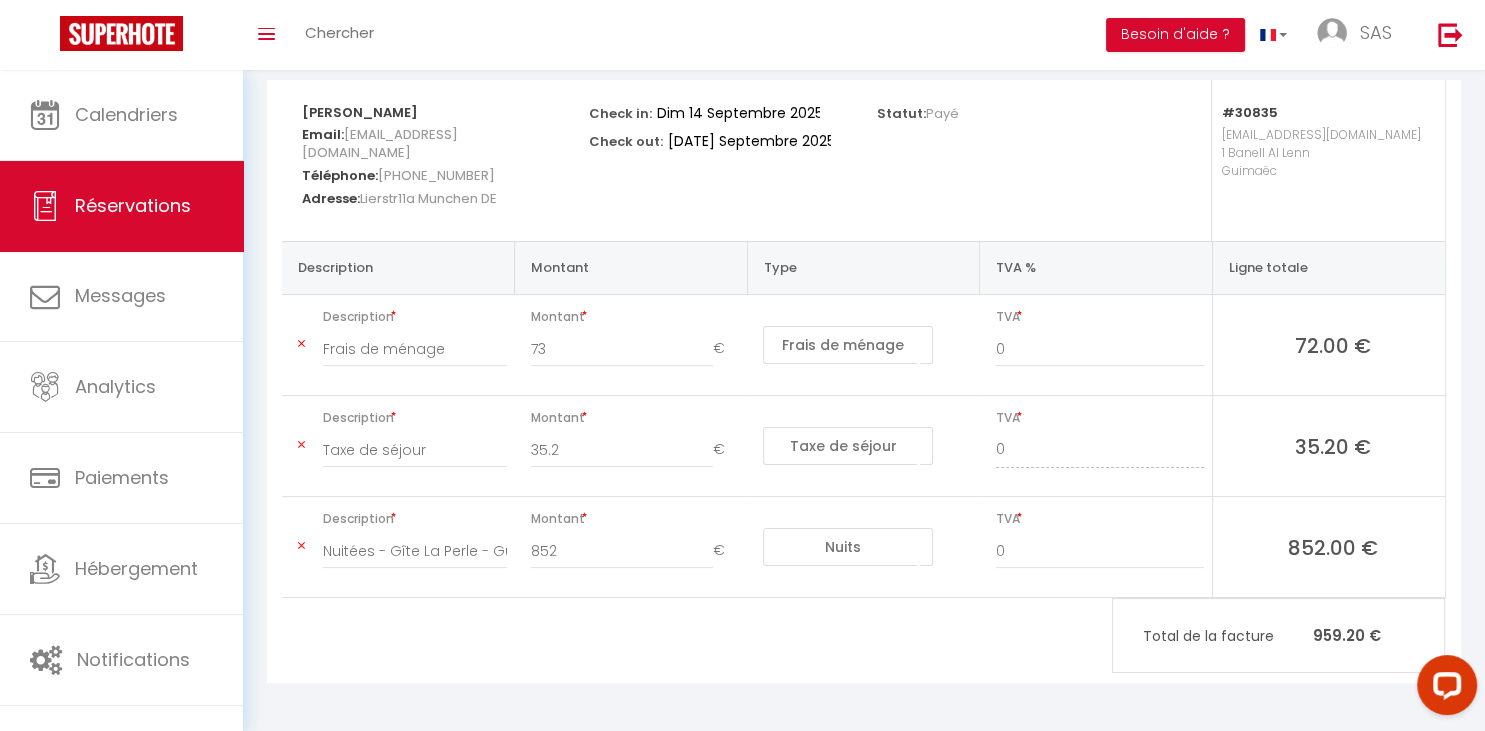 click on "73" at bounding box center [622, 349] 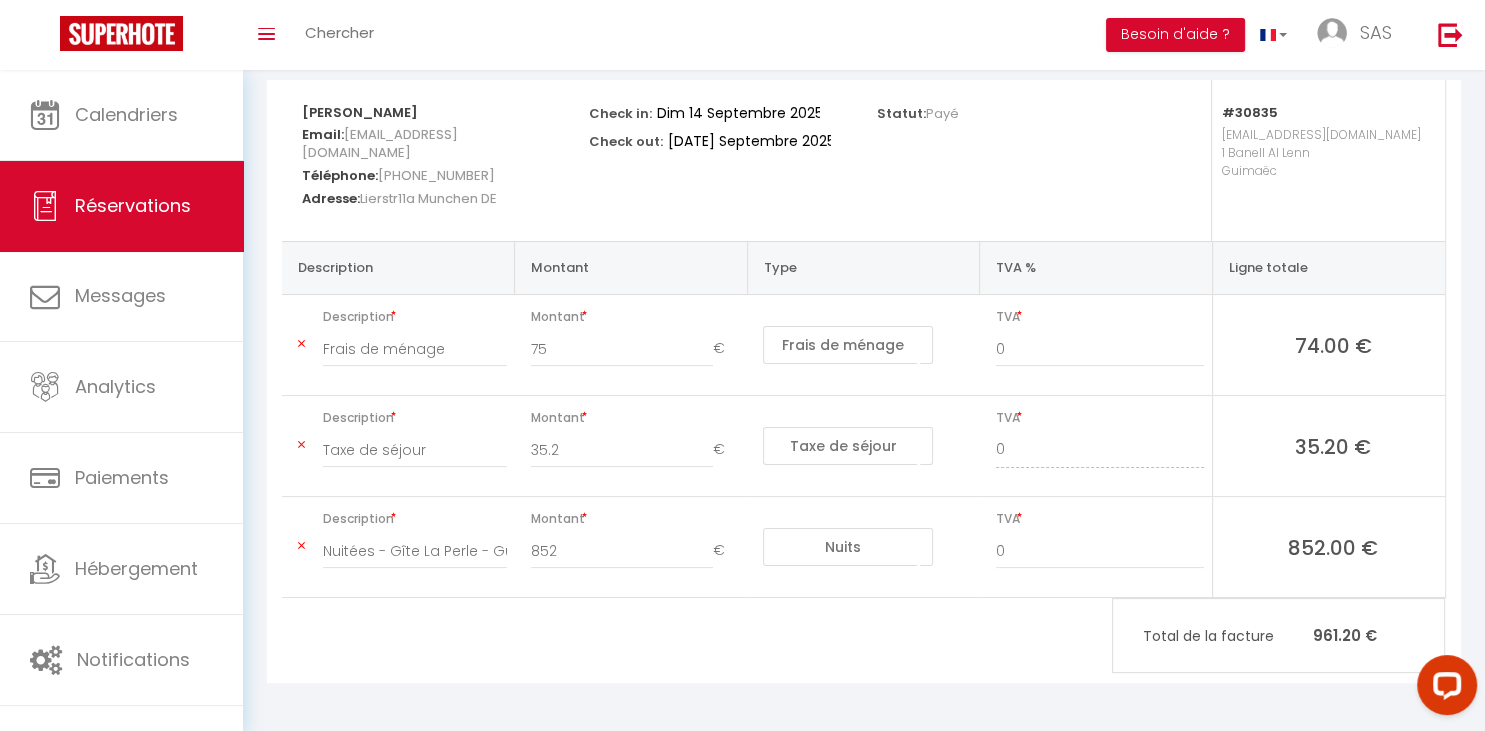 click on "75" at bounding box center (622, 349) 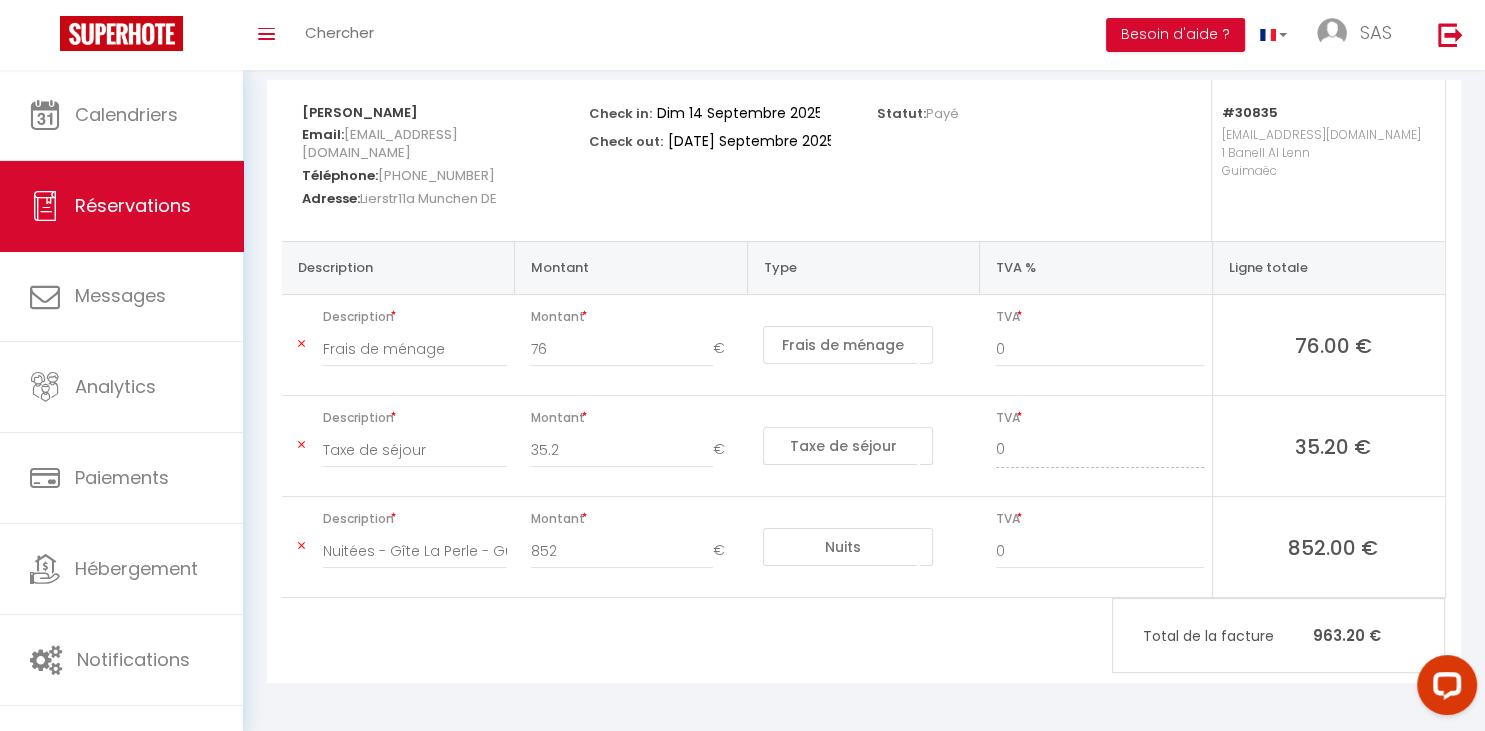 click on "76" at bounding box center [622, 349] 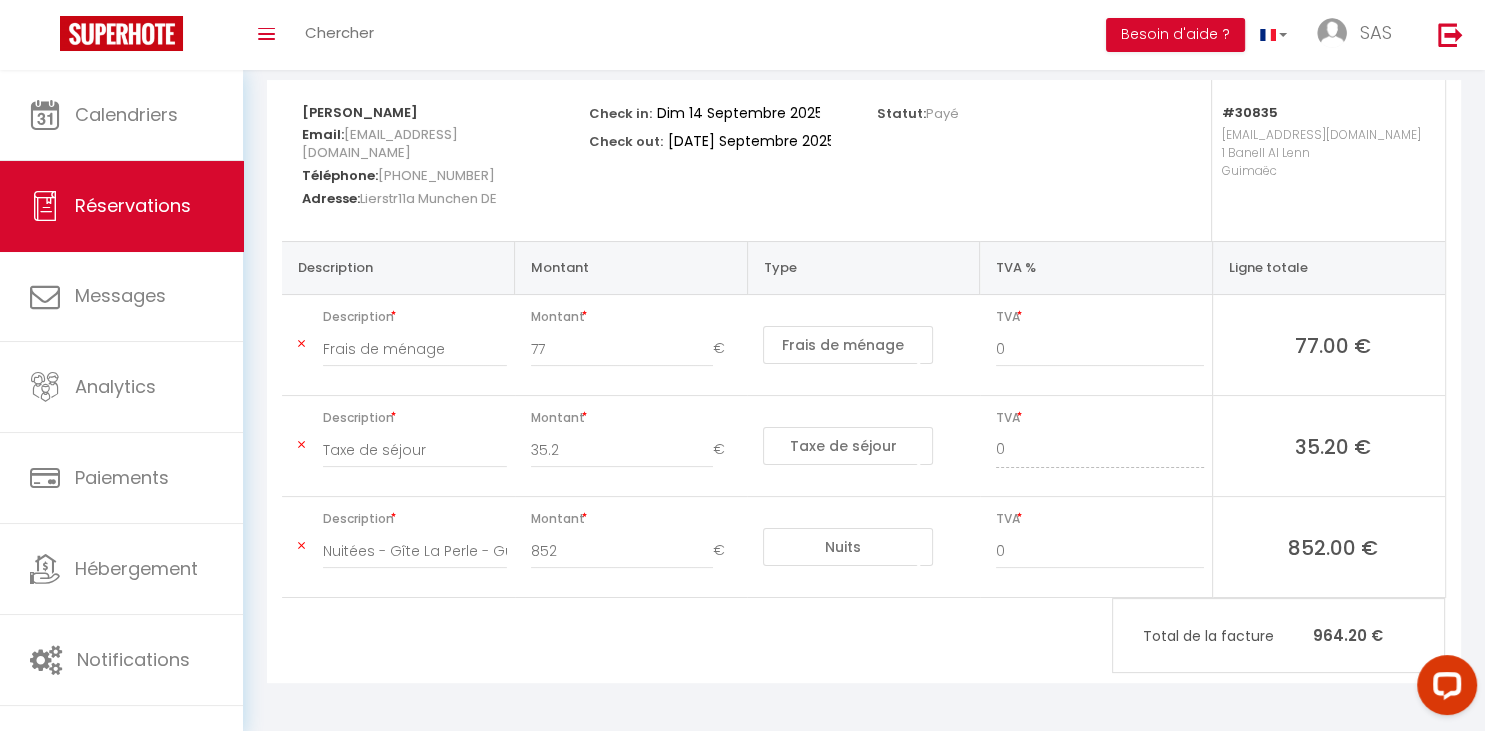 click on "77" at bounding box center (622, 349) 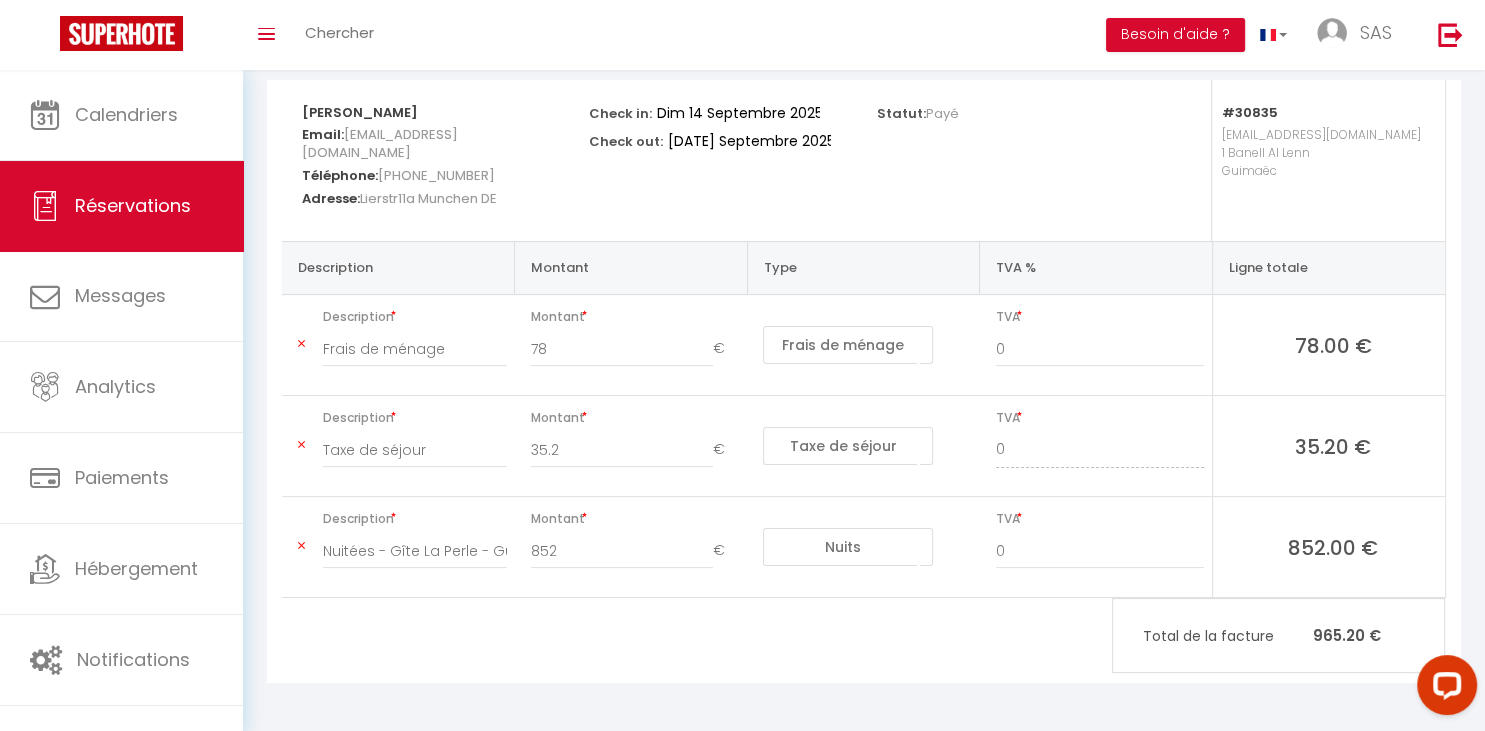click on "78" at bounding box center (622, 349) 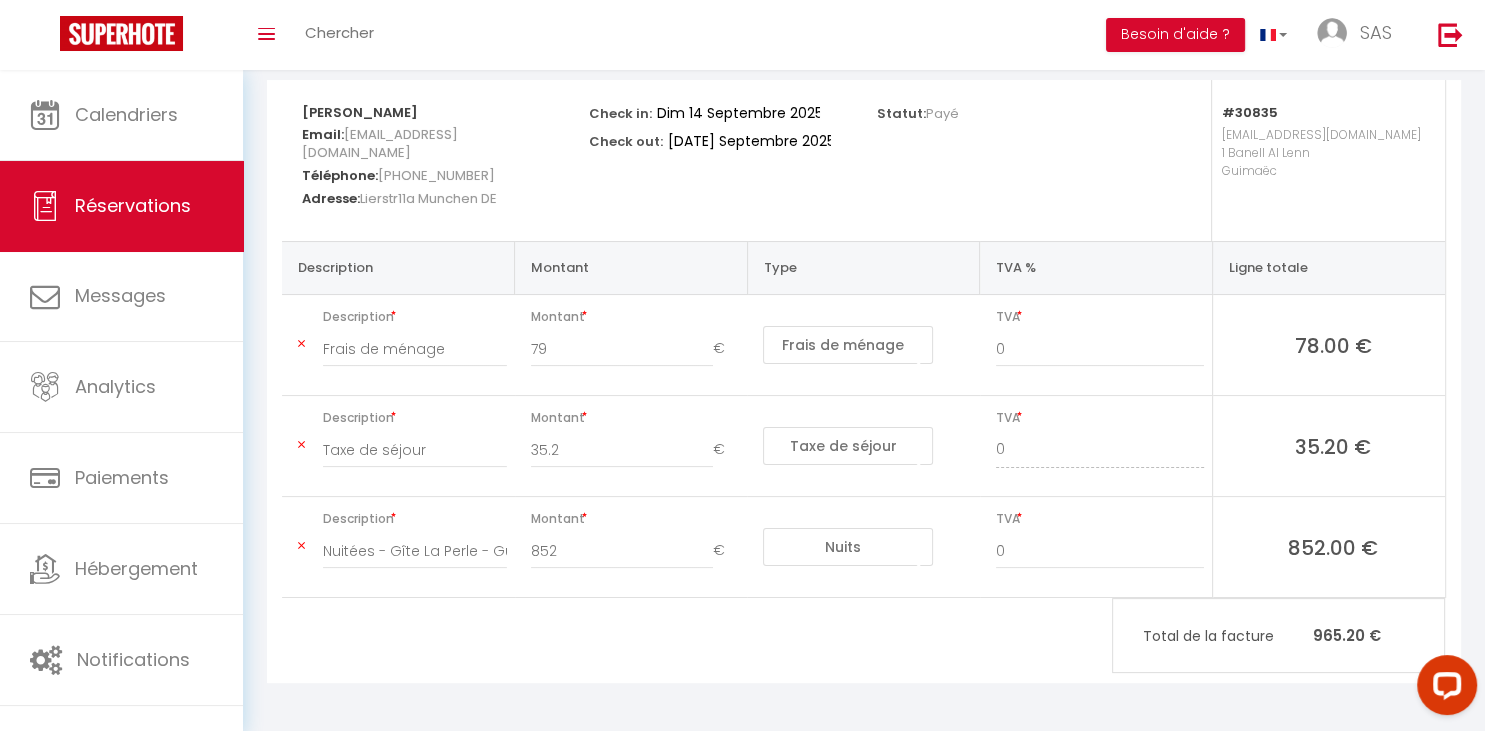 click on "79" at bounding box center (622, 349) 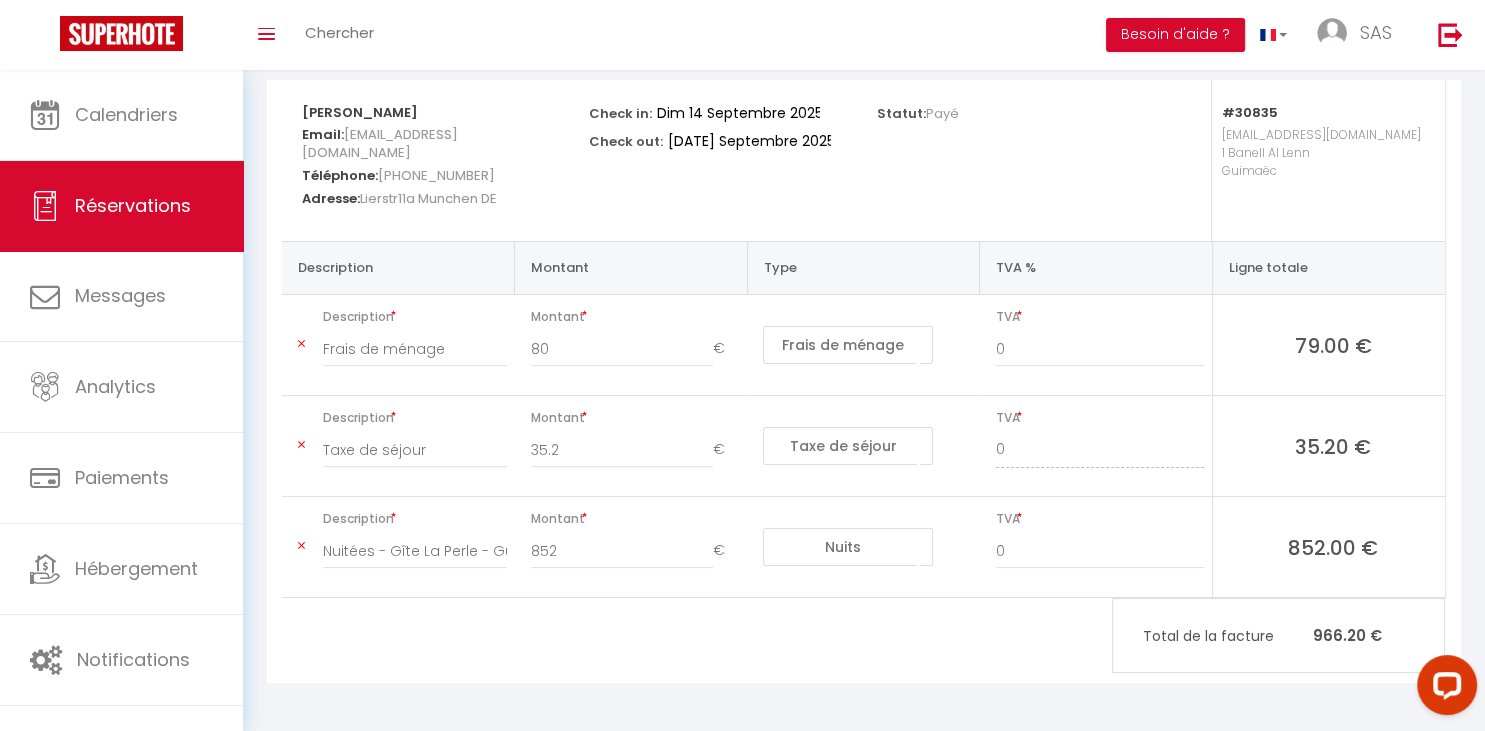 click on "80" at bounding box center (622, 349) 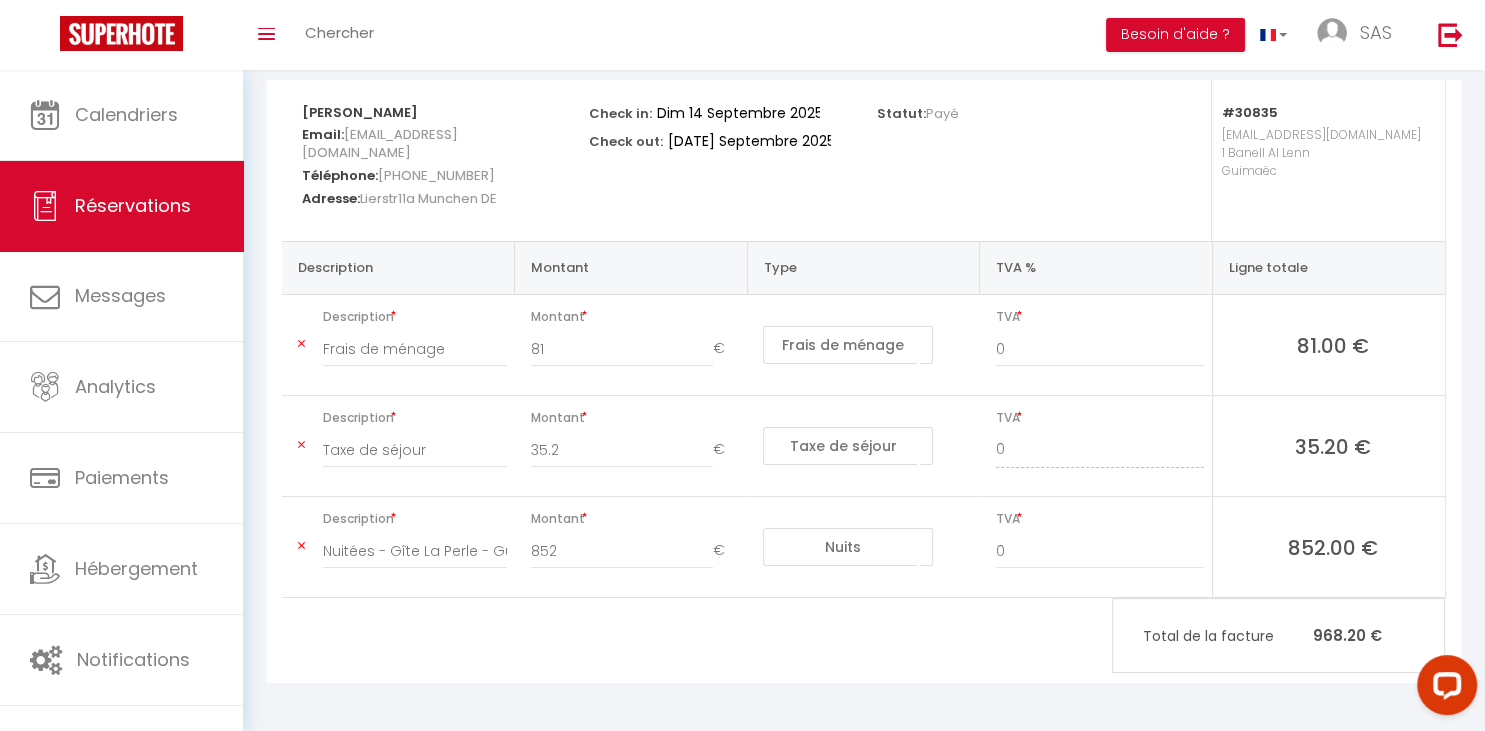 click on "81" at bounding box center (622, 349) 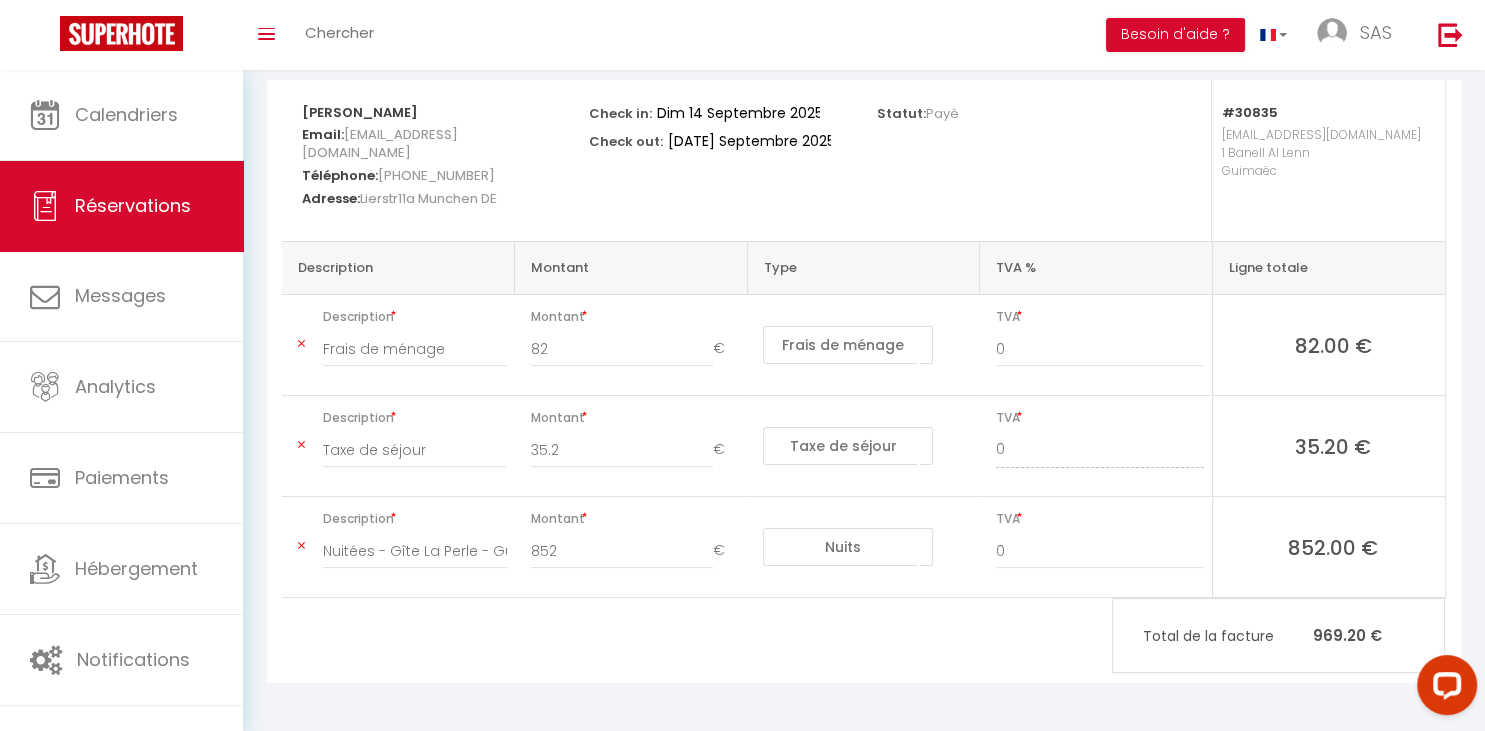 click on "82" at bounding box center (622, 349) 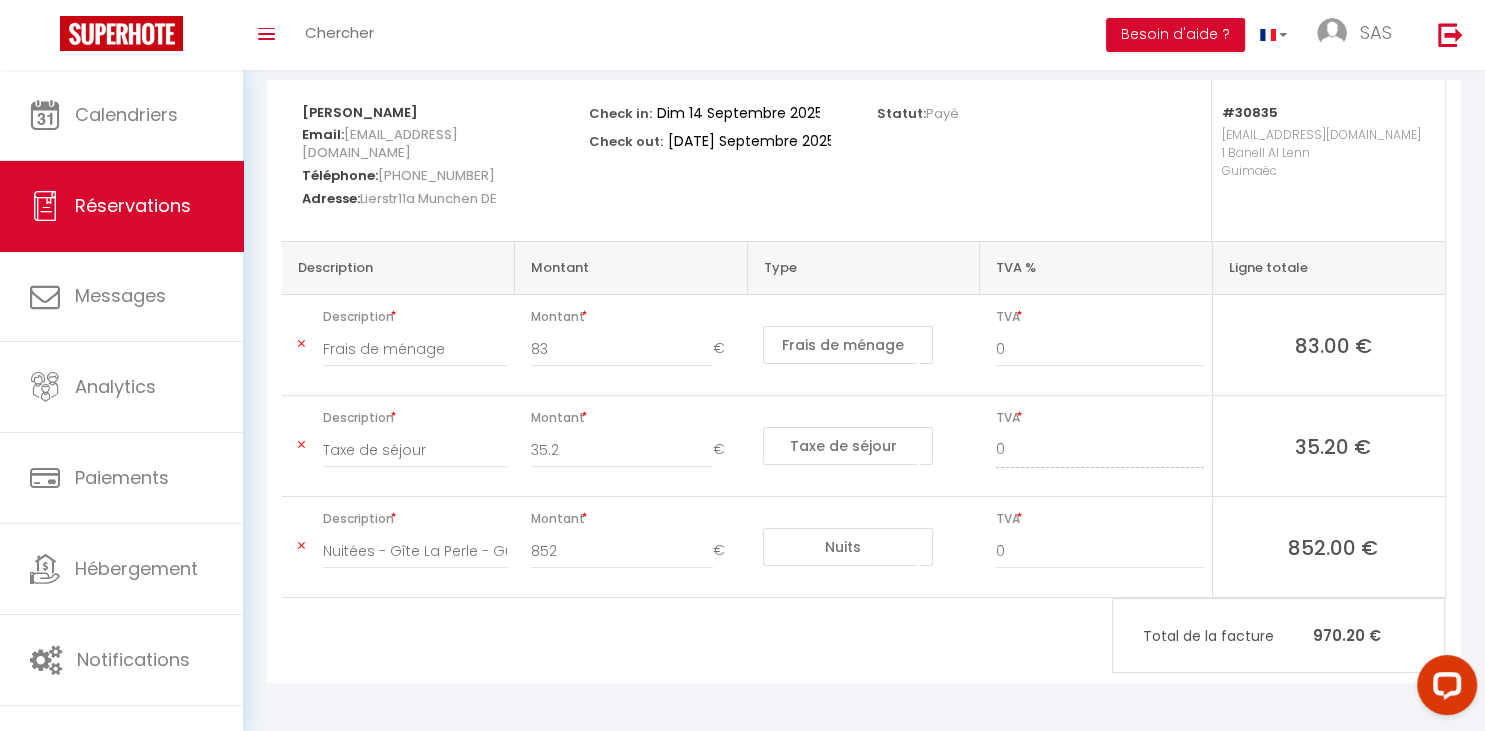 click on "83" at bounding box center (622, 349) 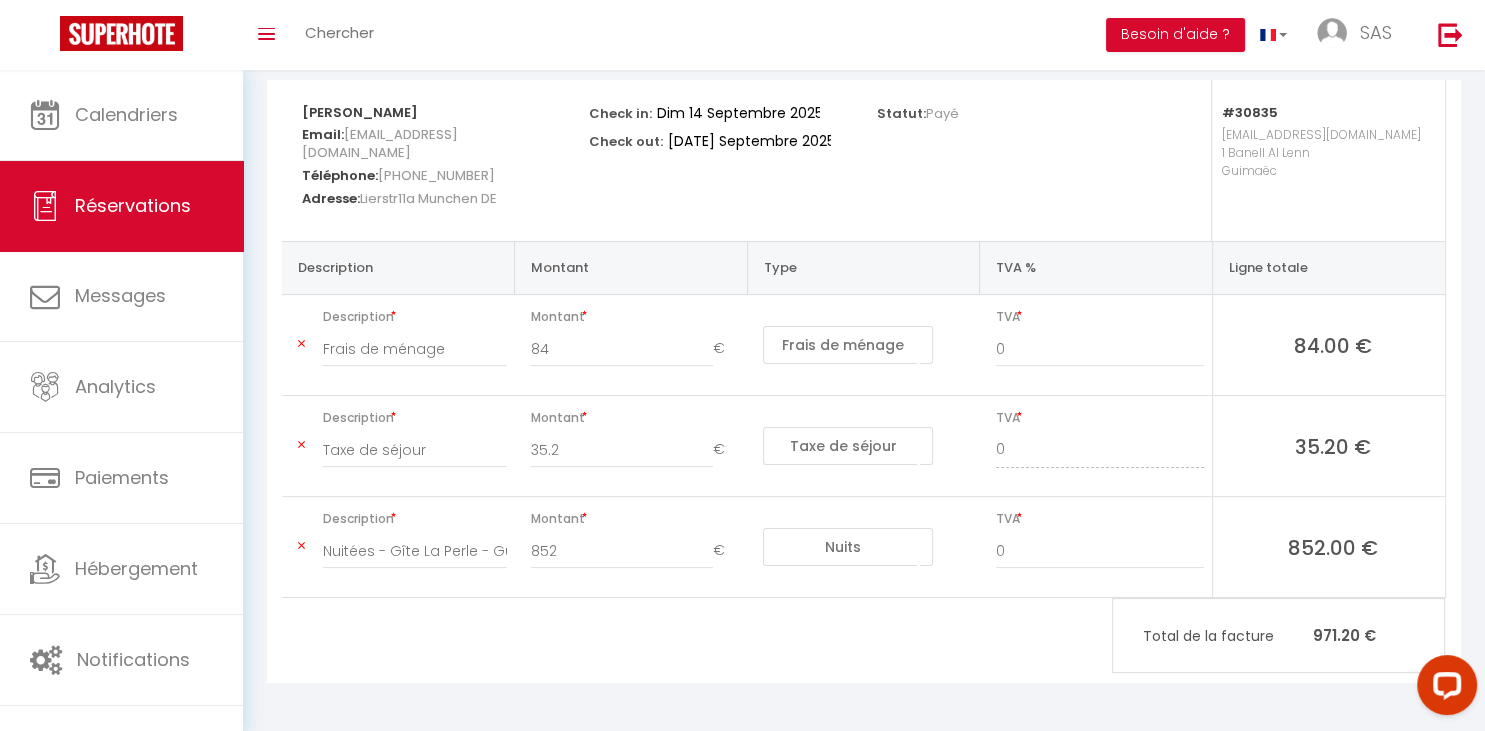 click on "84" at bounding box center [622, 349] 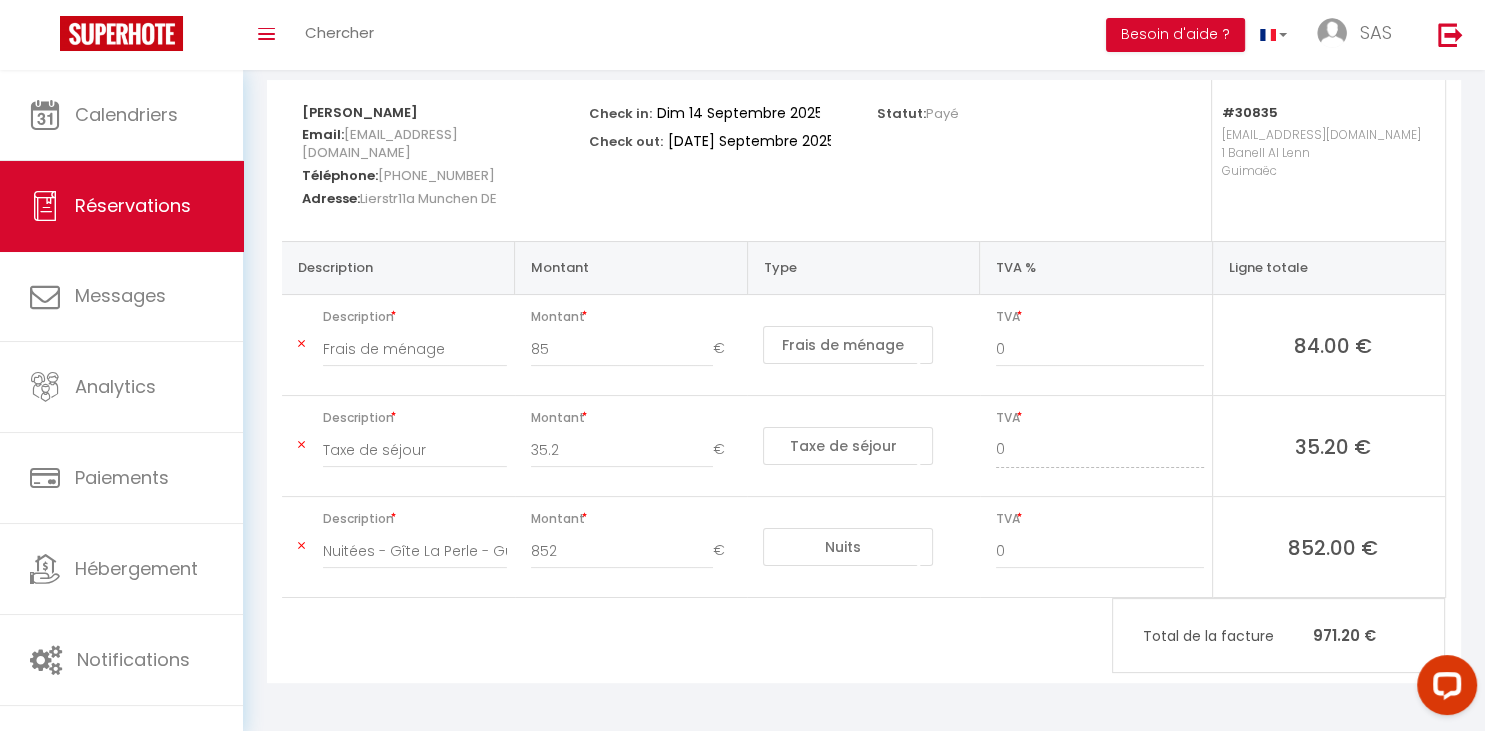 click on "85" at bounding box center [622, 349] 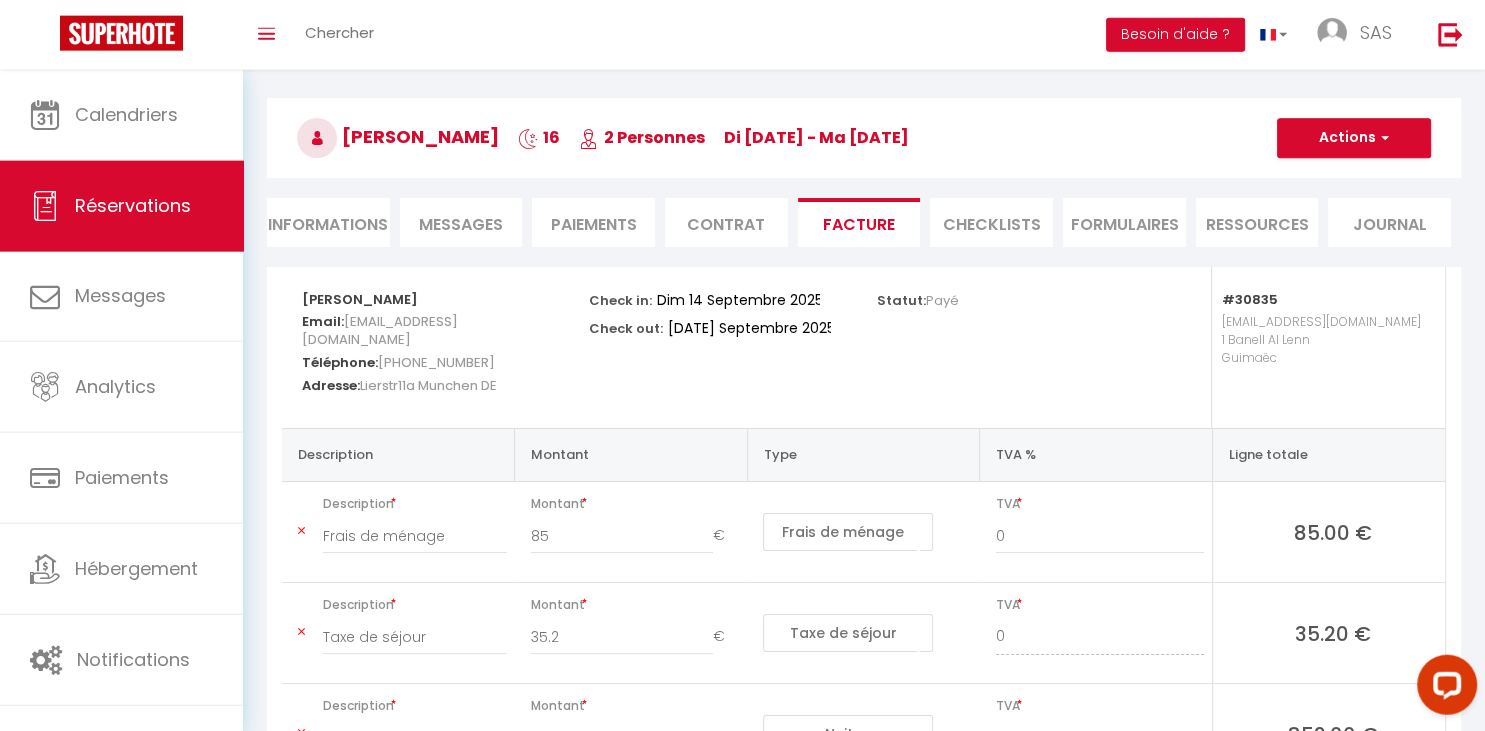 scroll, scrollTop: 62, scrollLeft: 0, axis: vertical 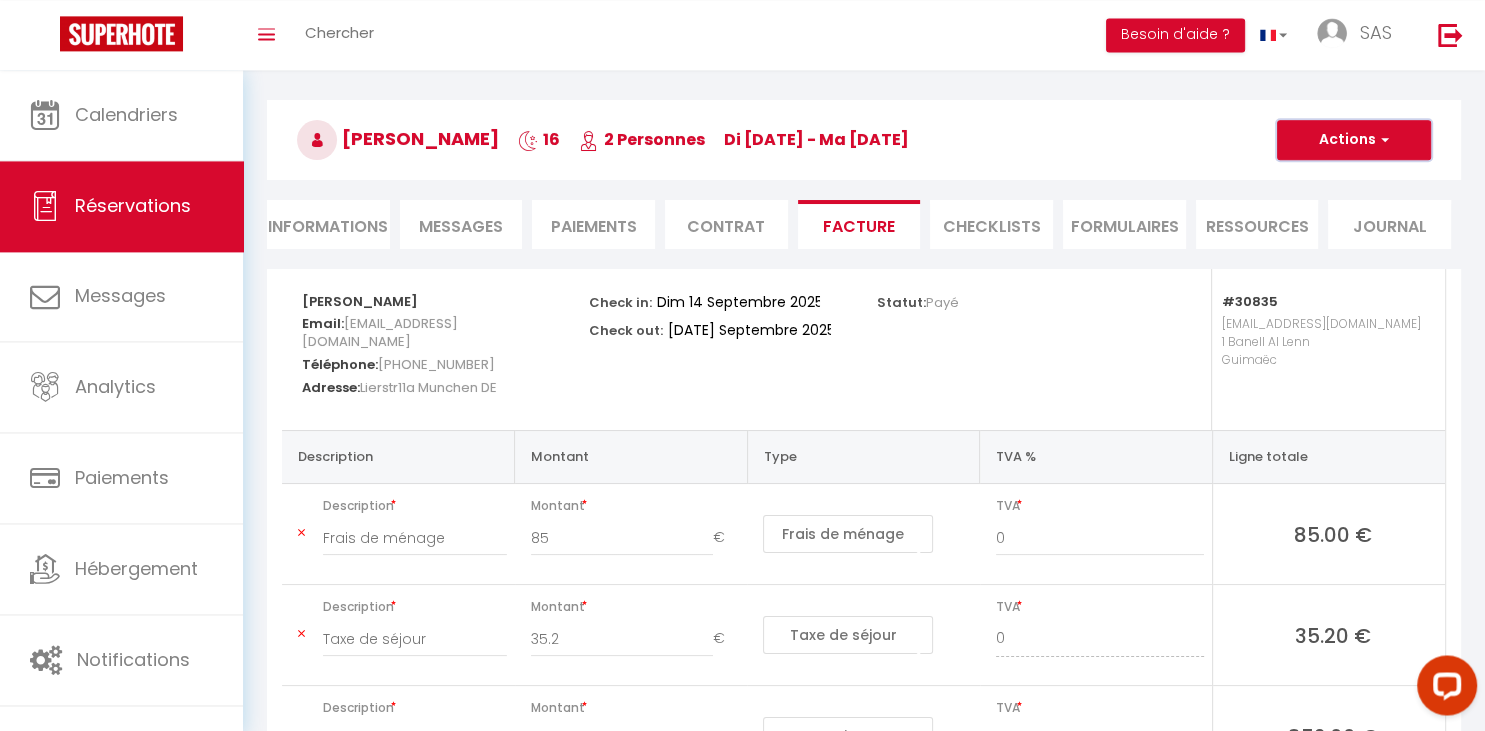 click at bounding box center [1382, 140] 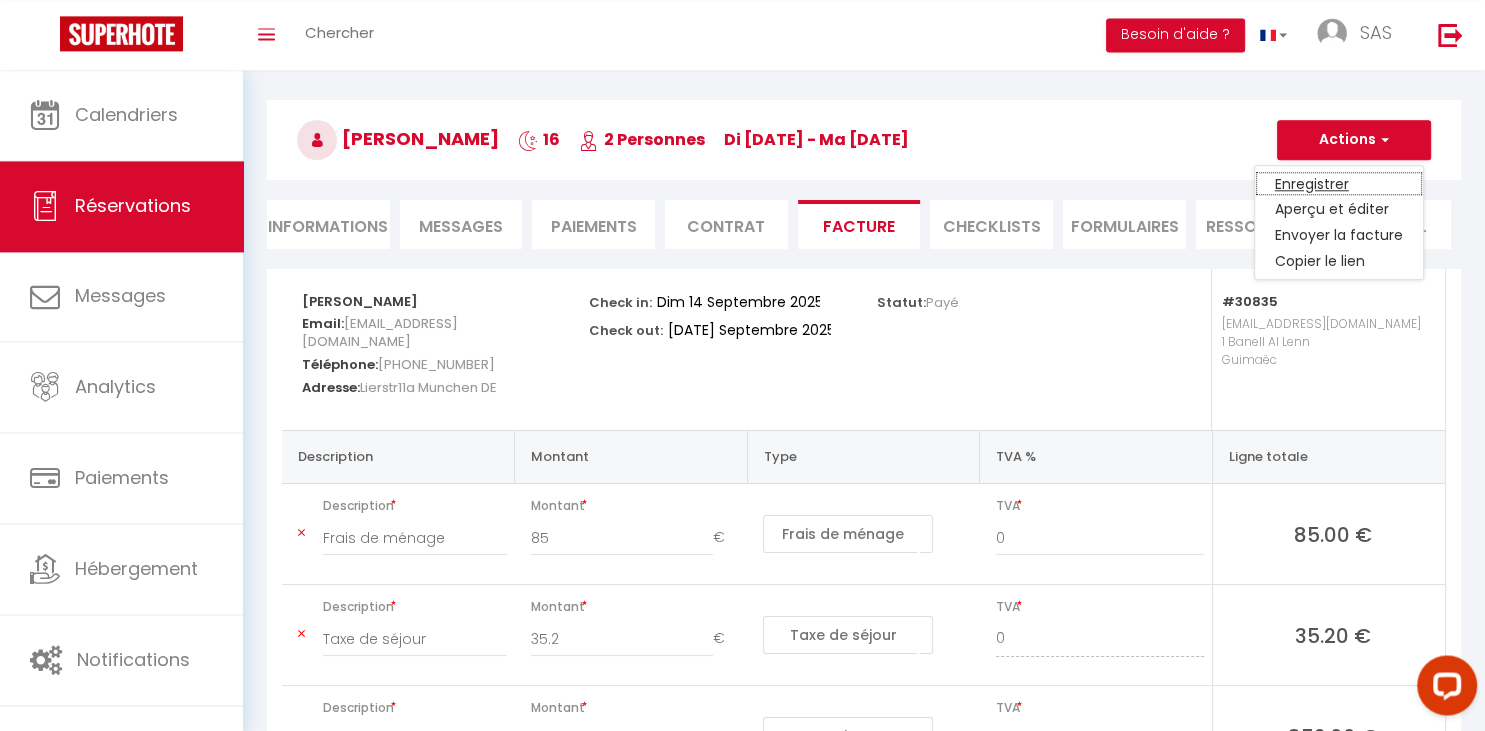 click on "Enregistrer" at bounding box center [1339, 184] 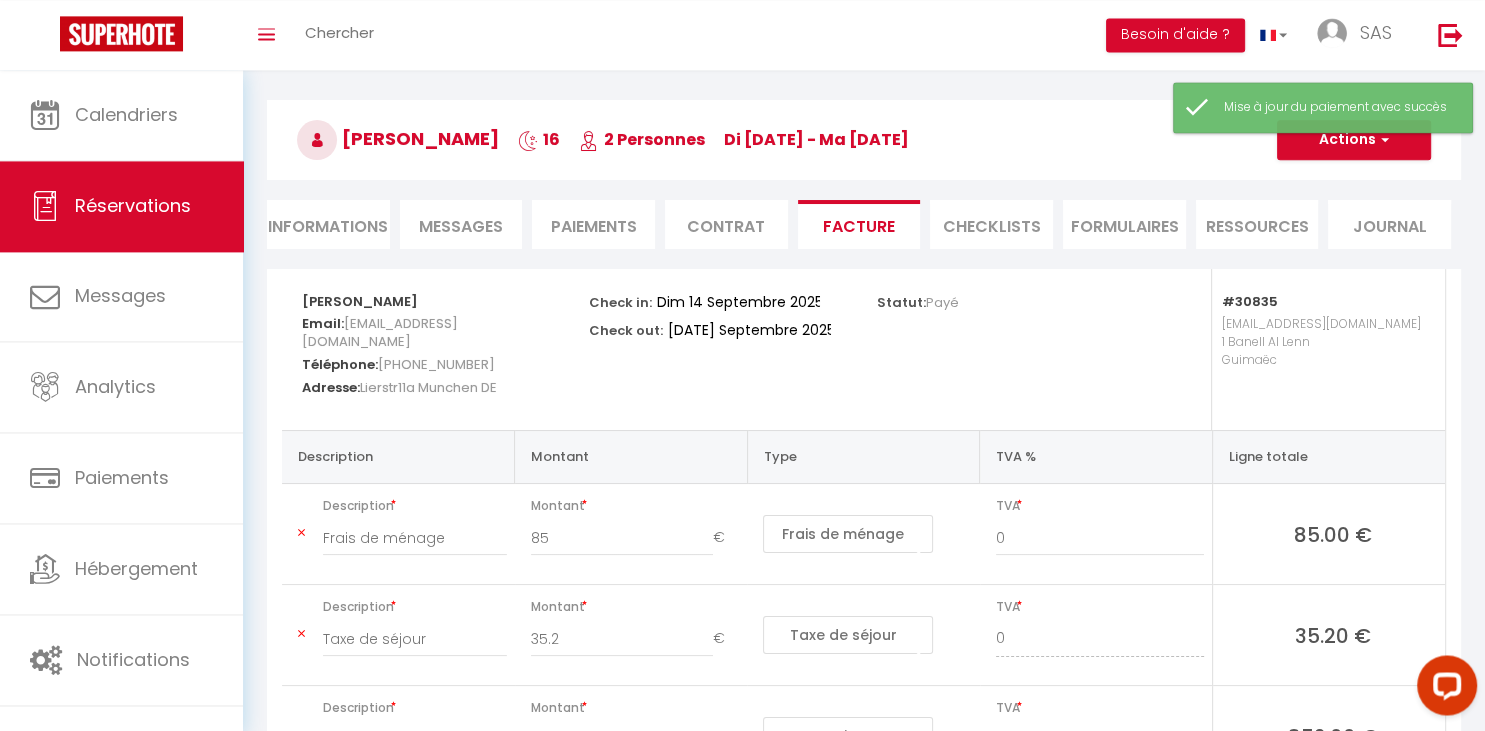 click on "Informations" at bounding box center (328, 224) 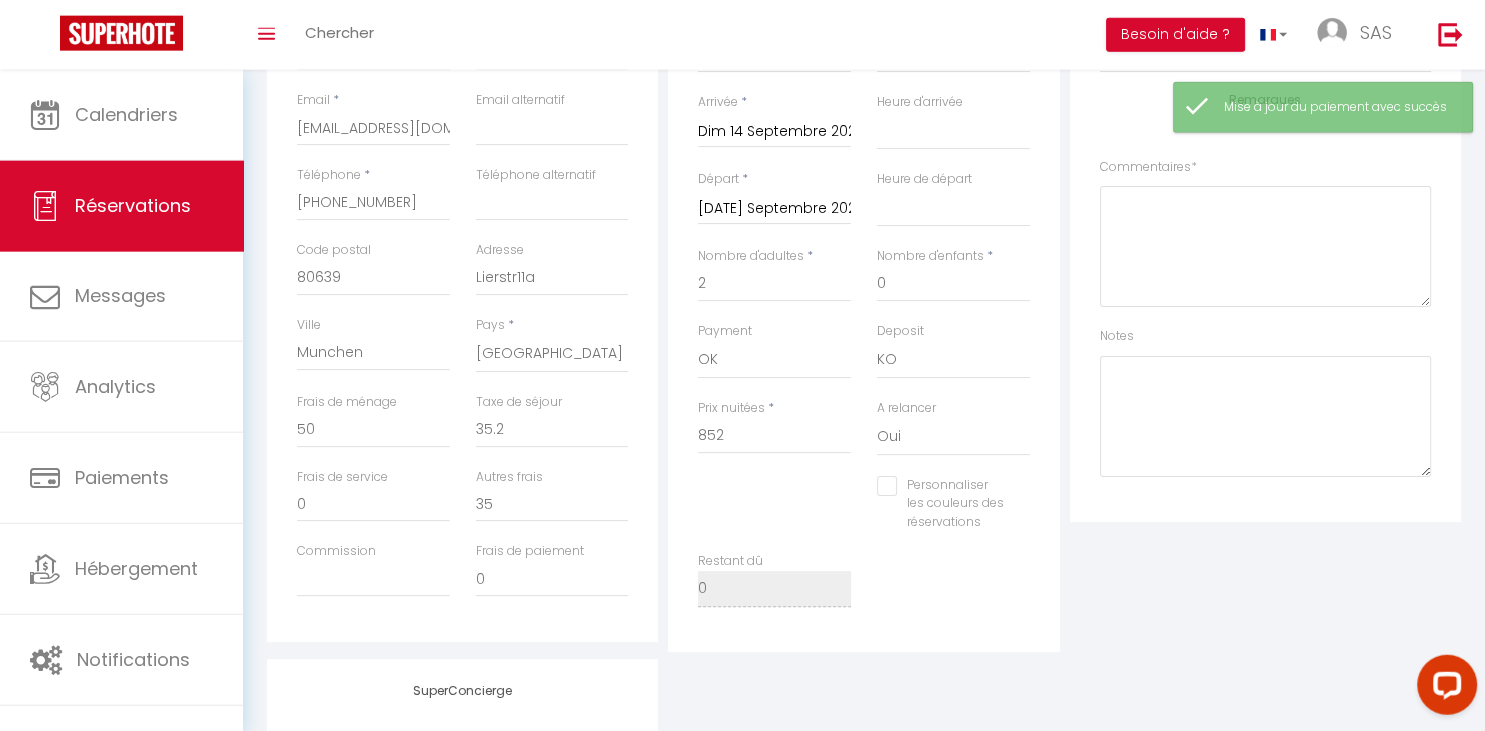 scroll, scrollTop: 487, scrollLeft: 0, axis: vertical 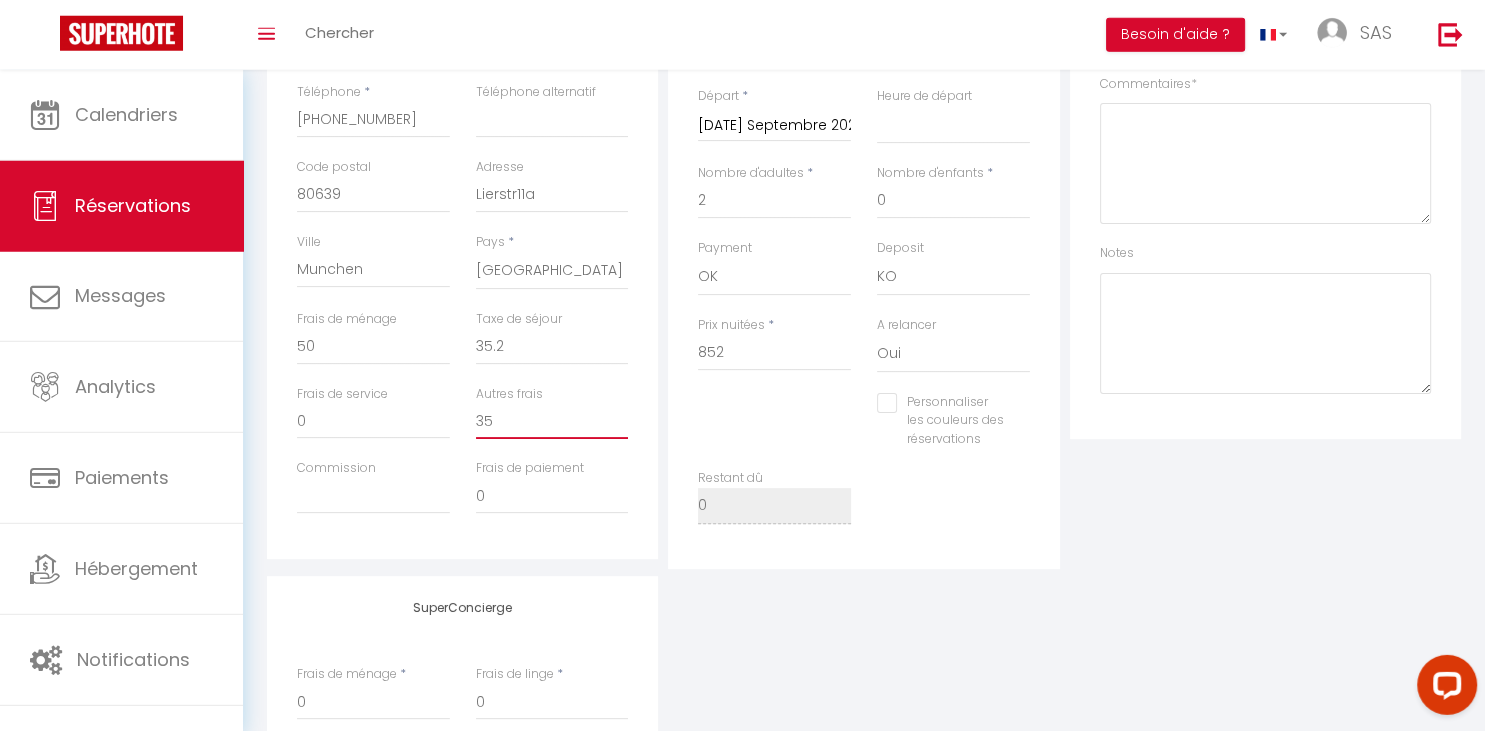 drag, startPoint x: 514, startPoint y: 431, endPoint x: 430, endPoint y: 426, distance: 84.14868 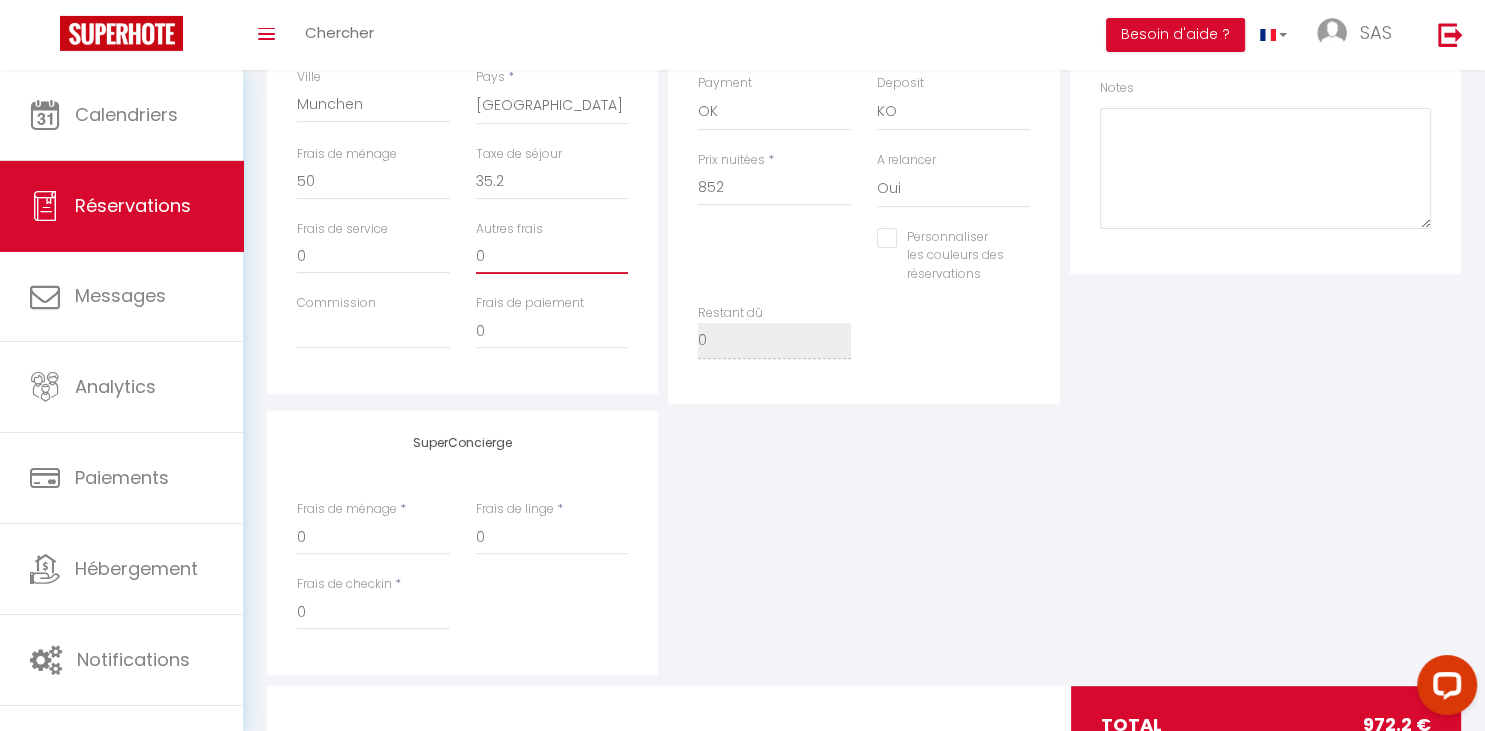 scroll, scrollTop: 599, scrollLeft: 0, axis: vertical 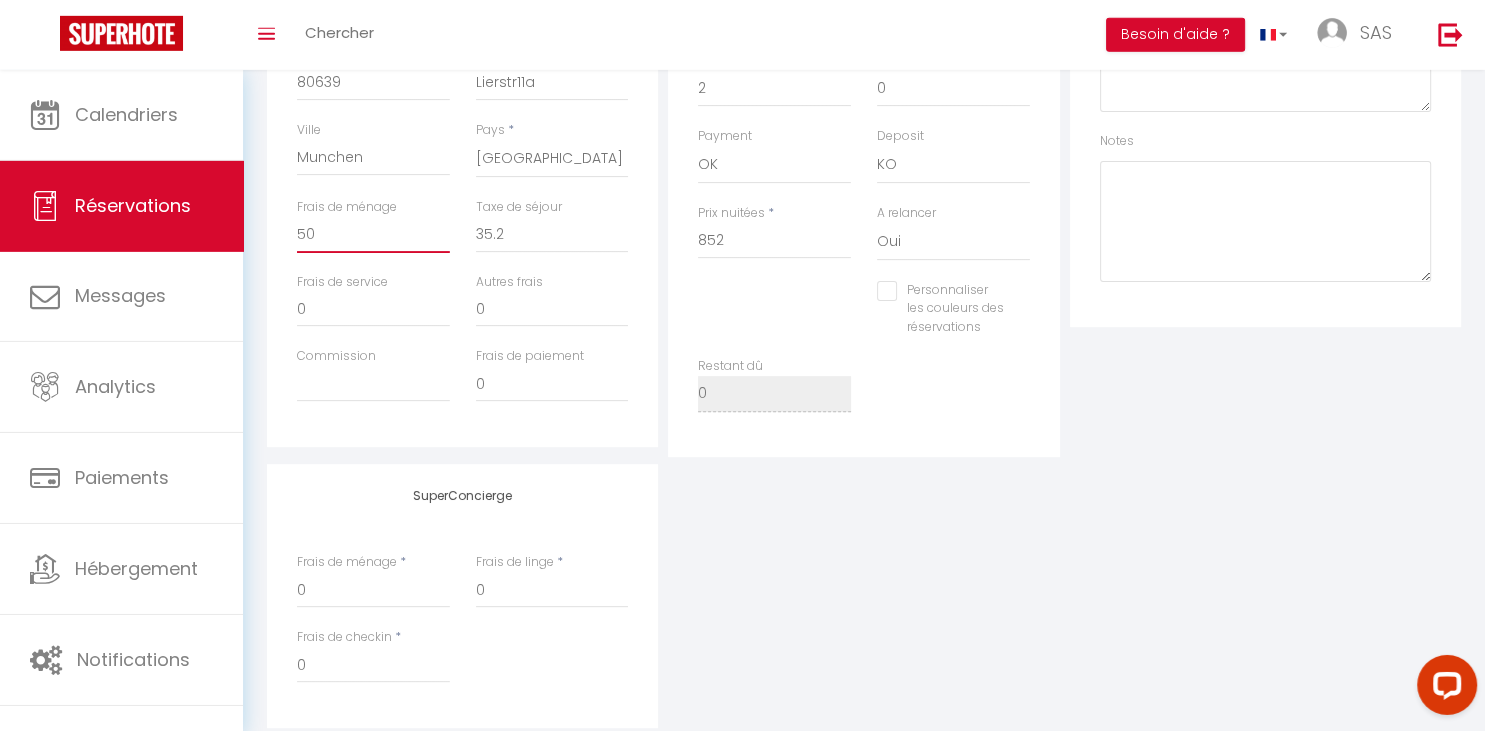 drag, startPoint x: 339, startPoint y: 237, endPoint x: 158, endPoint y: 253, distance: 181.70581 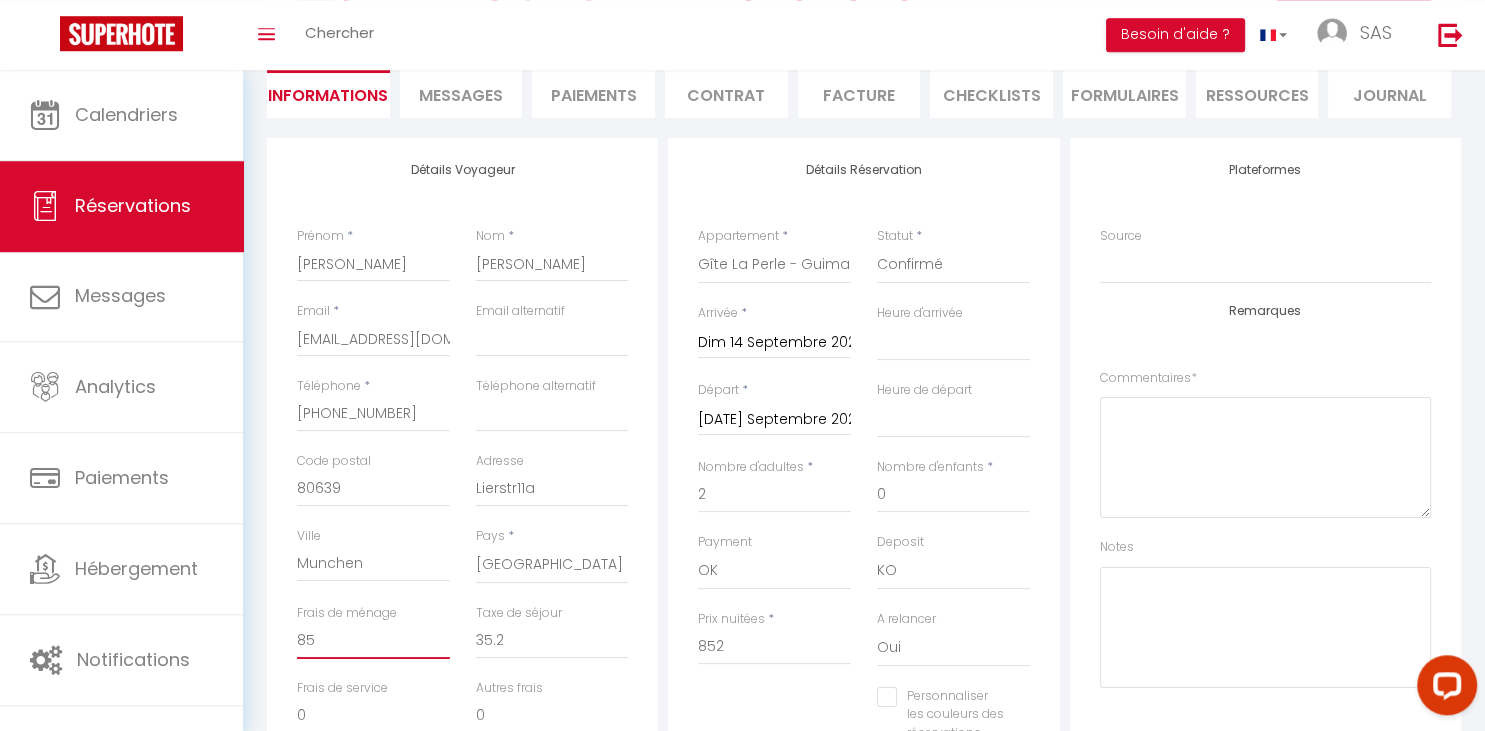 scroll, scrollTop: 64, scrollLeft: 0, axis: vertical 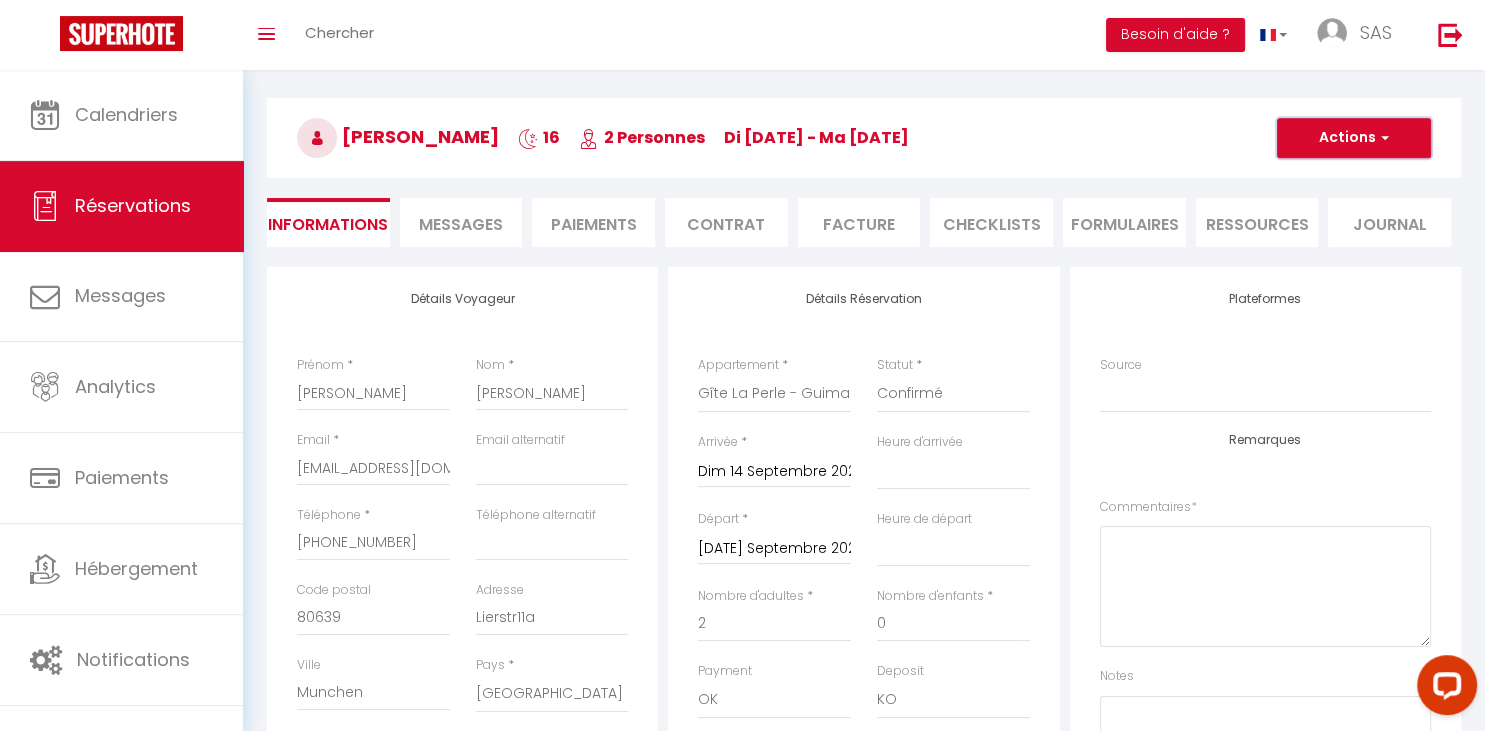 click on "Actions" at bounding box center (1354, 138) 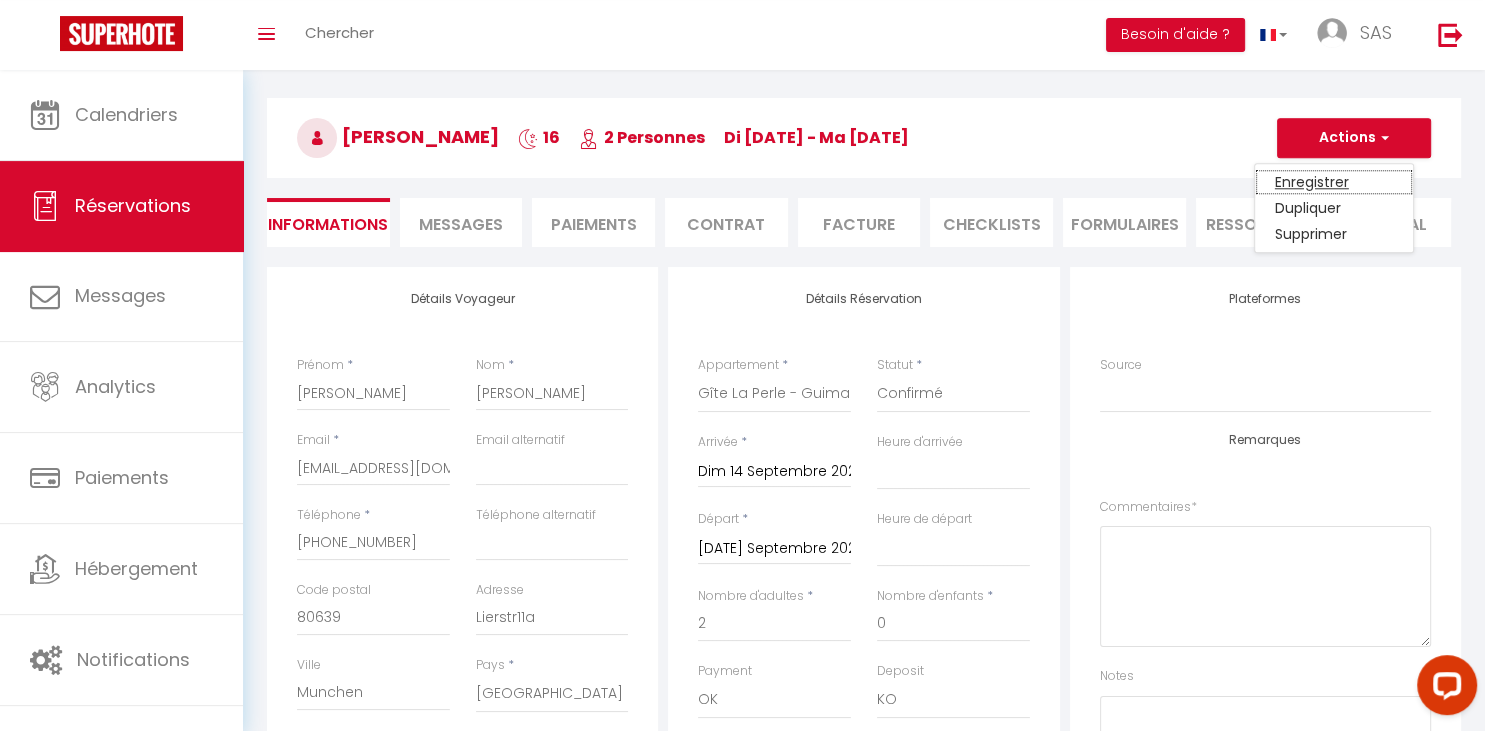 click on "Enregistrer" at bounding box center [1334, 182] 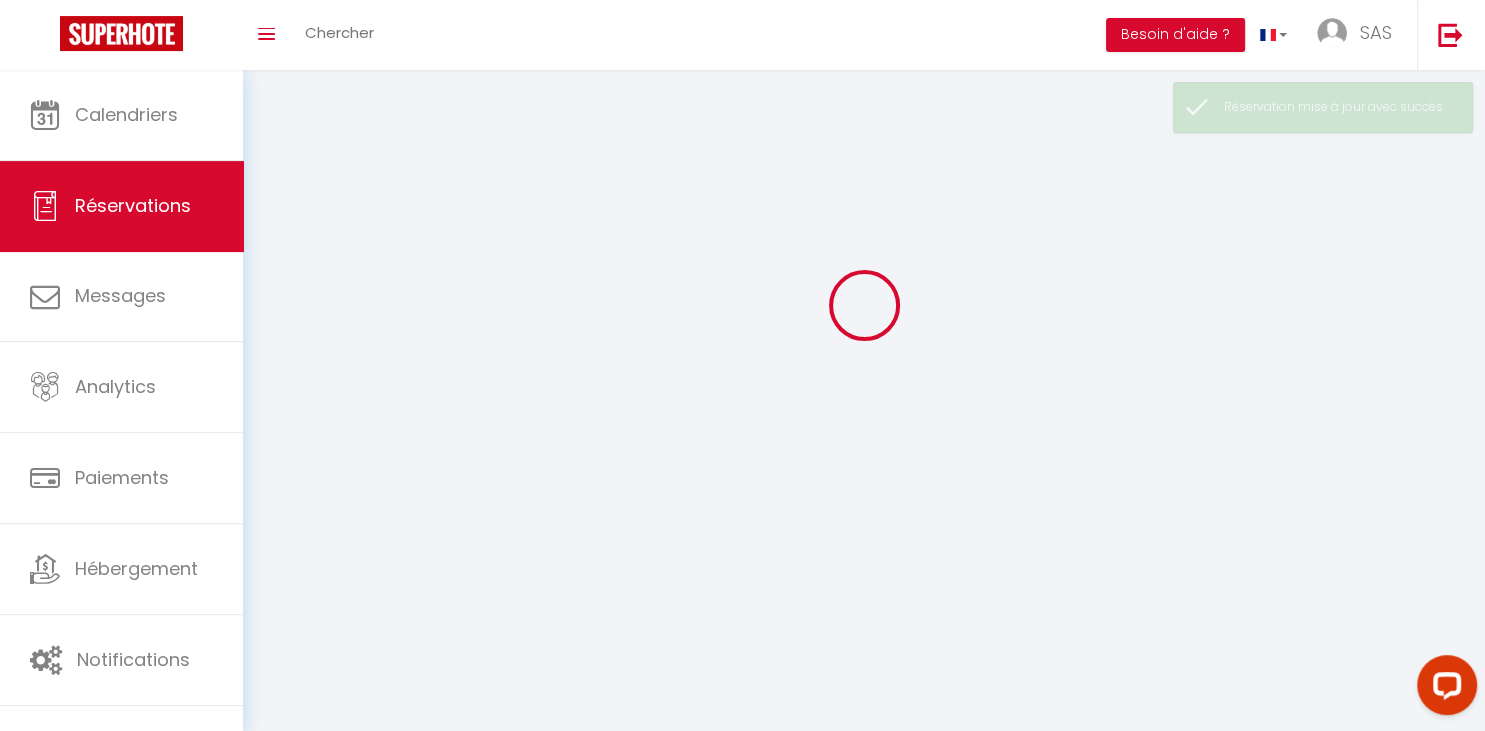 scroll, scrollTop: 0, scrollLeft: 0, axis: both 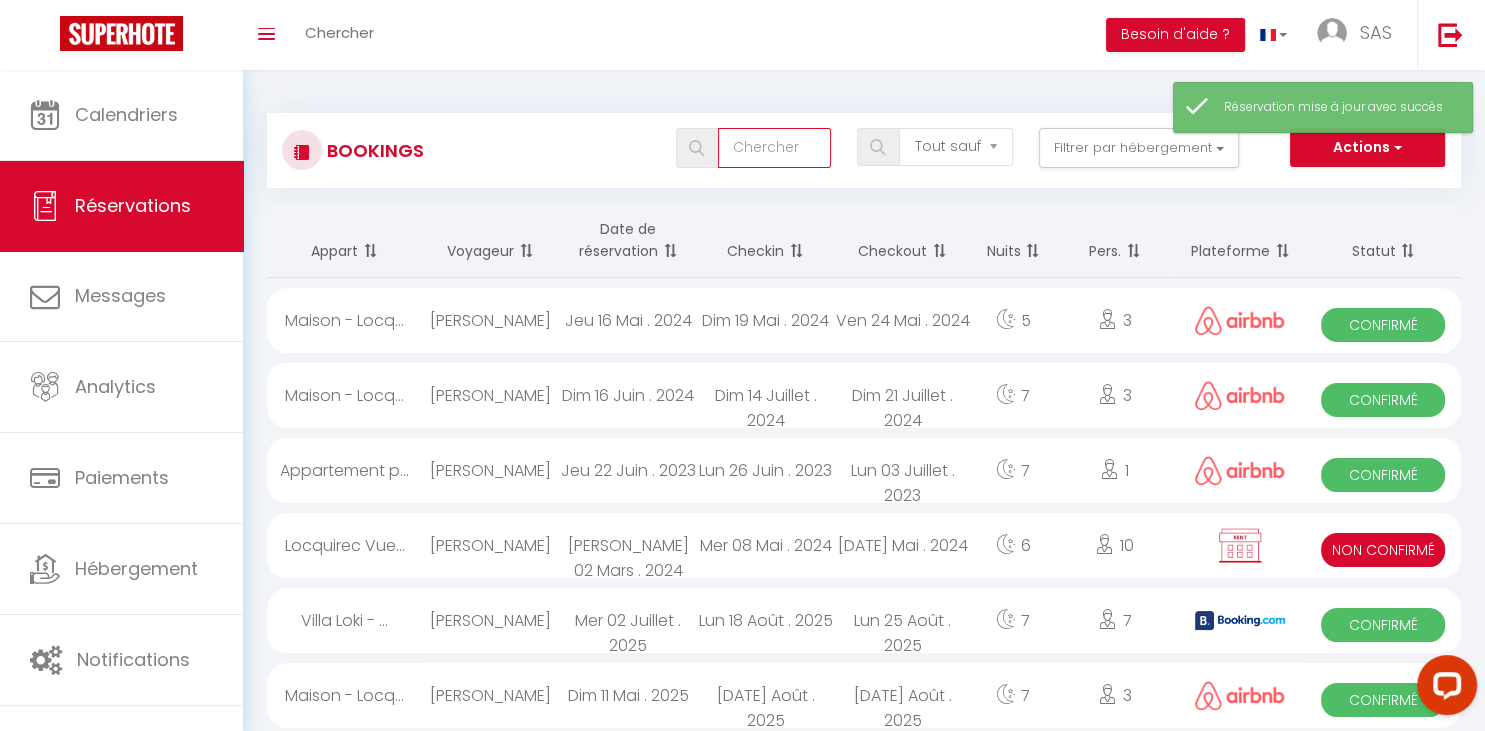 click at bounding box center (775, 148) 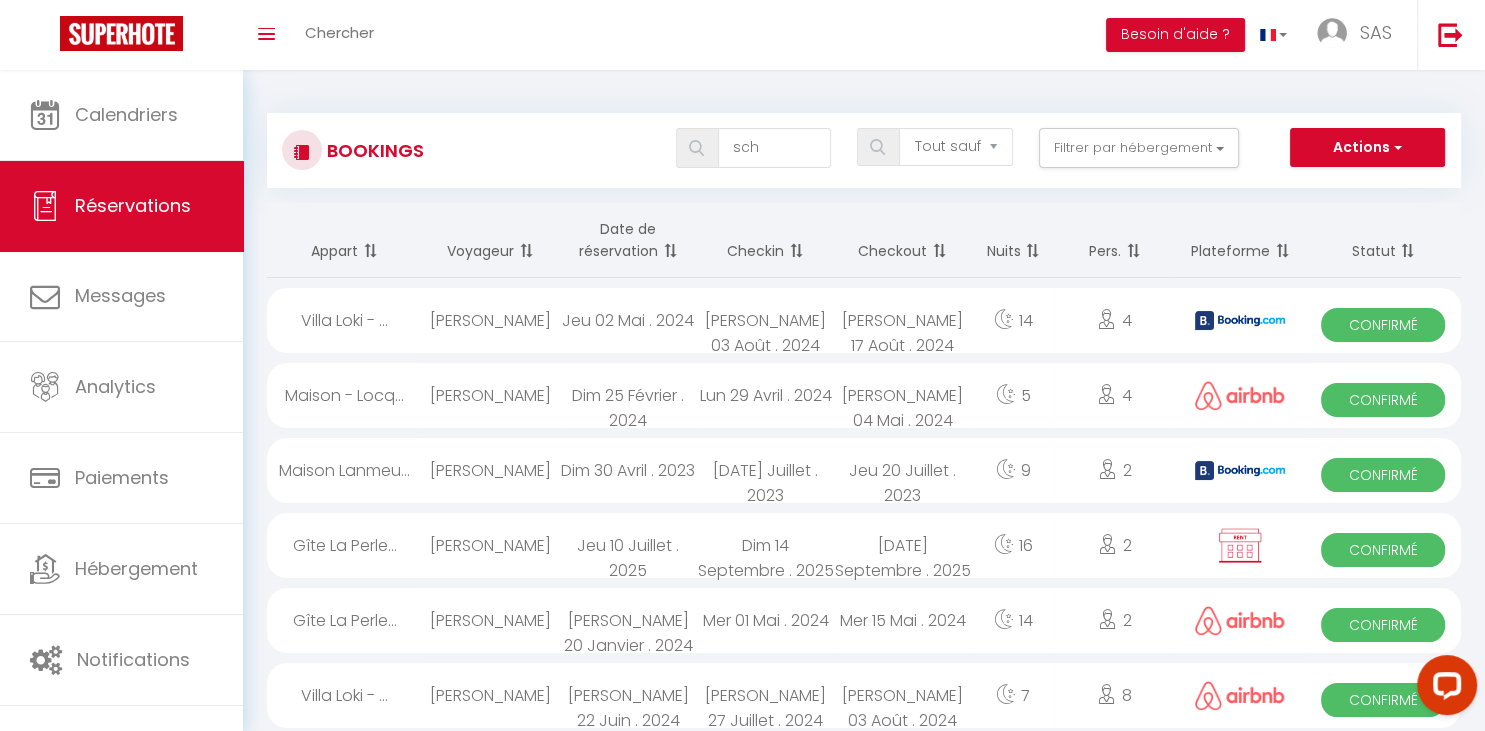 click on "[PERSON_NAME]" at bounding box center [490, 545] 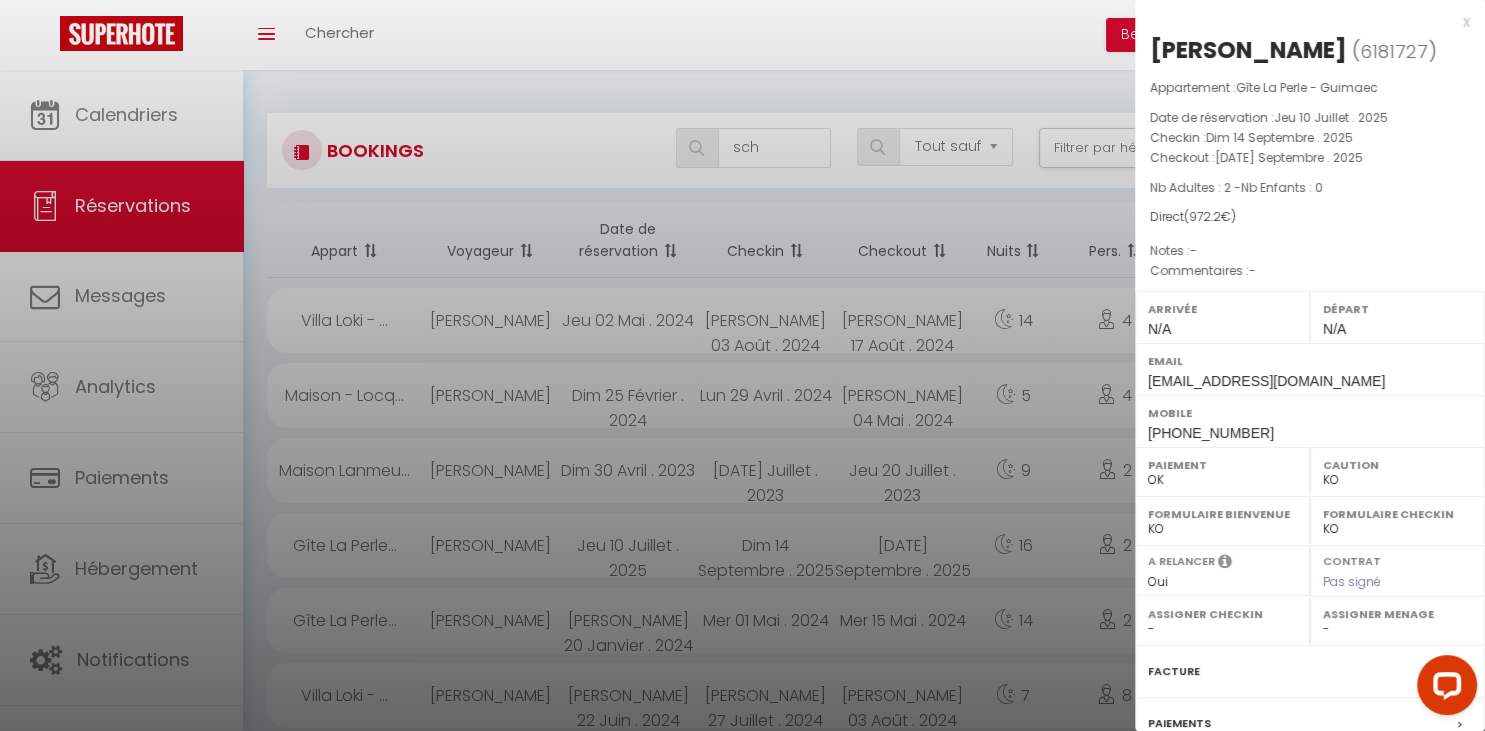 click on "Facture" at bounding box center (1310, 672) 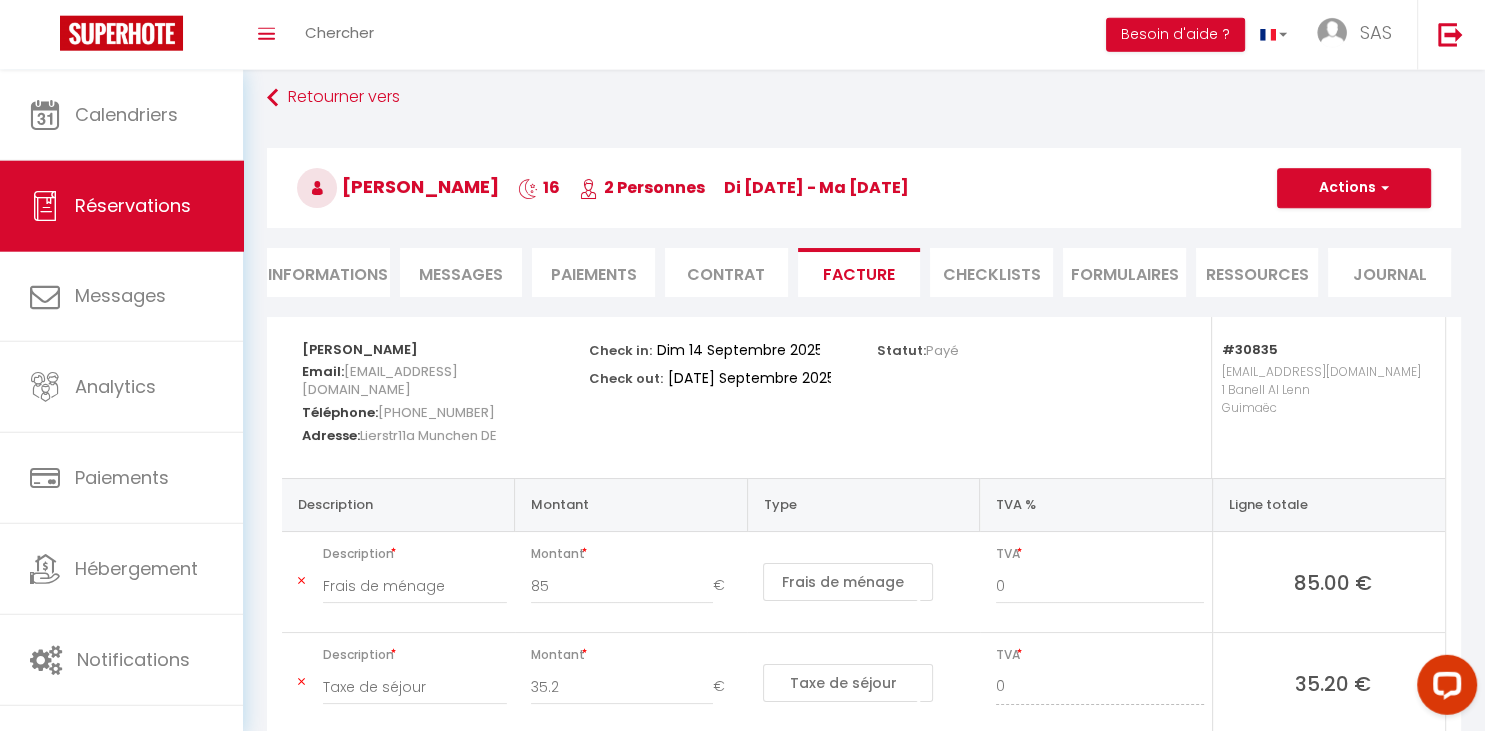 scroll, scrollTop: 0, scrollLeft: 0, axis: both 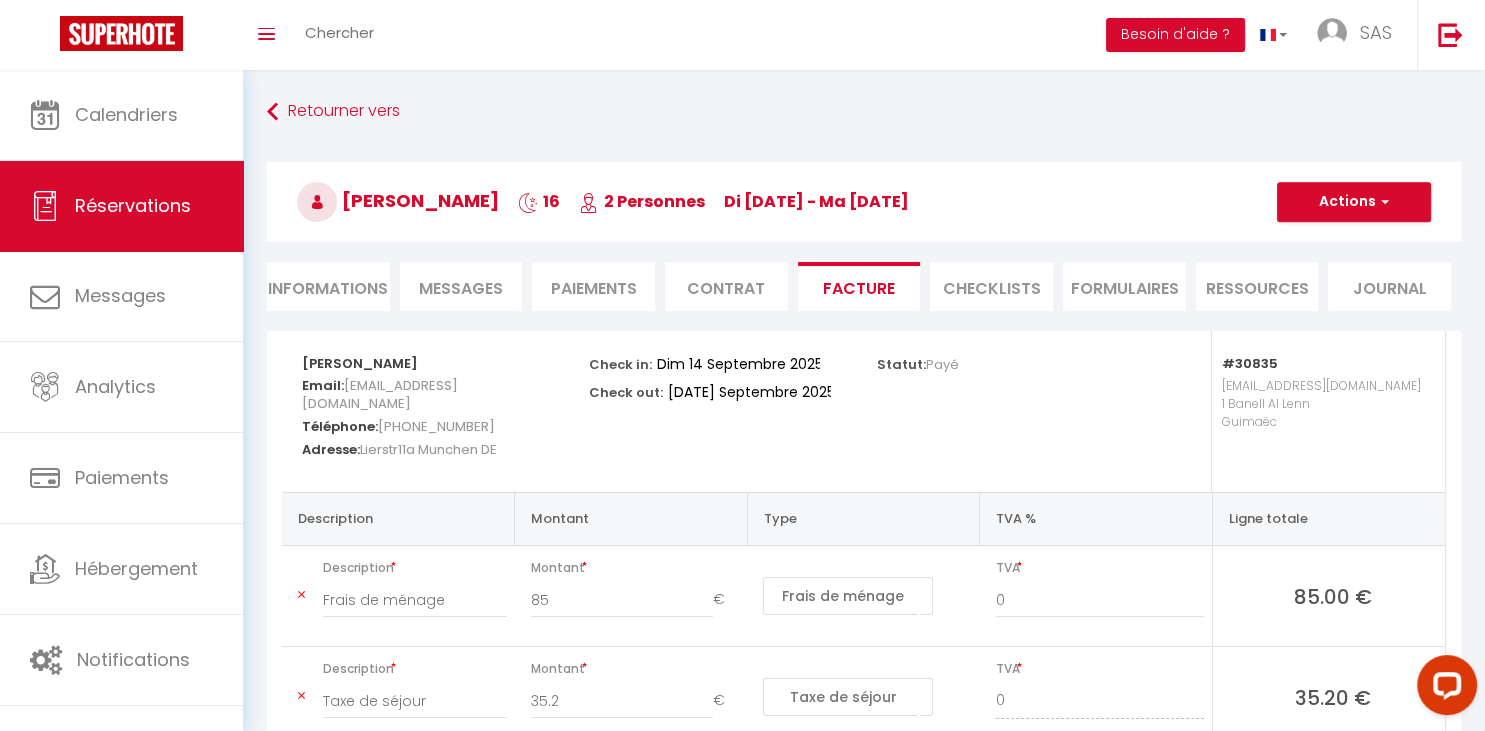 click on "CHECKLISTS" at bounding box center (991, 286) 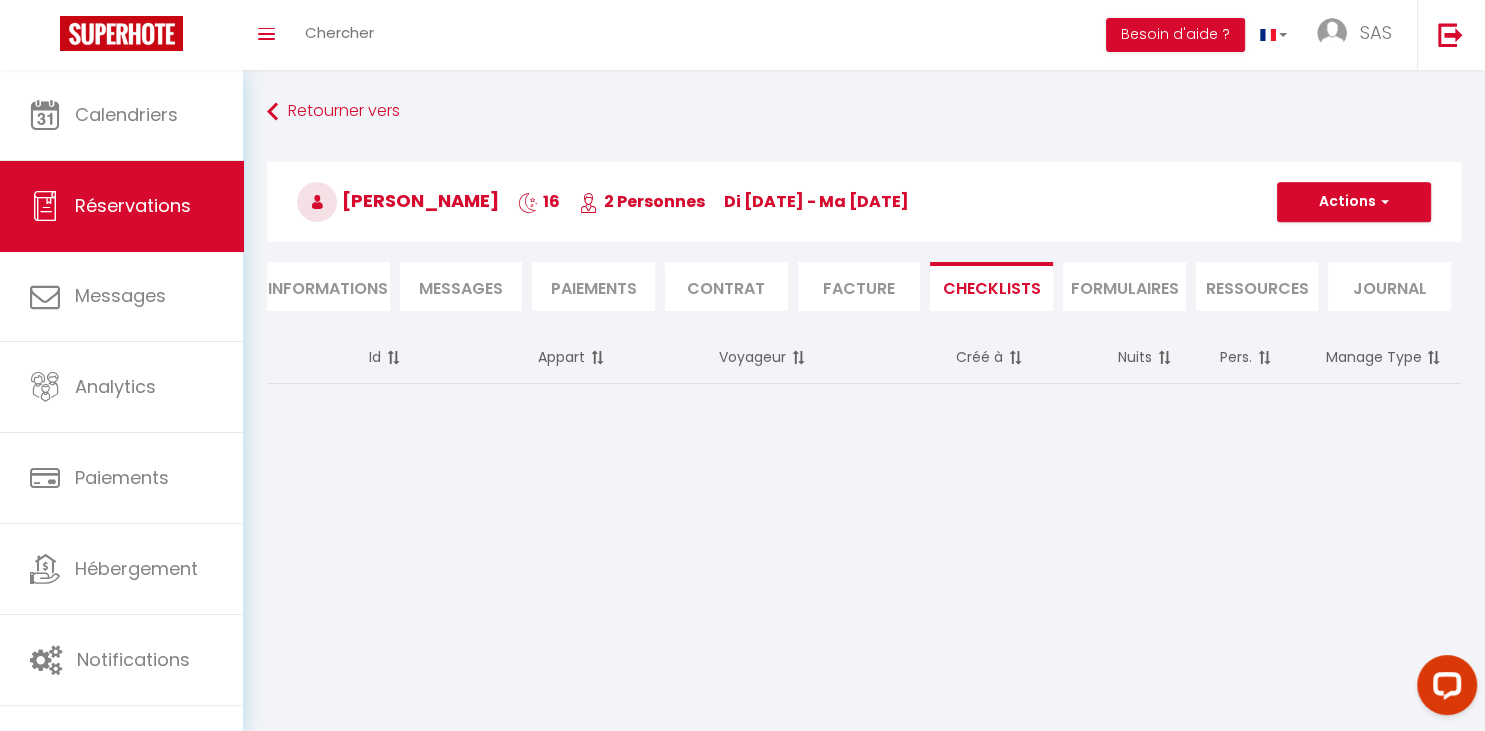 click on "FORMULAIRES" at bounding box center (1124, 286) 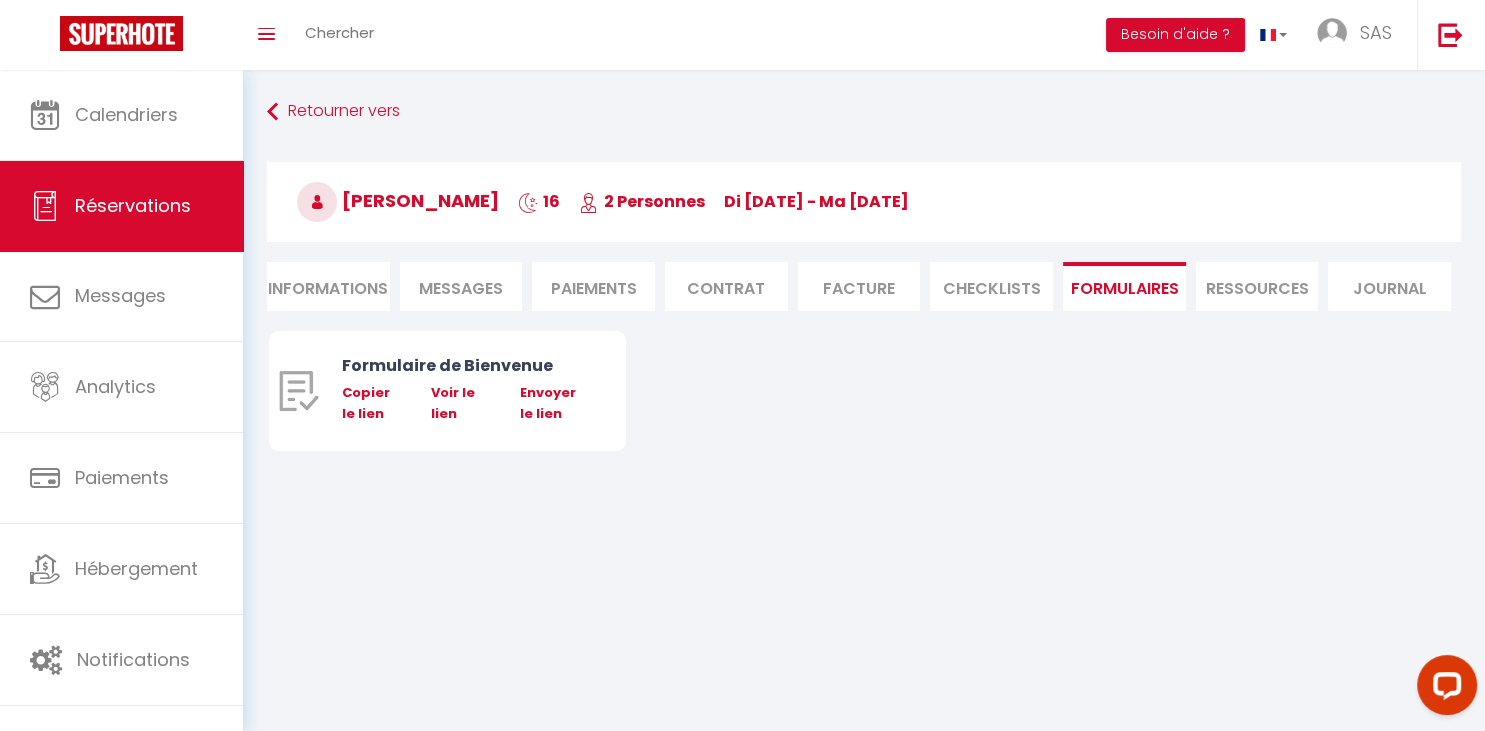 click on "Contrat" at bounding box center (726, 286) 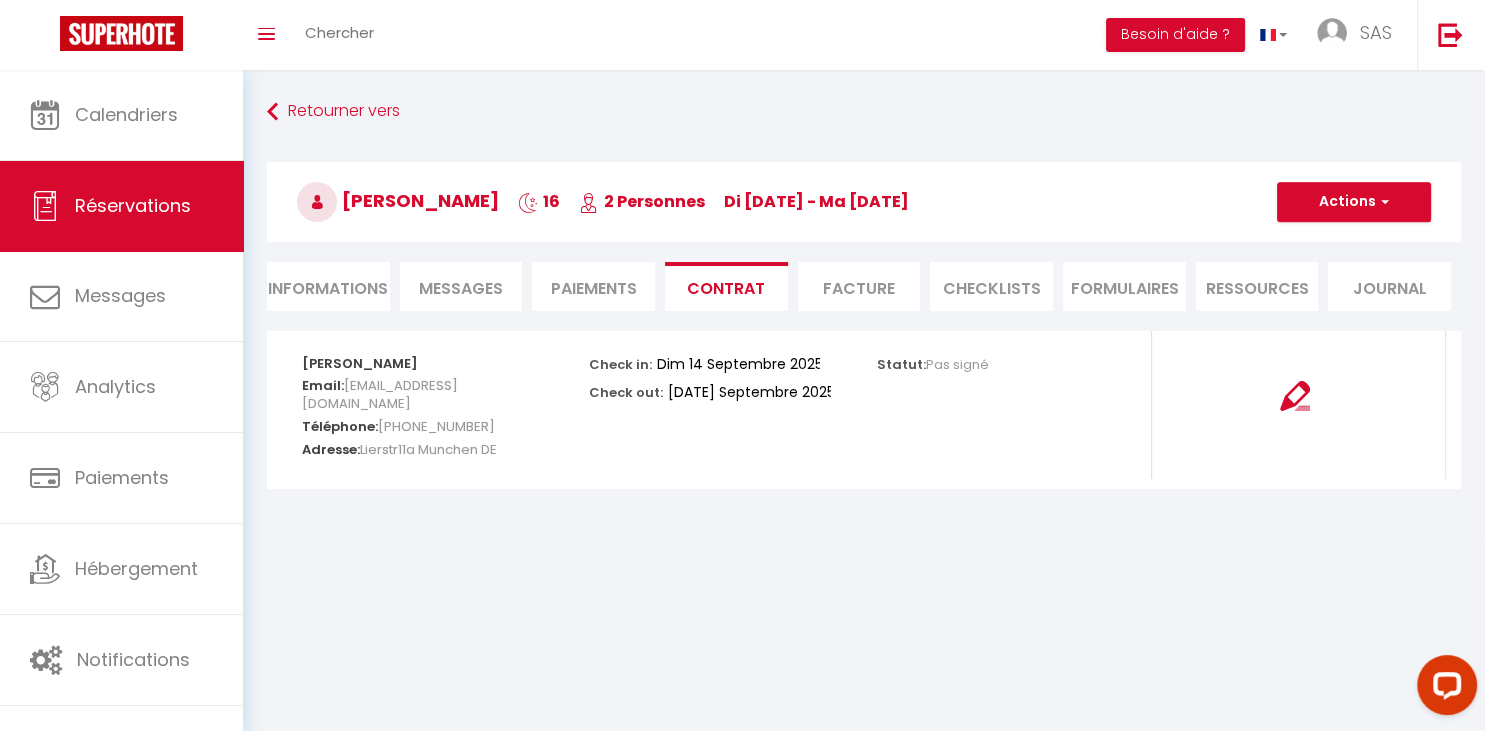 scroll, scrollTop: 70, scrollLeft: 0, axis: vertical 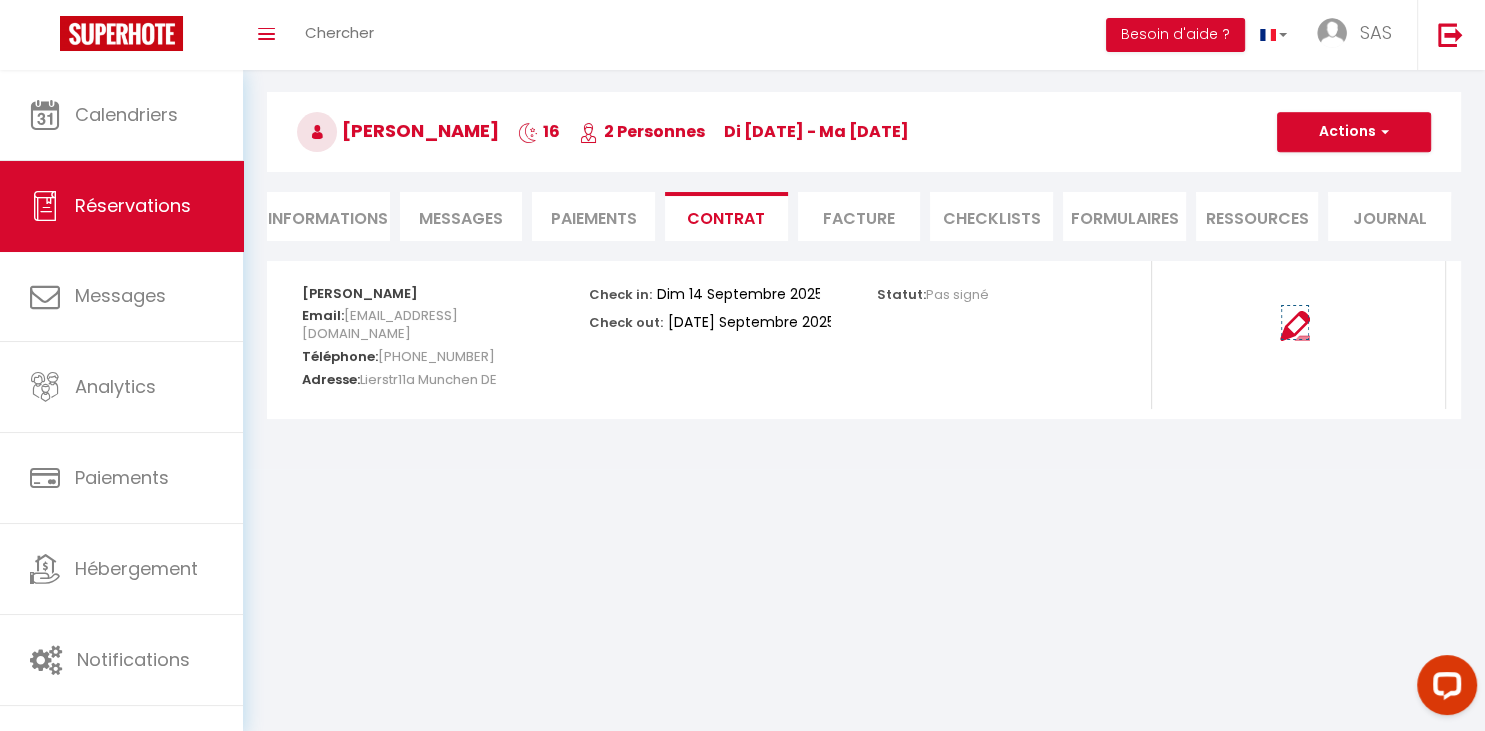 click at bounding box center (1295, 326) 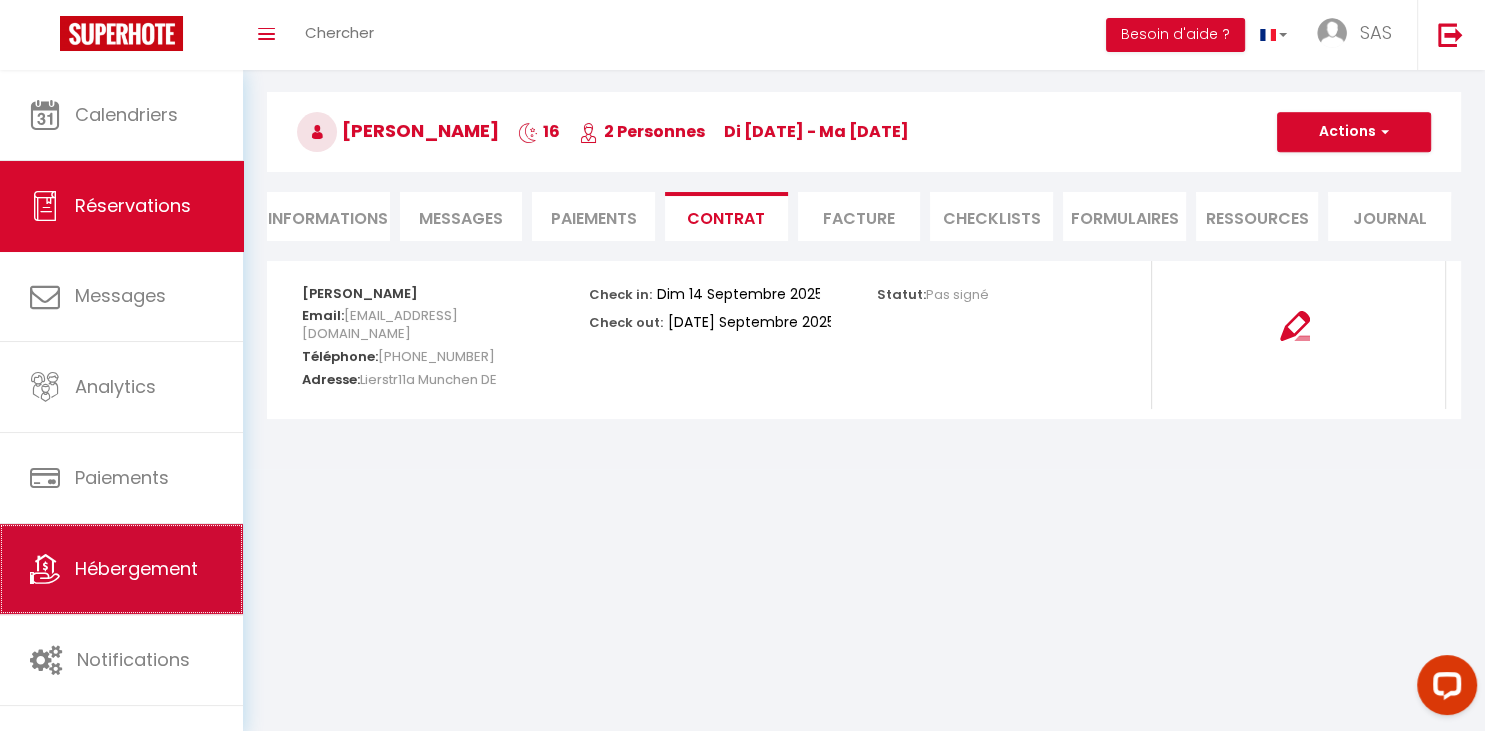 click on "Hébergement" at bounding box center (136, 568) 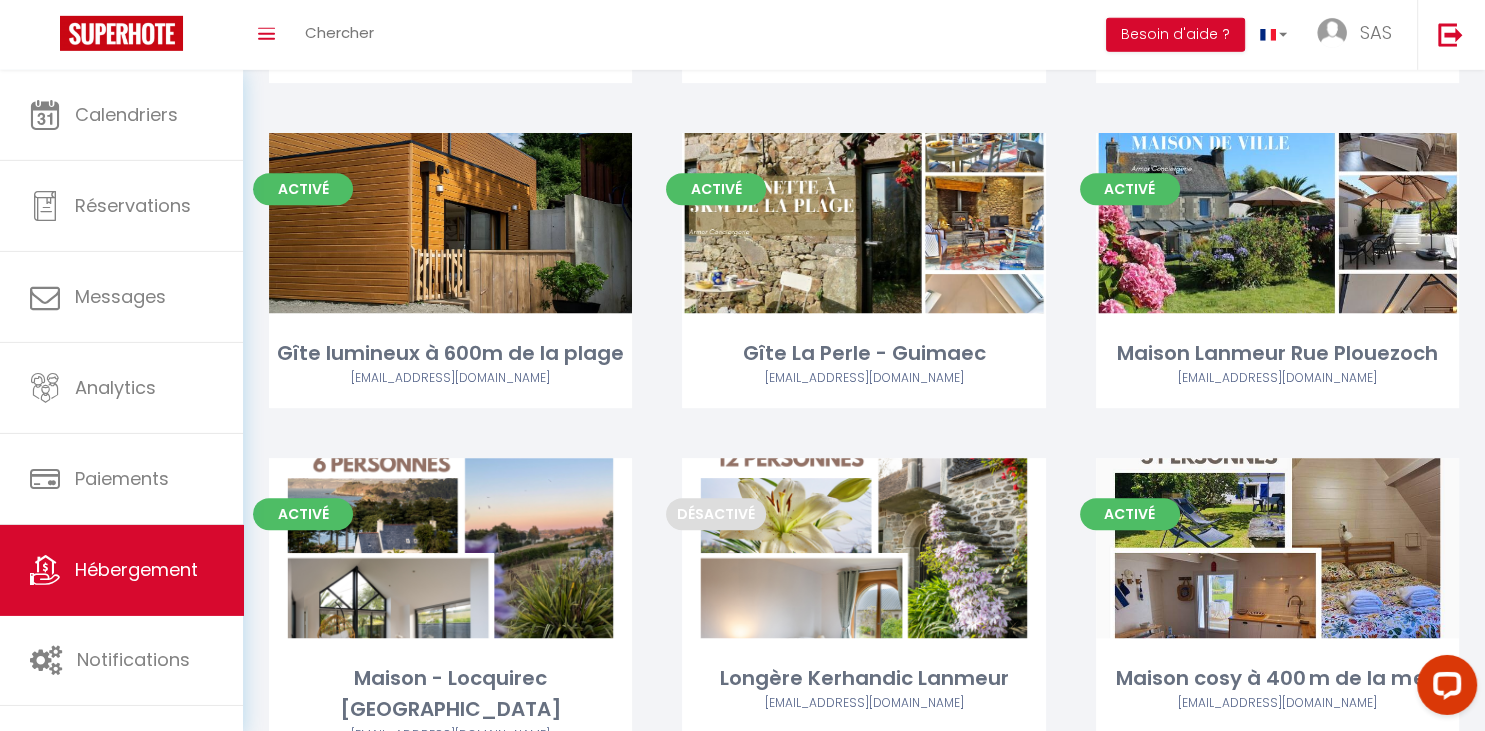 scroll, scrollTop: 807, scrollLeft: 0, axis: vertical 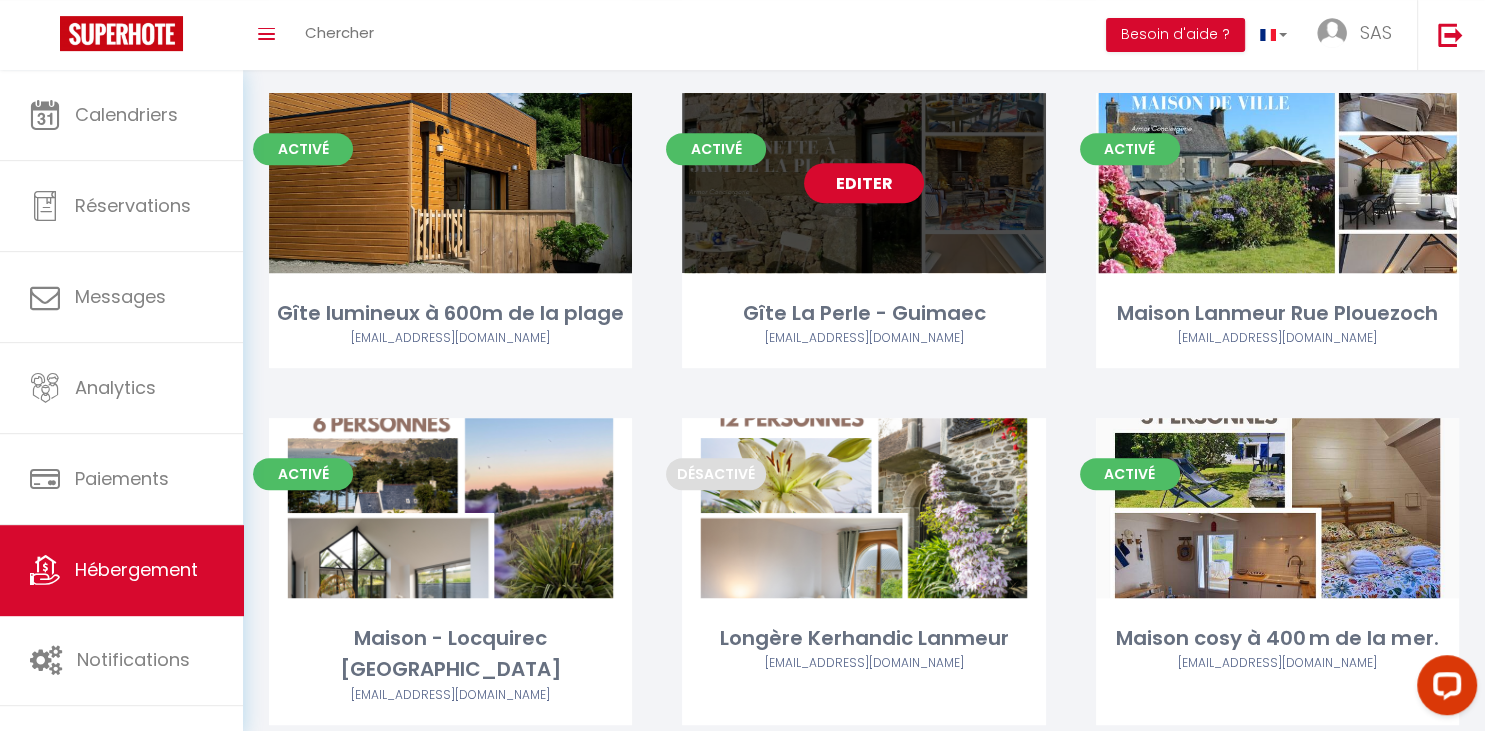 click on "Editer" at bounding box center (864, 183) 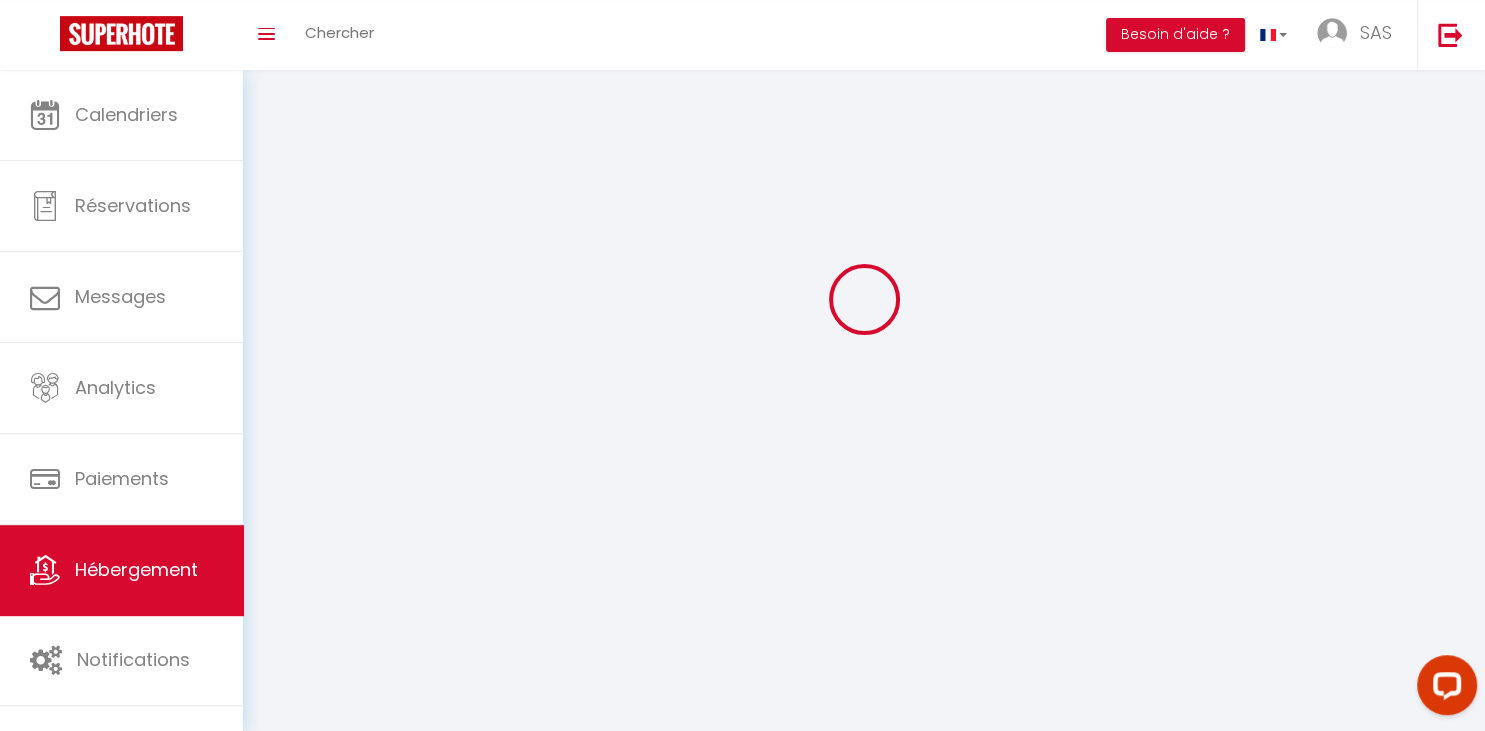 scroll, scrollTop: 0, scrollLeft: 0, axis: both 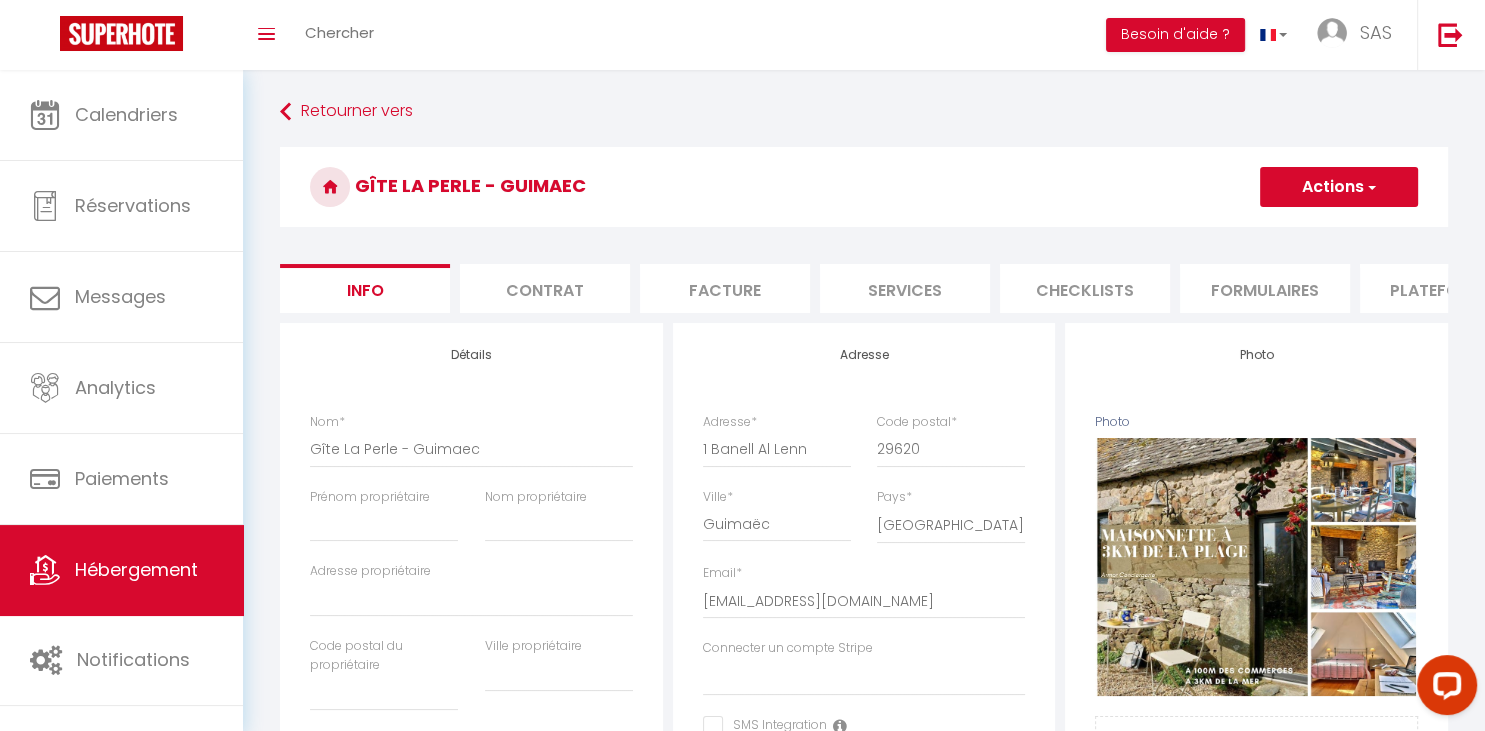 click on "Contrat" at bounding box center (545, 288) 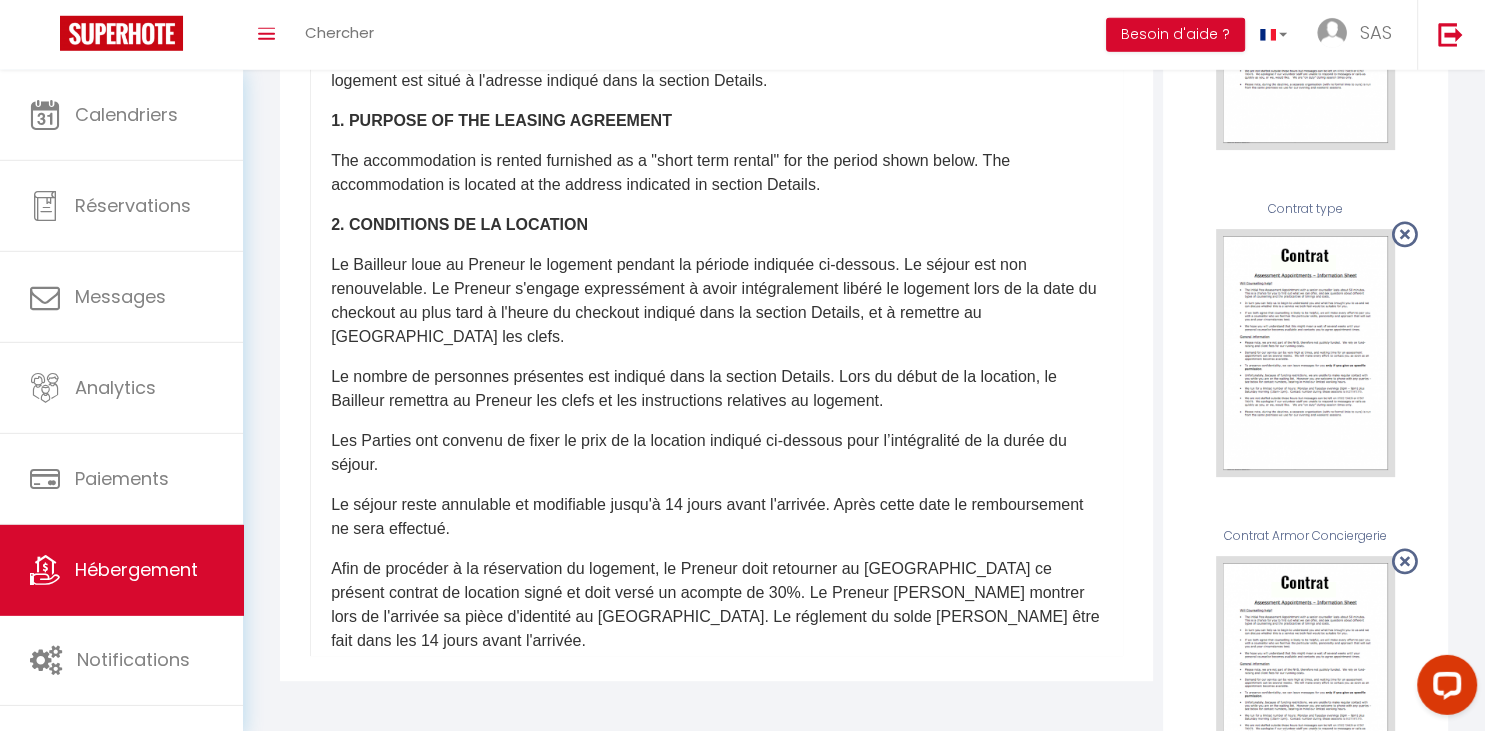 scroll, scrollTop: 543, scrollLeft: 0, axis: vertical 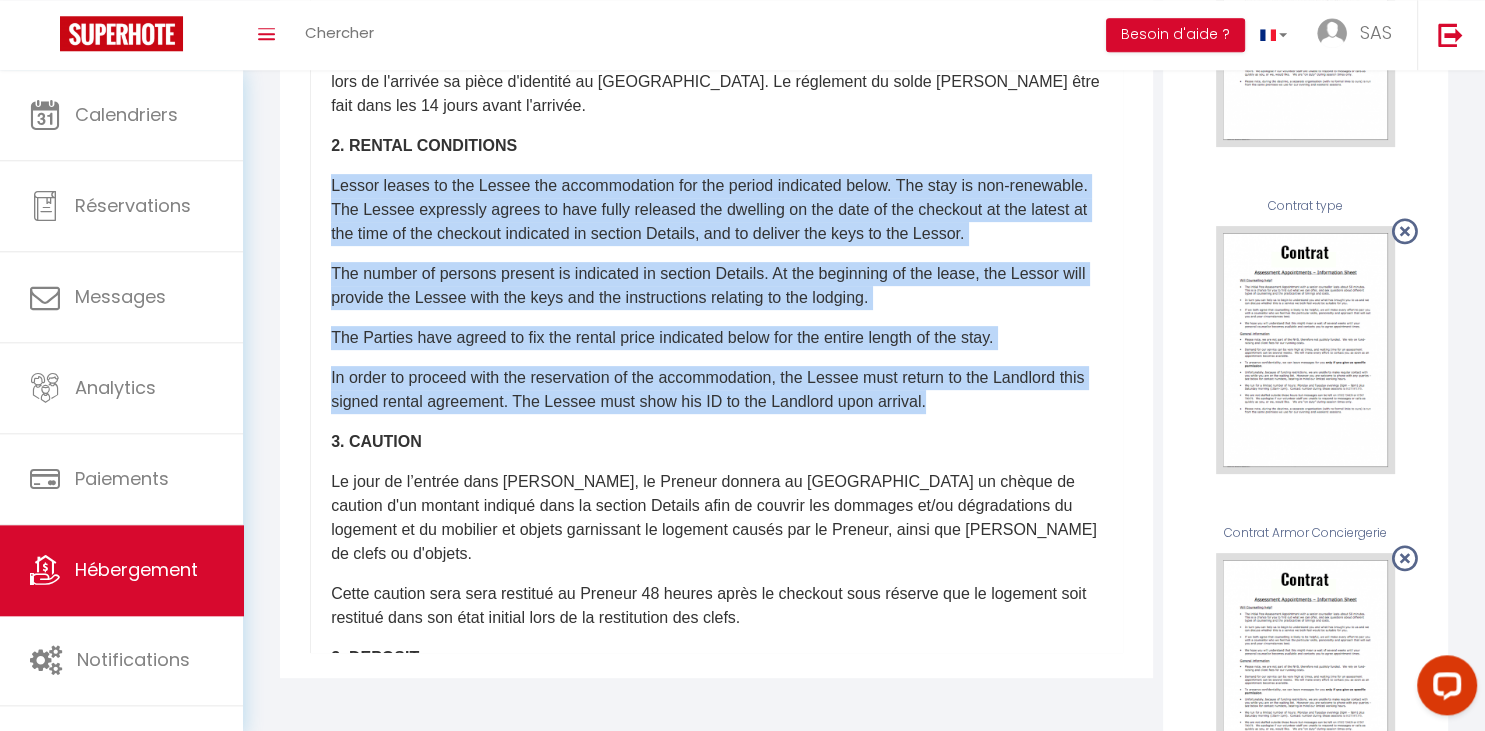 drag, startPoint x: 974, startPoint y: 374, endPoint x: 304, endPoint y: 168, distance: 700.9536 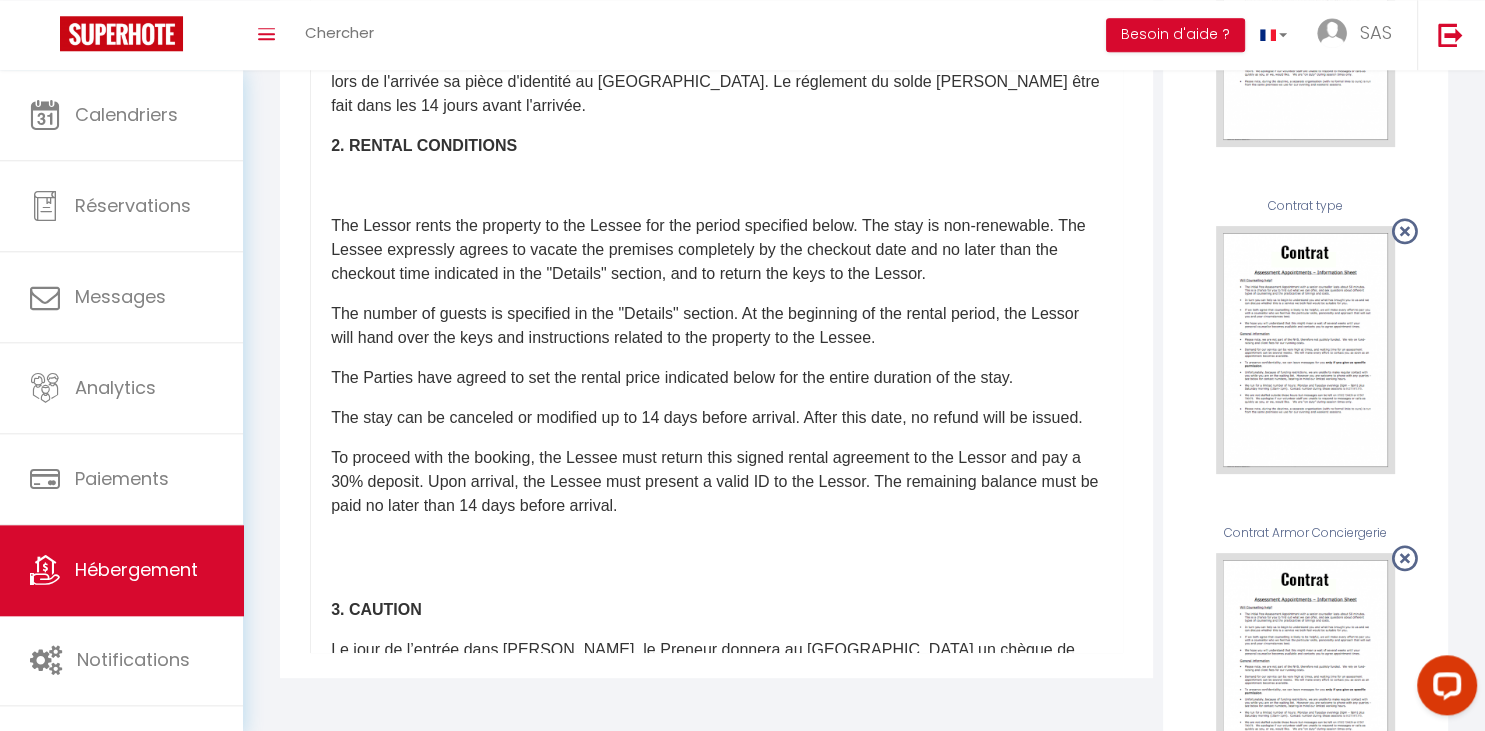 click on "​Il a été convenu entre les parties que le Bailleur louera au [GEOGRAPHIC_DATA] le logement tel que décrit ci-dessous dans les conditions suivantes:
It has been agreed between the parties that the Lessor shall lease to the Tenant the accommodation as described below under the following conditions:
1. OBJET DU CONTRAT DE LOCATION
Le logement est loué meublé à titre de « location courte durée » pour la période indiquée ci-dessous. Le logement est situé à l'adresse indiqué dans la section Details.
1. PURPOSE OF THE LEASING AGREEMENT
The accommodation is rented furnished as a "short term rental" for the period shown below. The accommodation is located at the address indicated in section Details.
2. CONDITIONS DE LA LOCATION
Les Parties ont convenu de fixer le prix de la location indiqué ci-dessous pour l’intégralité de la durée du séjour." at bounding box center [716, 253] 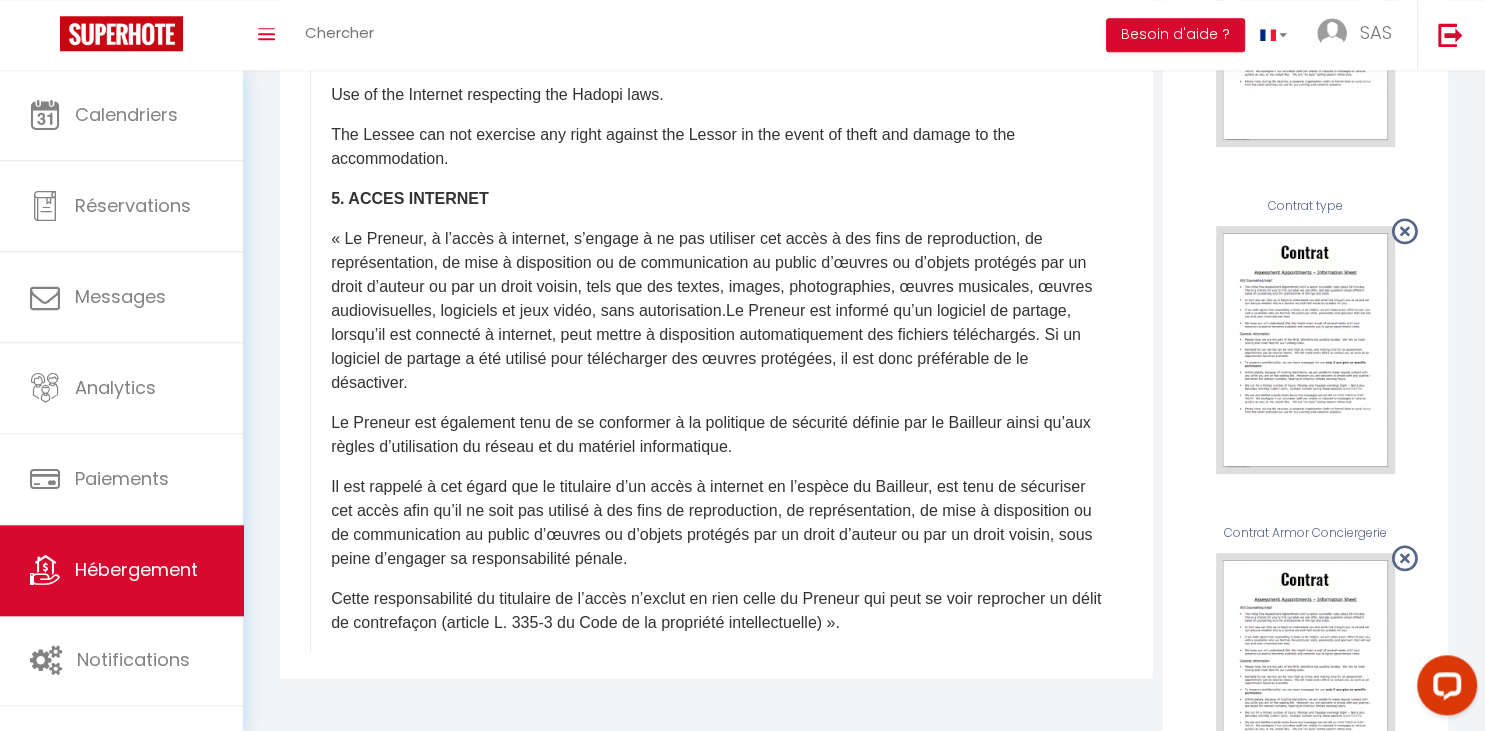scroll, scrollTop: 114, scrollLeft: 0, axis: vertical 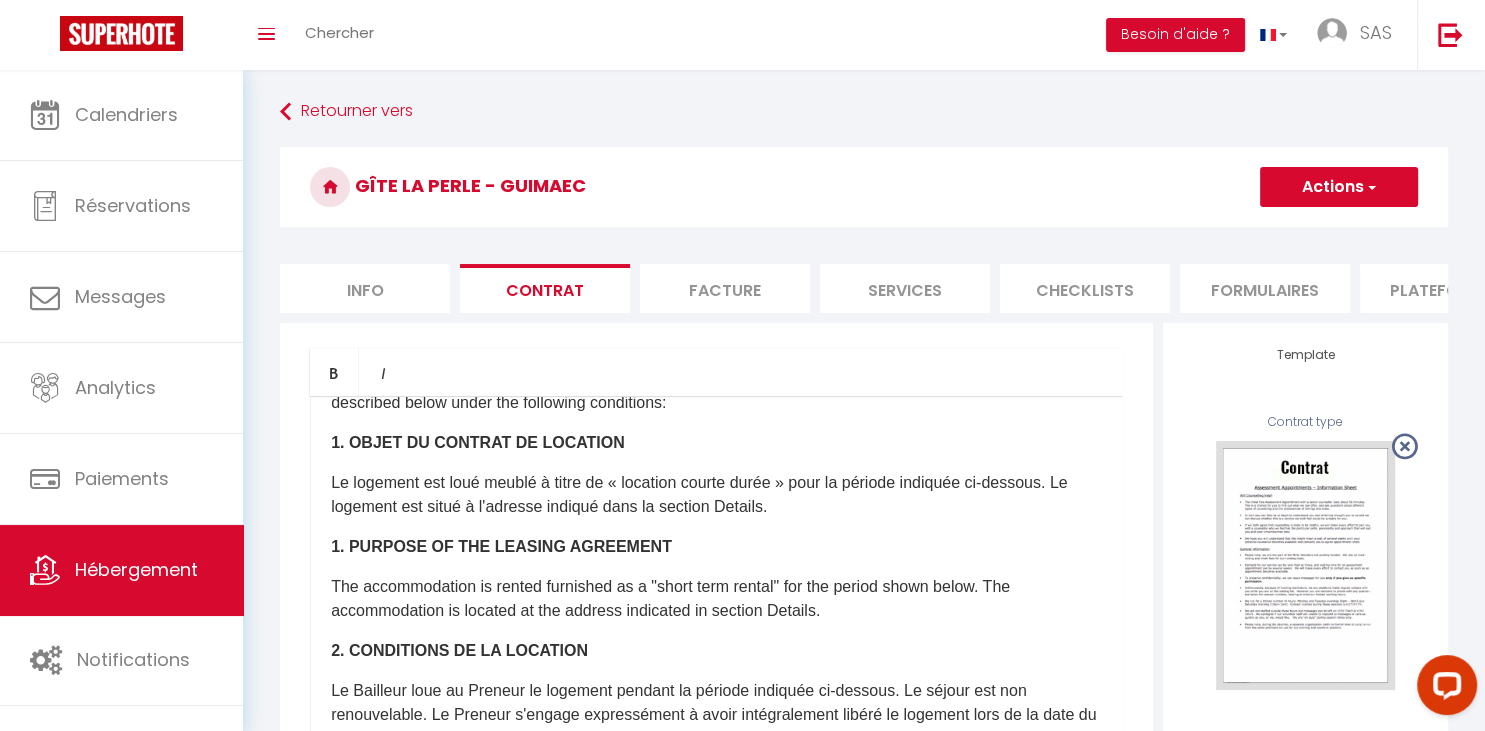 click on "Actions" at bounding box center [1339, 187] 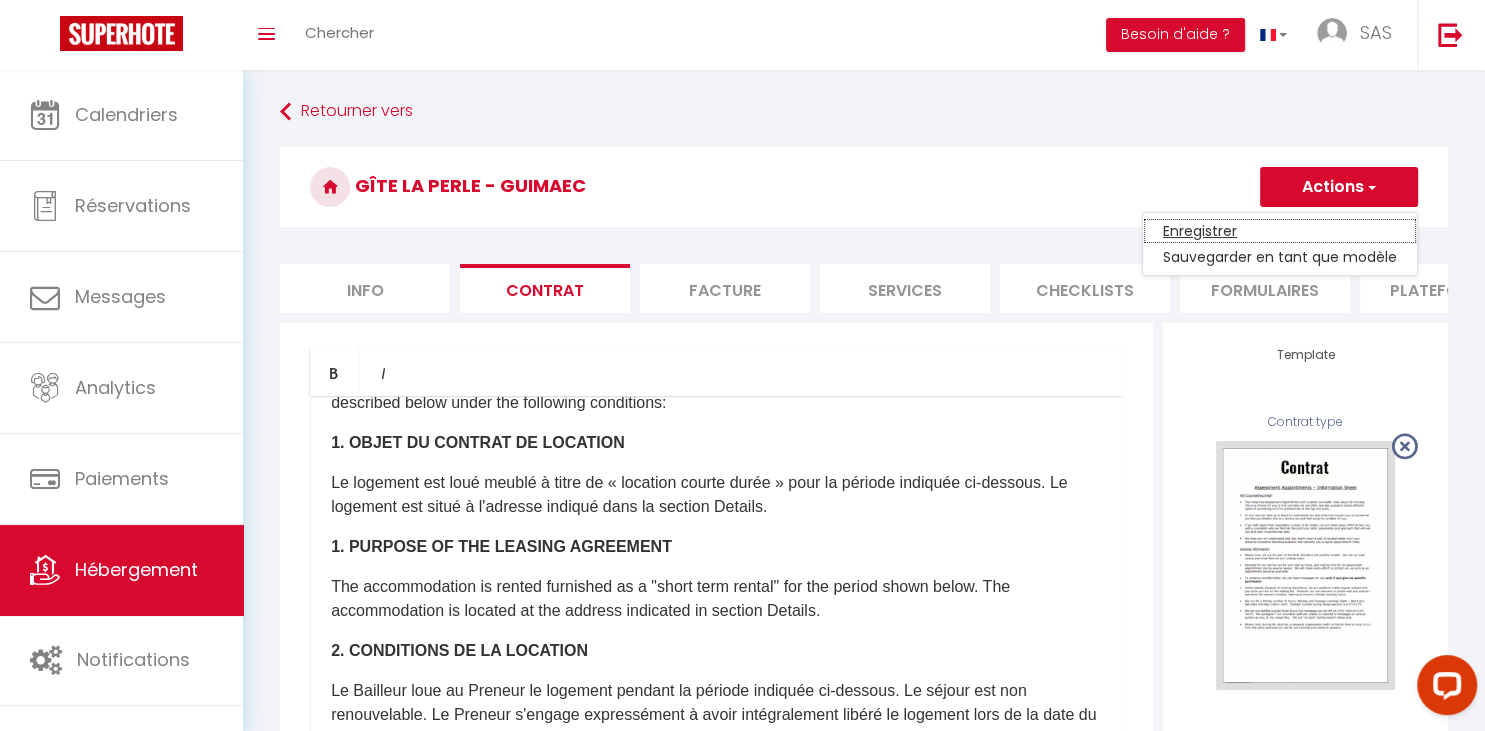 click on "Enregistrer" at bounding box center [1280, 231] 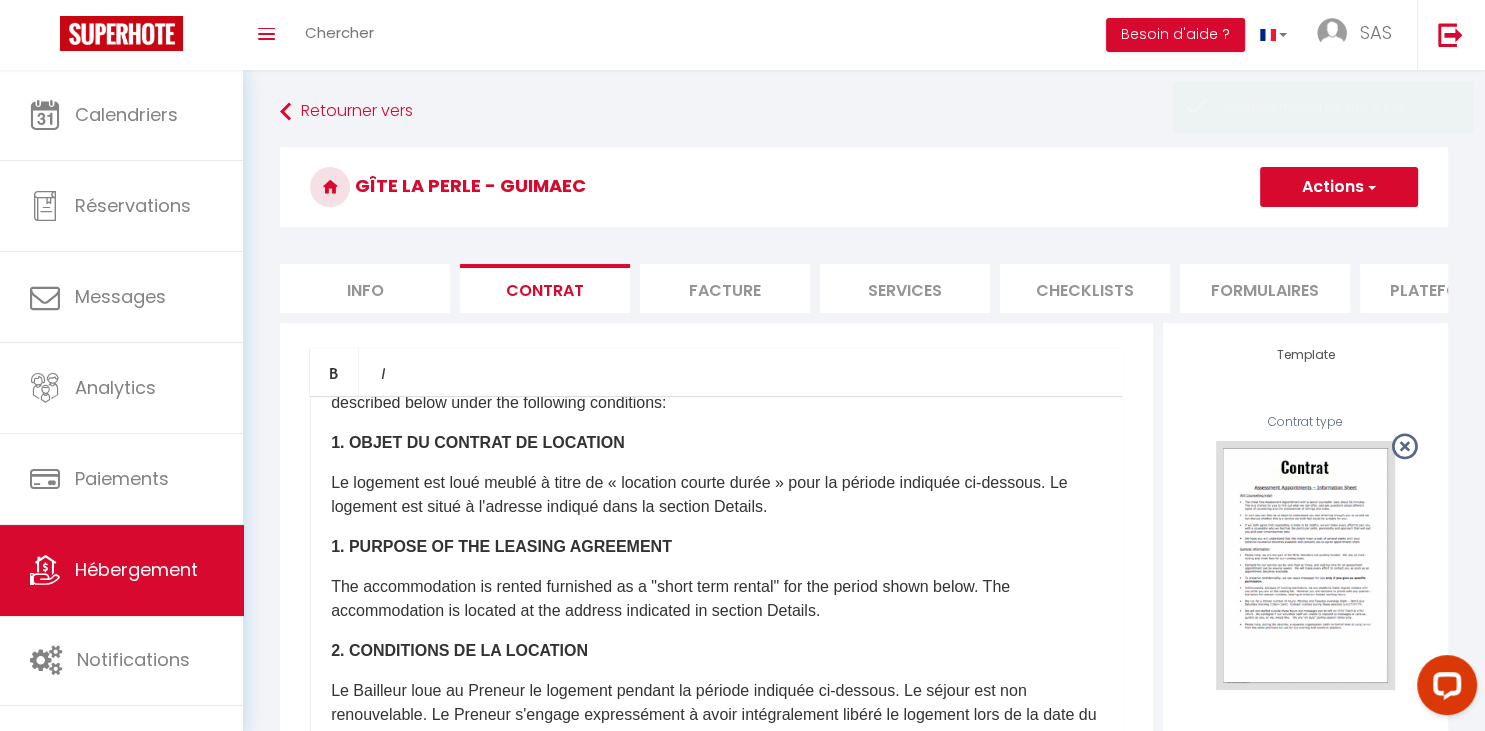 scroll, scrollTop: 114, scrollLeft: 0, axis: vertical 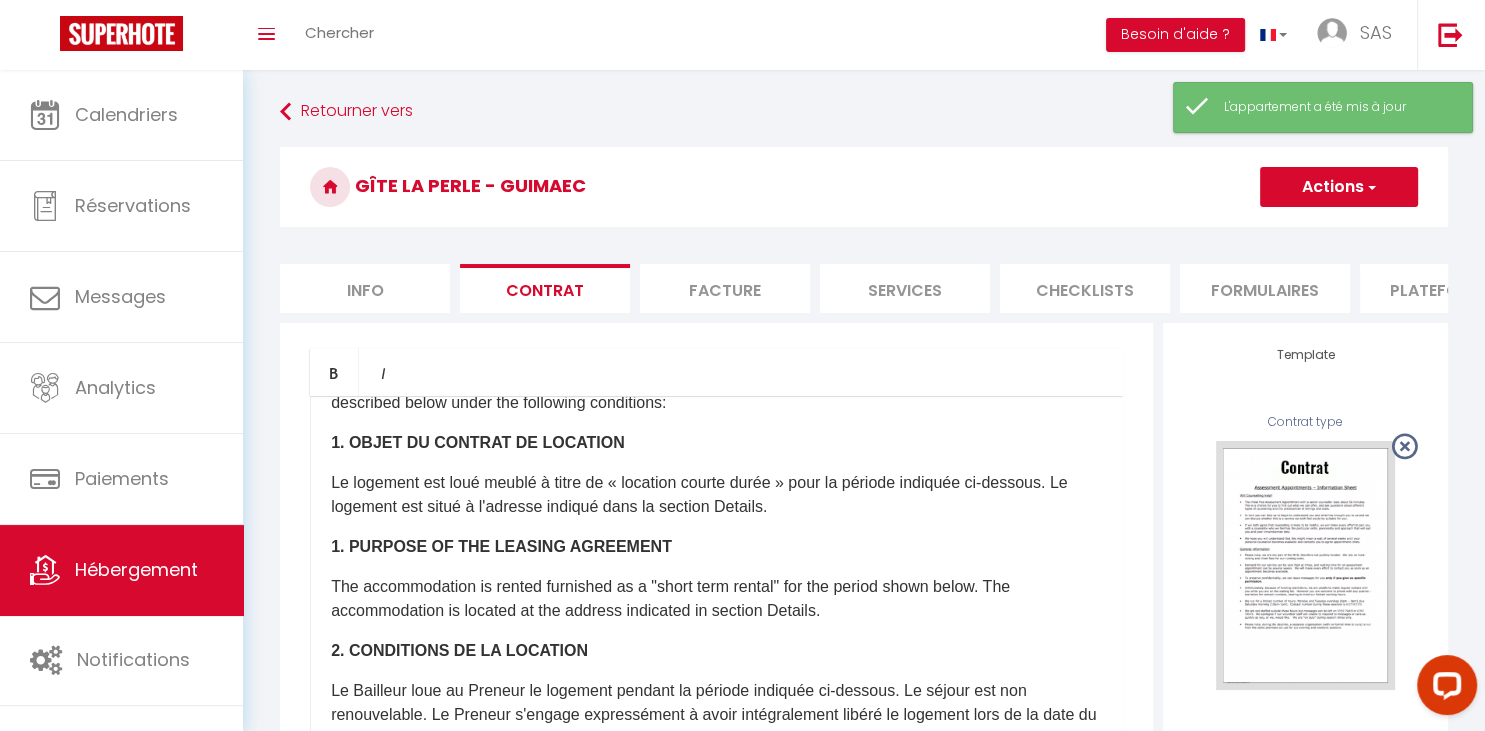 click on "Info" at bounding box center (365, 288) 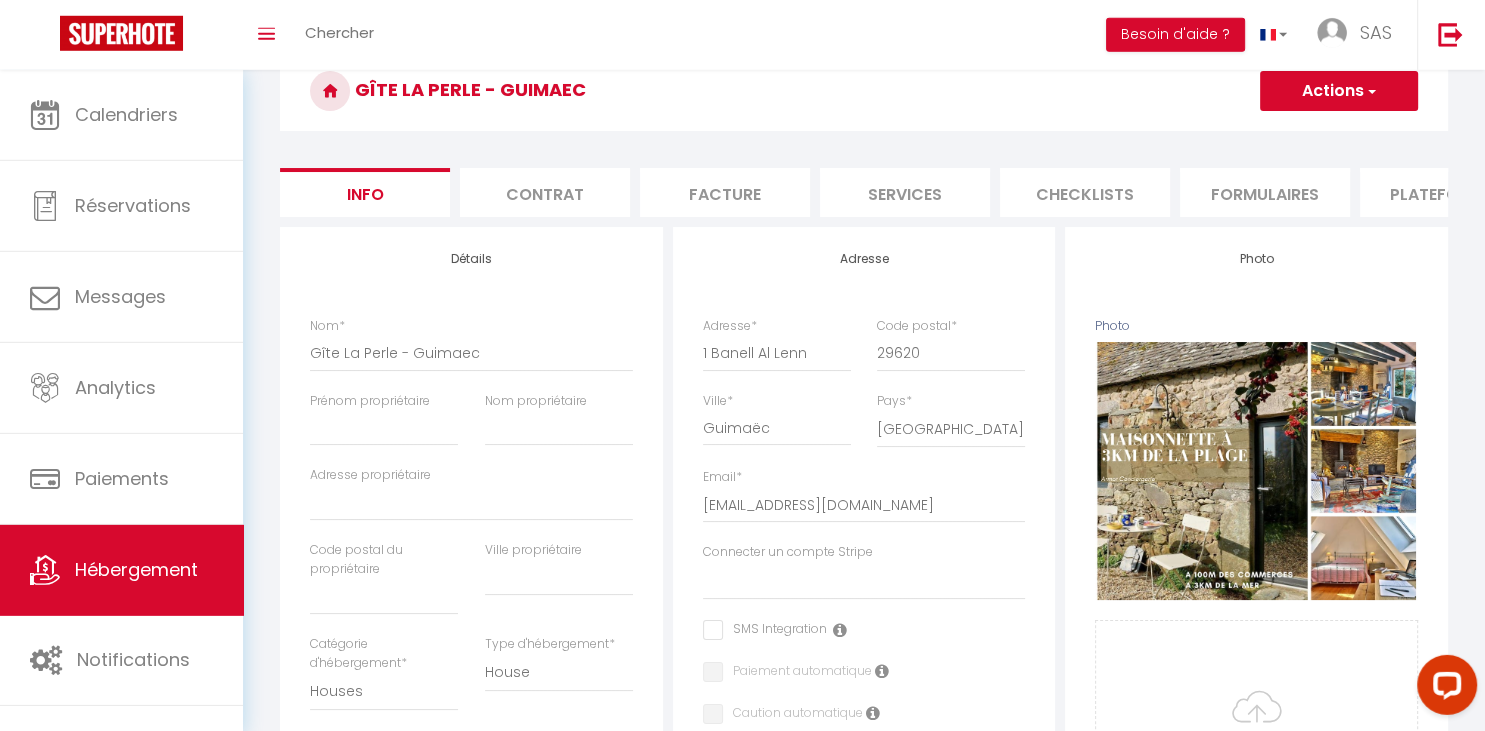 scroll, scrollTop: 68, scrollLeft: 0, axis: vertical 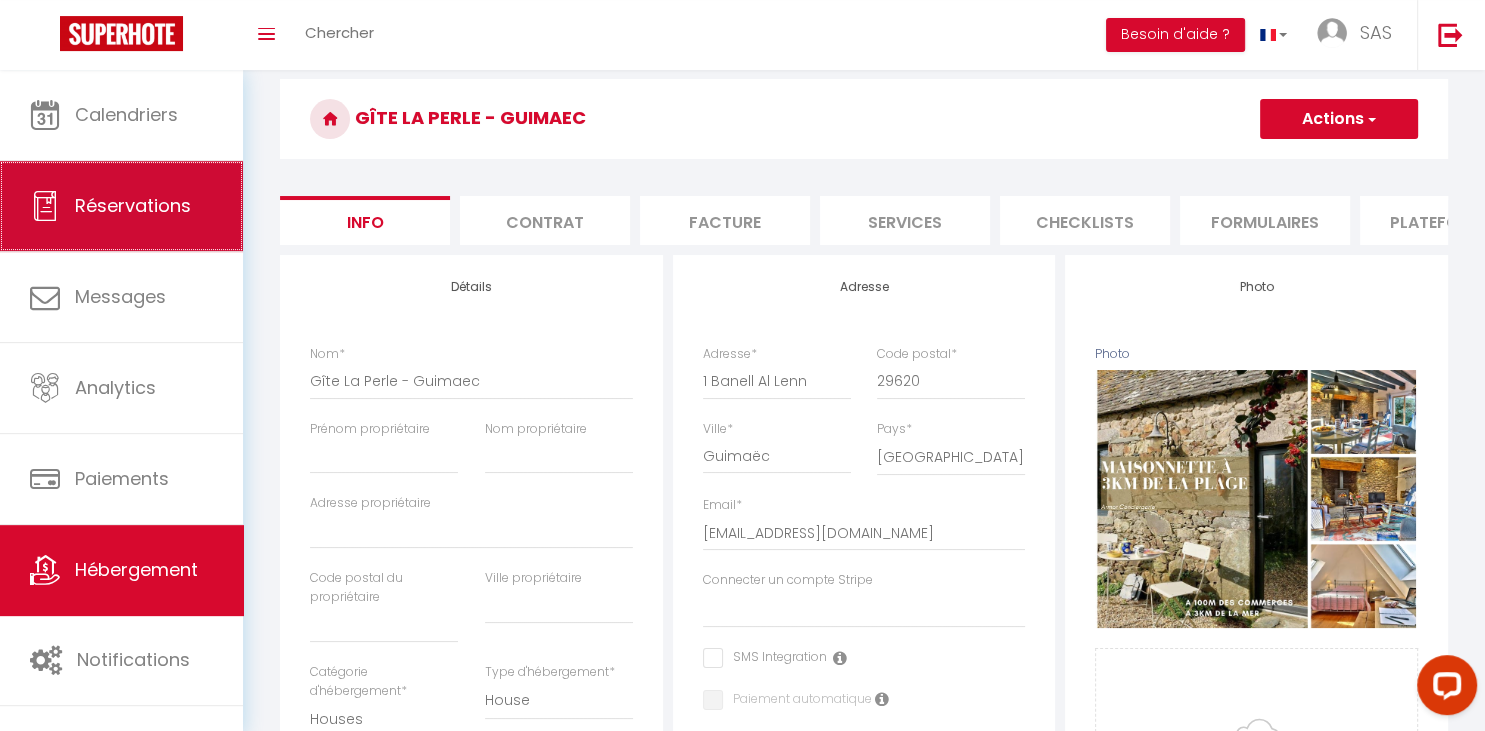 click on "Réservations" at bounding box center [121, 206] 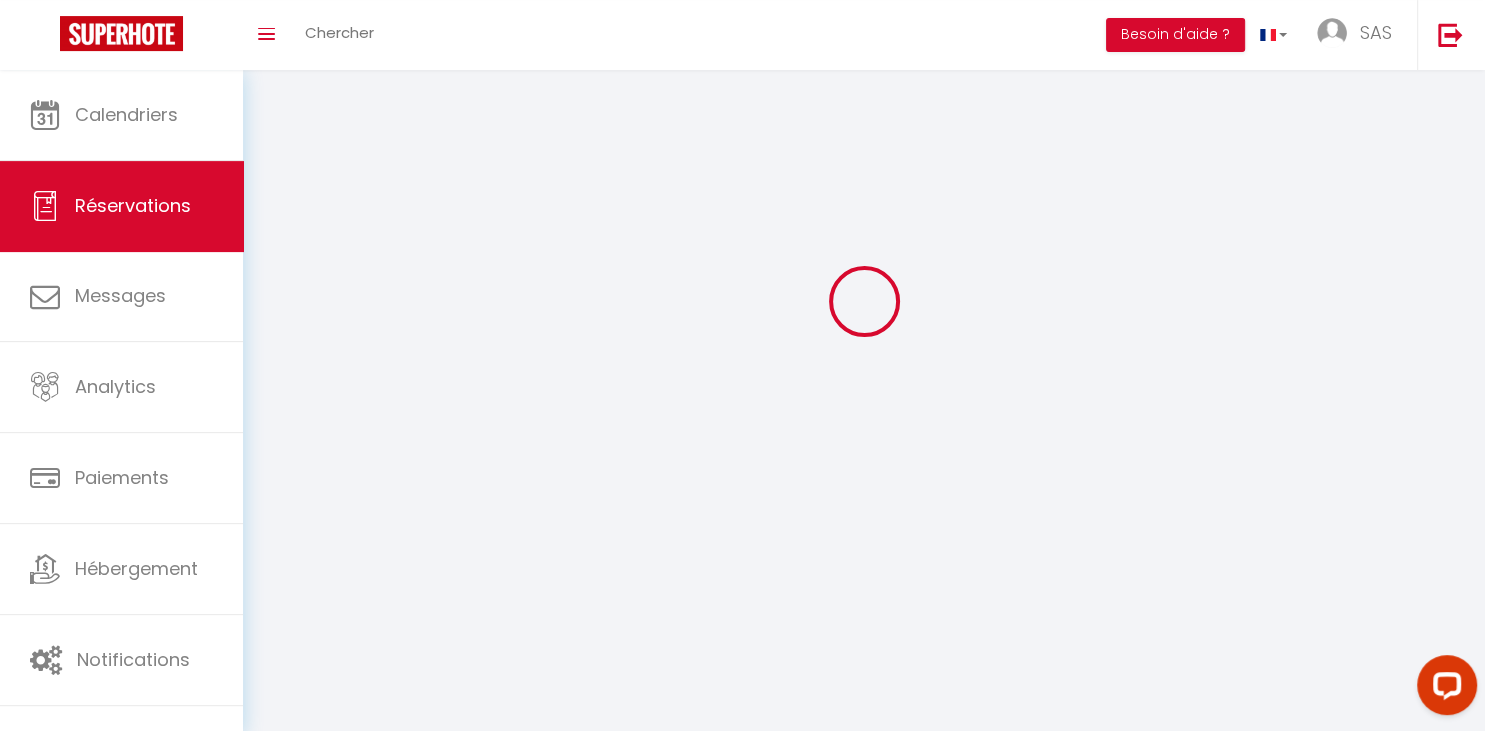 scroll, scrollTop: 0, scrollLeft: 0, axis: both 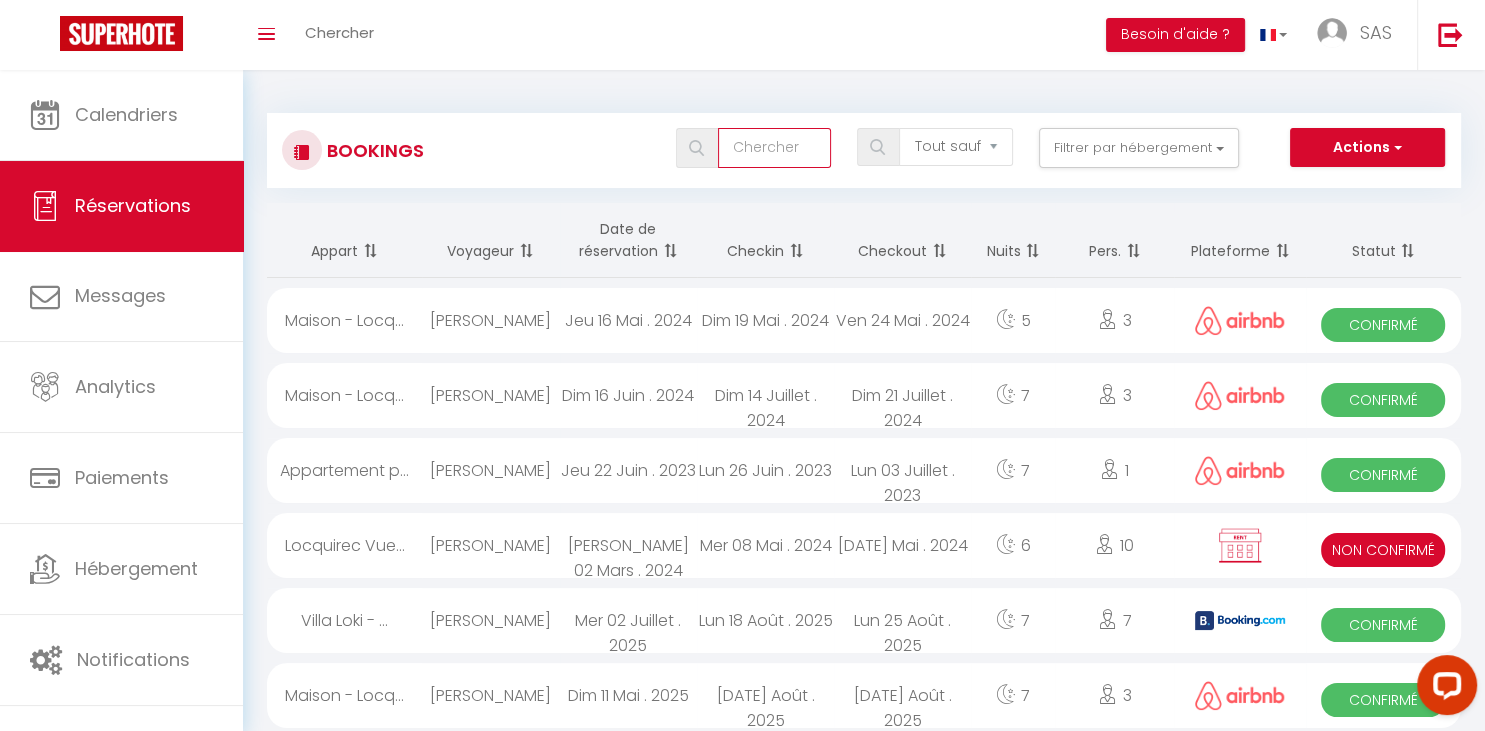 click at bounding box center (775, 148) 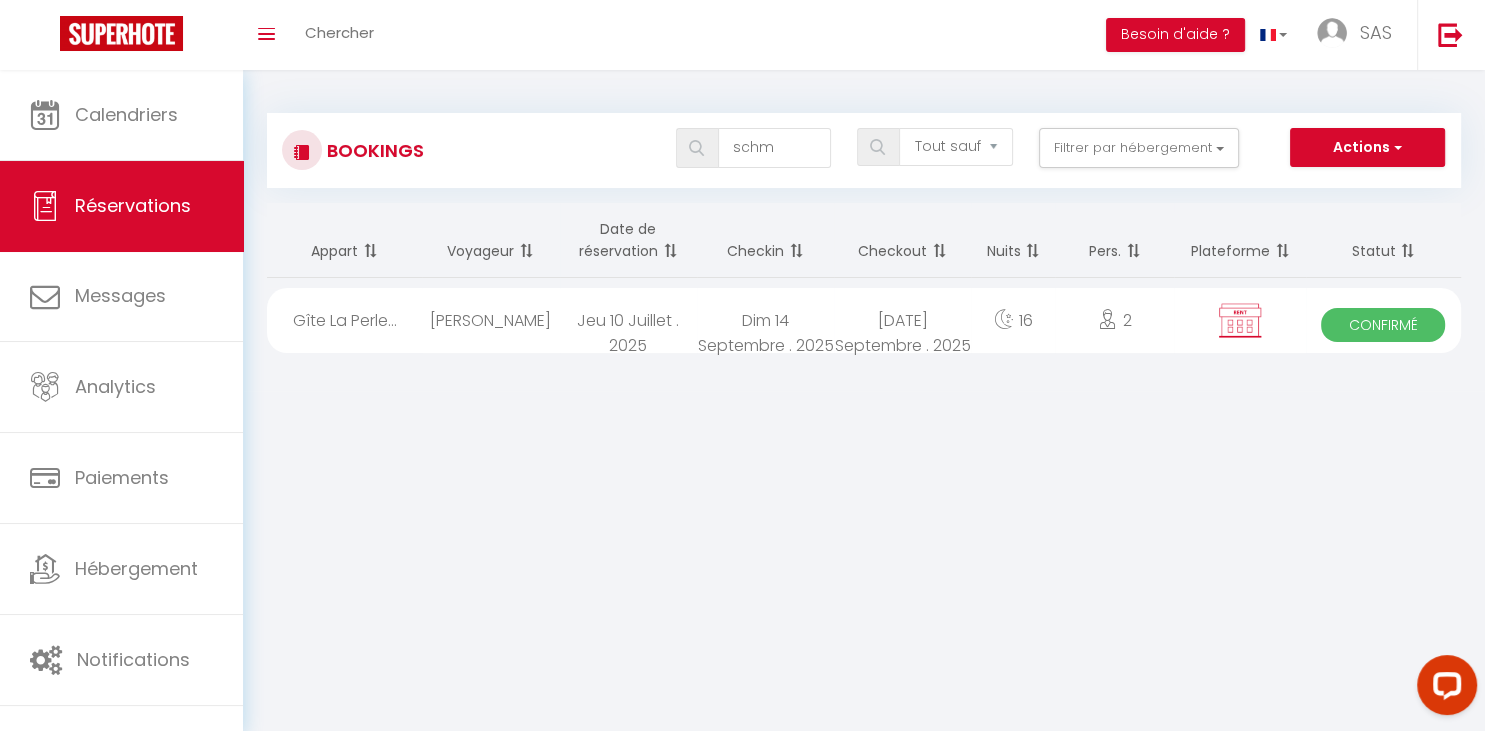 click on "[PERSON_NAME]" at bounding box center [490, 320] 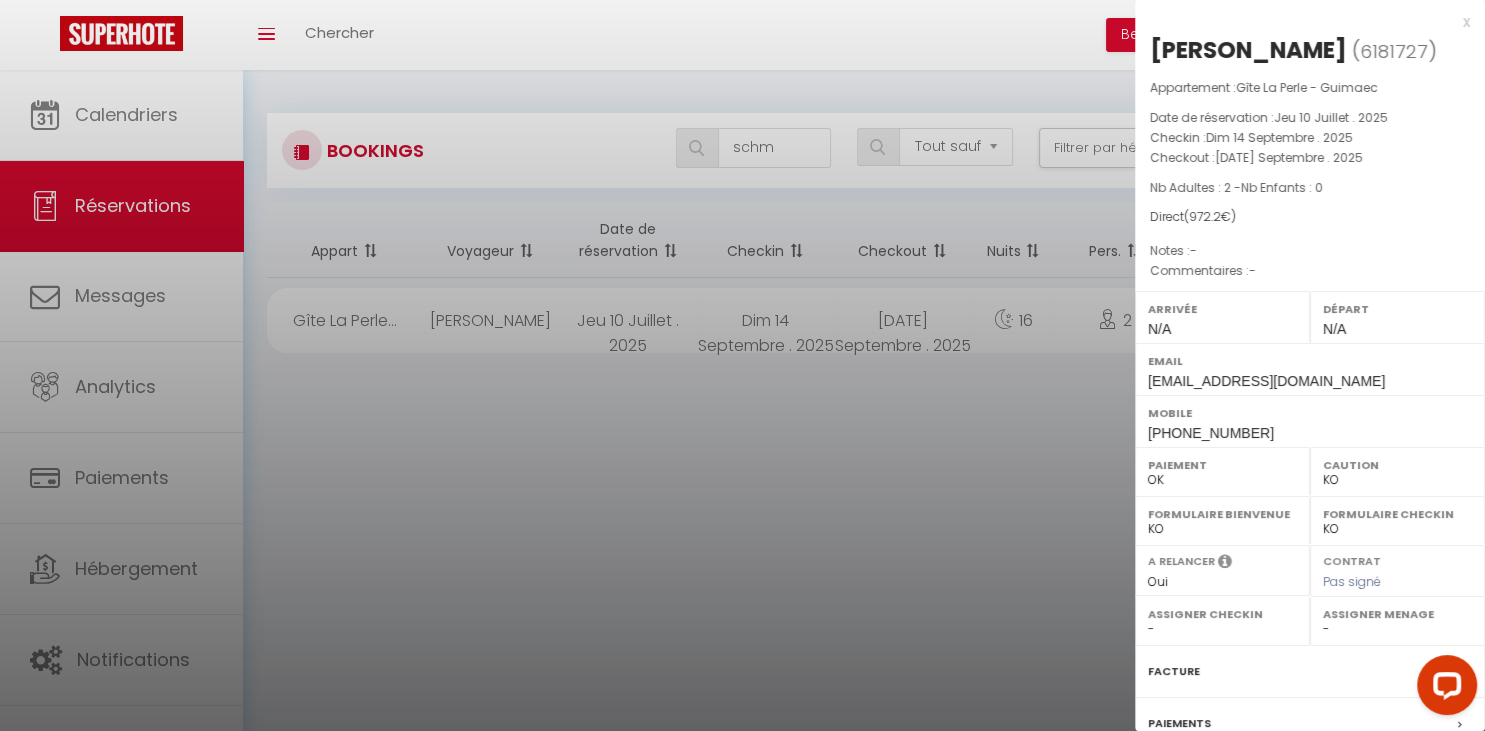 scroll, scrollTop: 70, scrollLeft: 0, axis: vertical 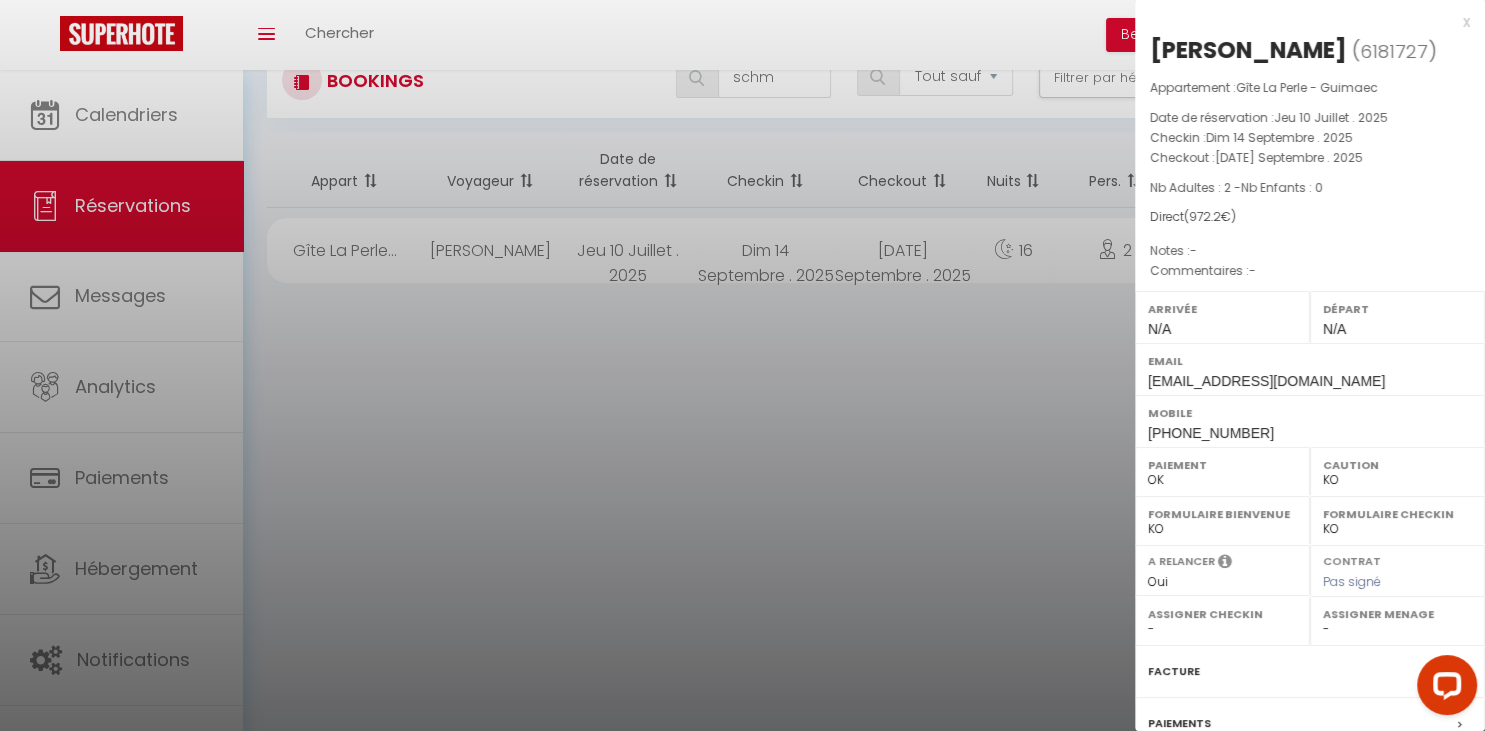 click on "Facture" at bounding box center (1310, 672) 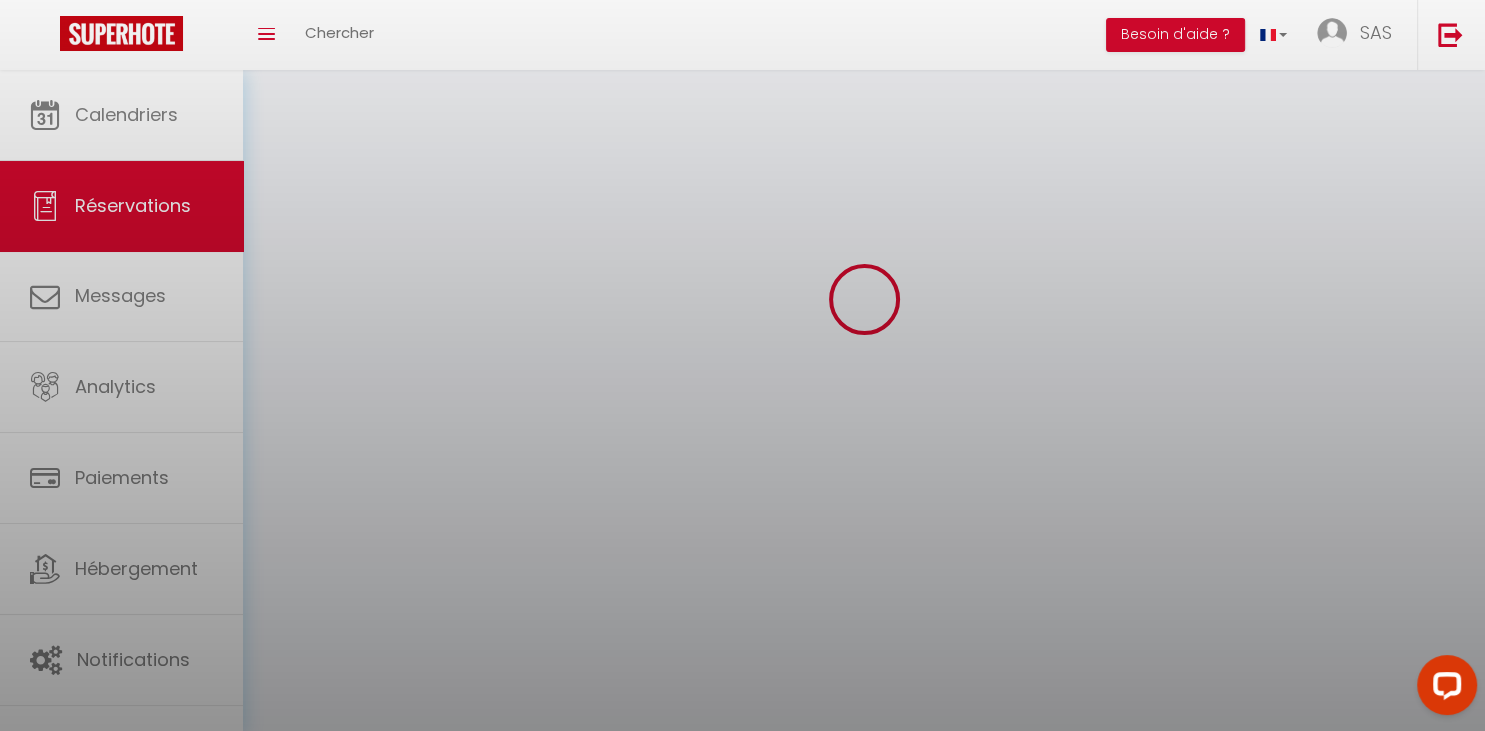 scroll, scrollTop: 0, scrollLeft: 0, axis: both 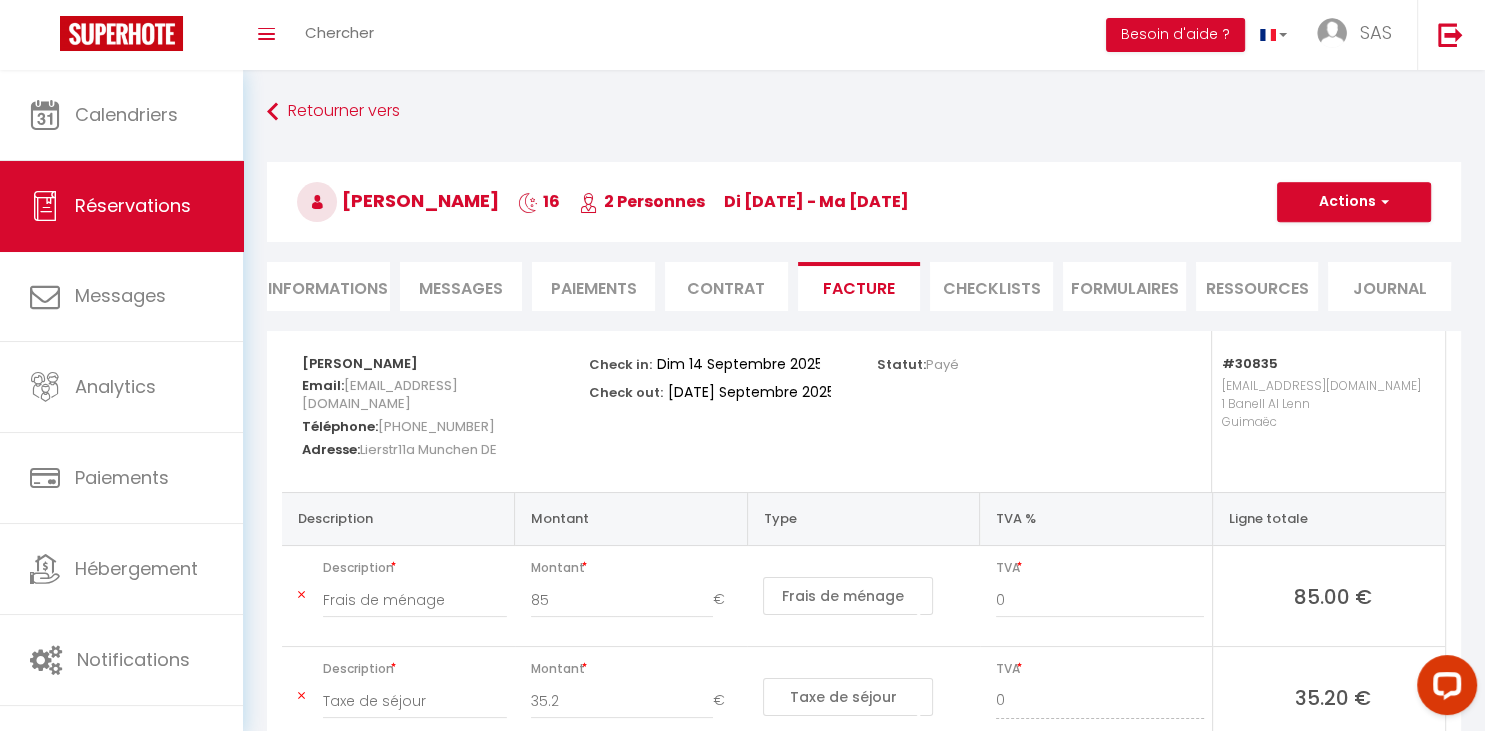 click on "Contrat" at bounding box center (726, 286) 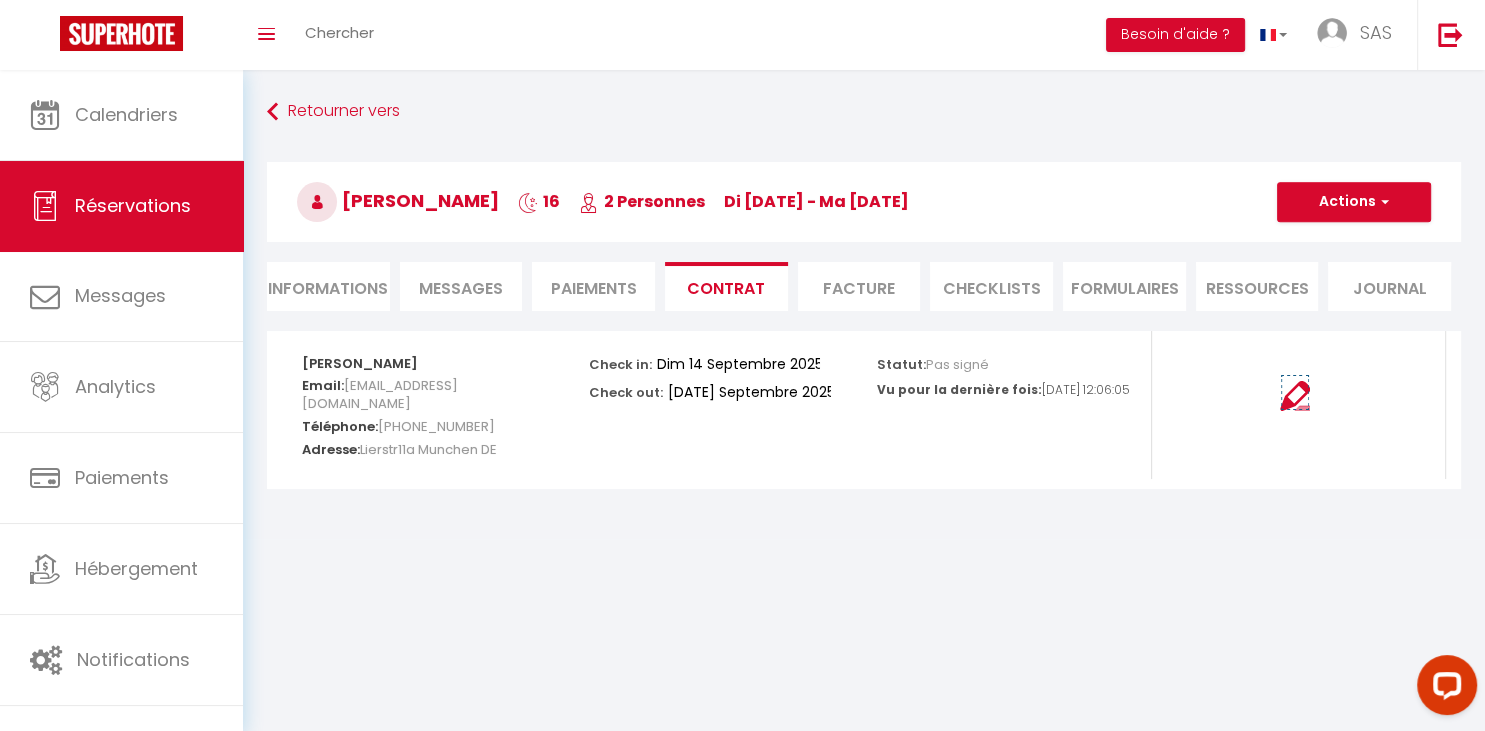 click at bounding box center (1295, 396) 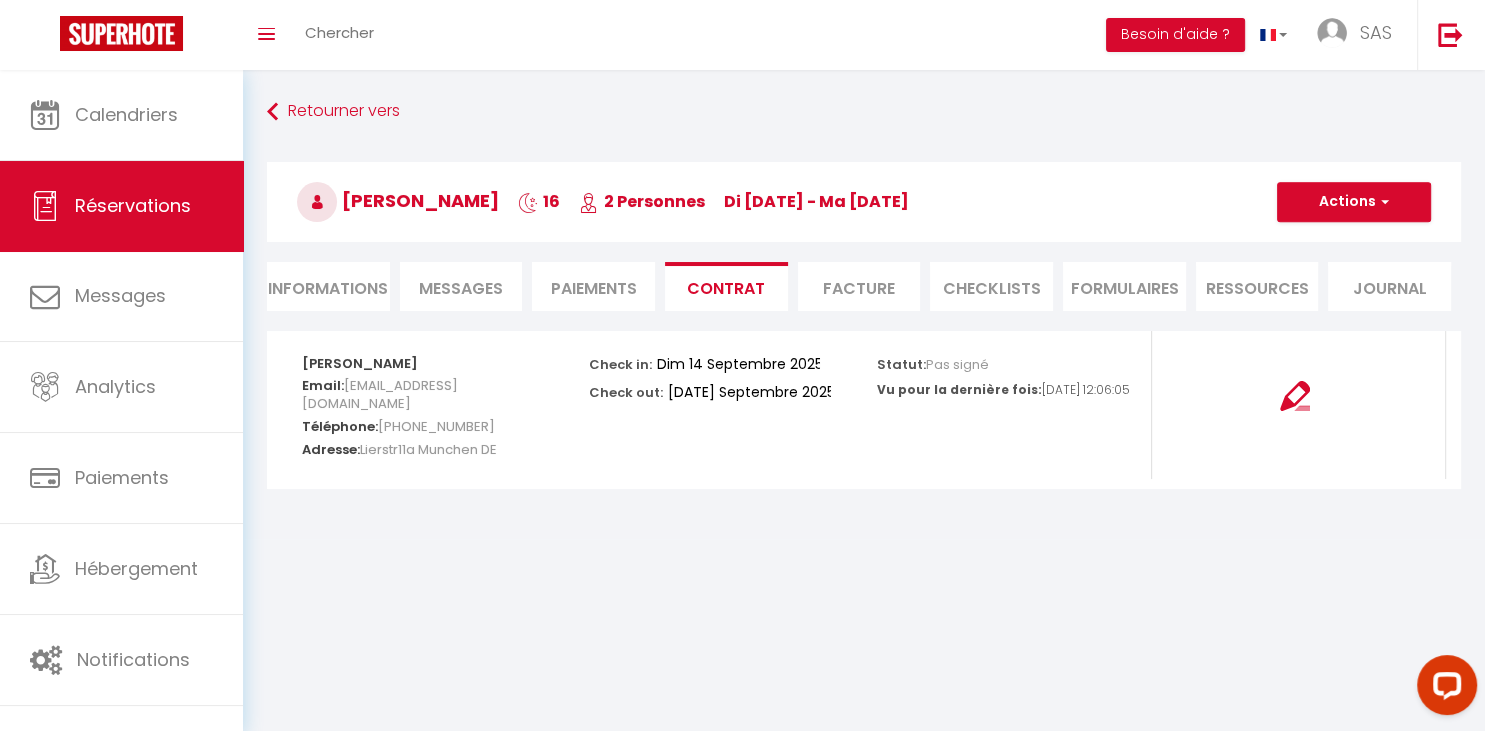 click on "Paiements" at bounding box center [593, 286] 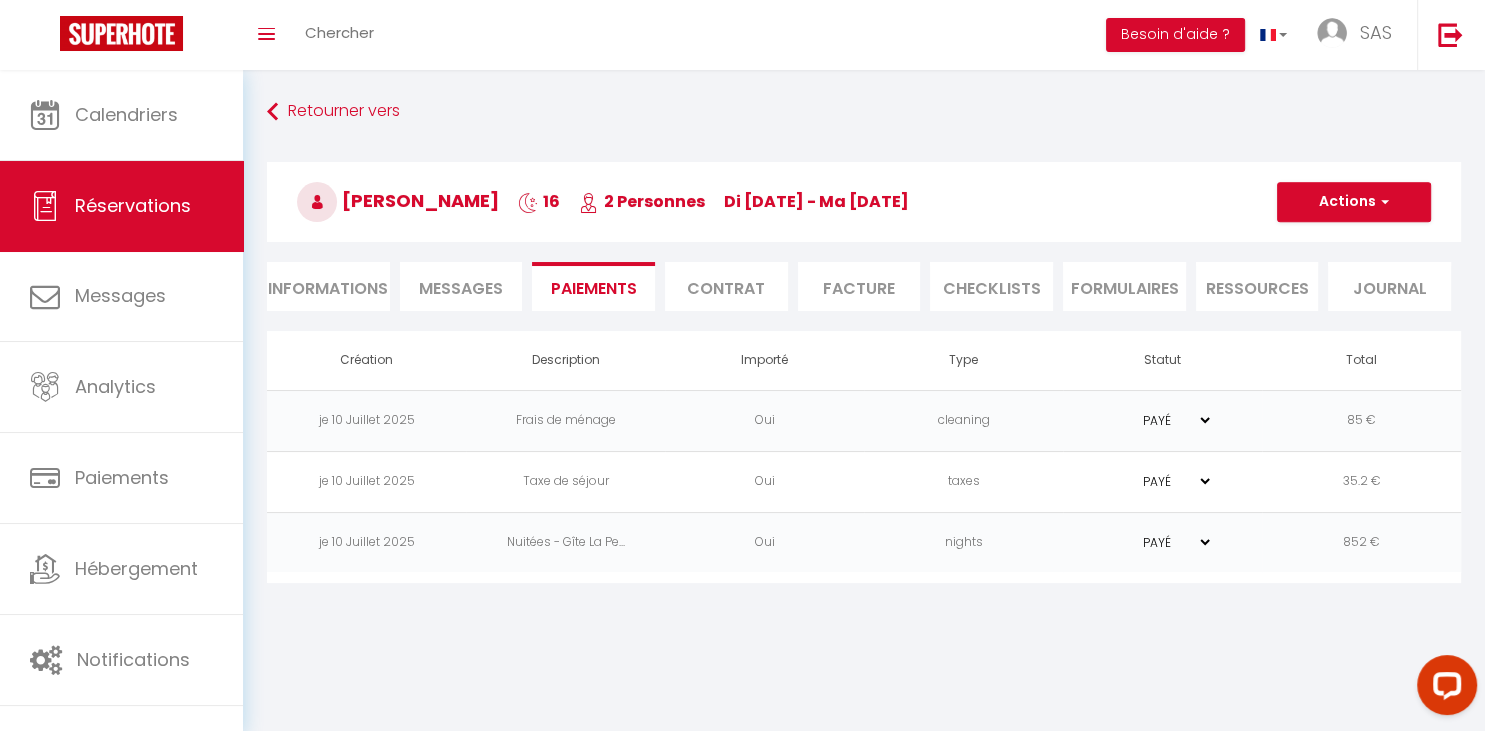 click on "Informations" at bounding box center (328, 286) 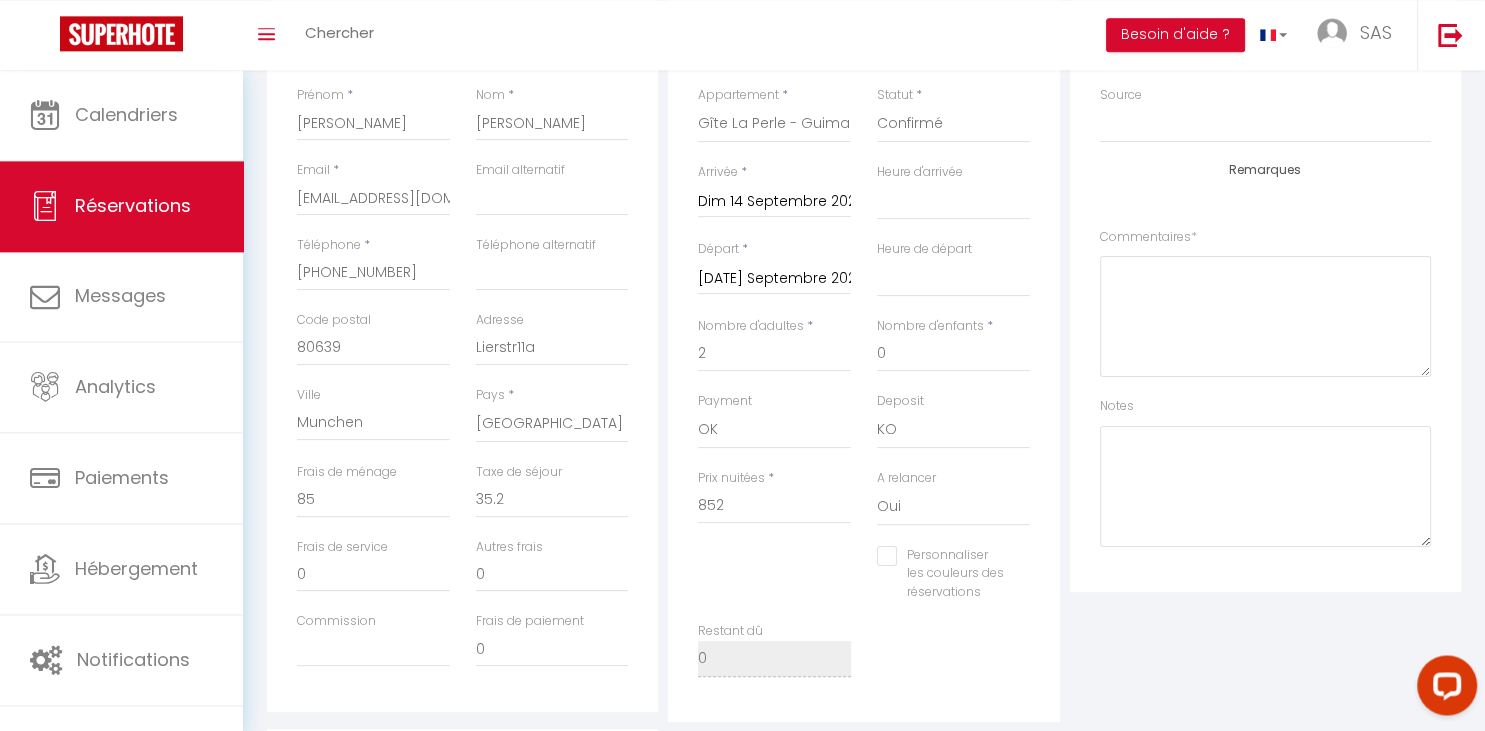 scroll, scrollTop: 0, scrollLeft: 0, axis: both 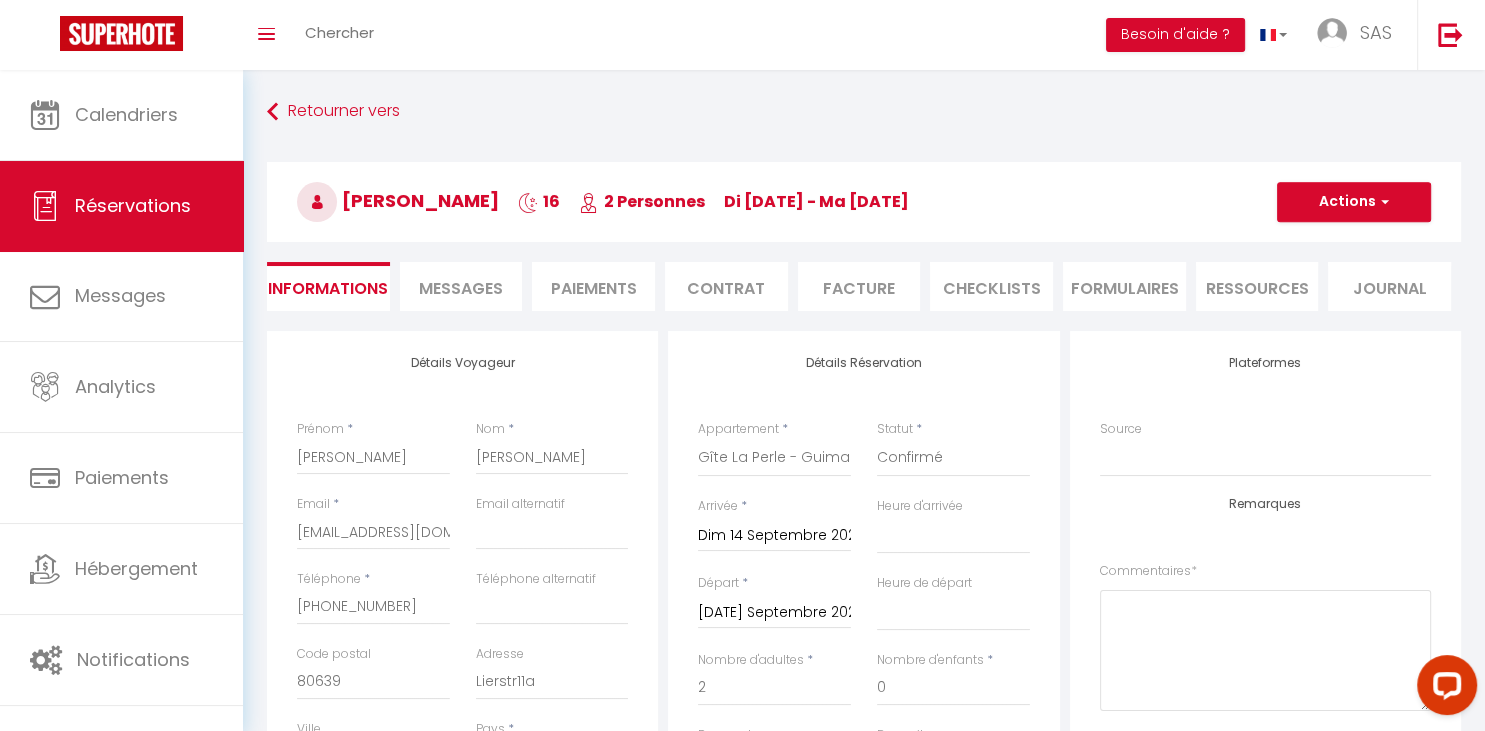 click on "Paiements" at bounding box center (593, 286) 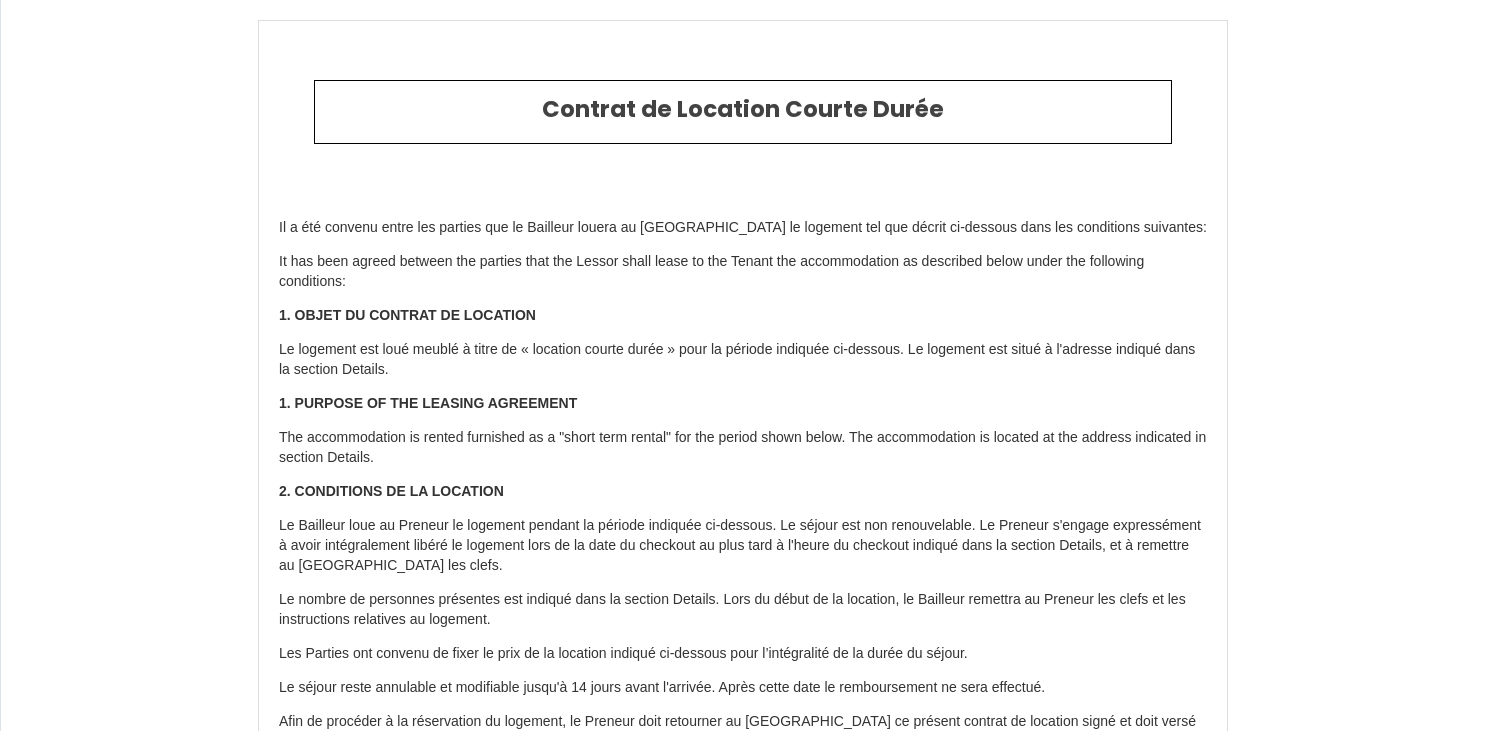 select on "DE" 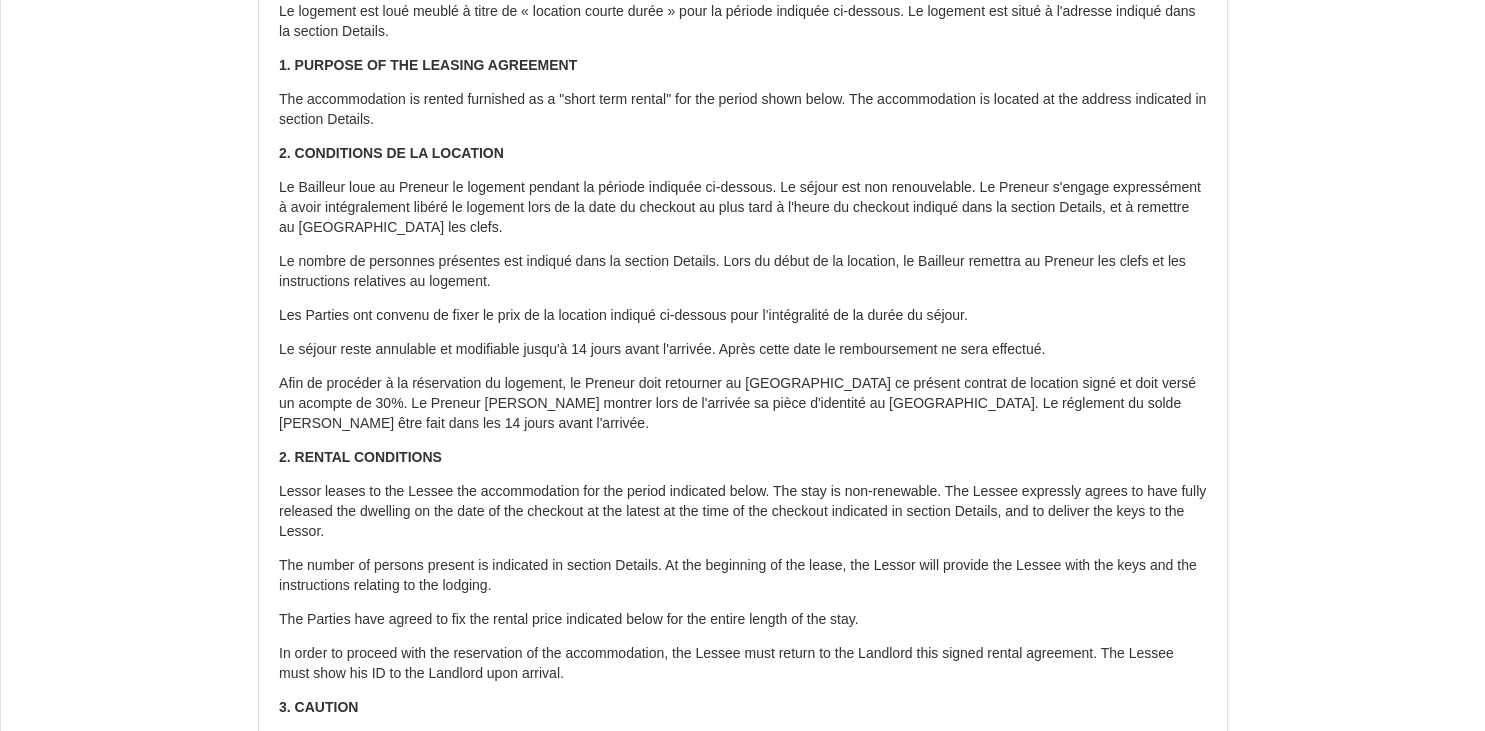 scroll, scrollTop: 348, scrollLeft: 0, axis: vertical 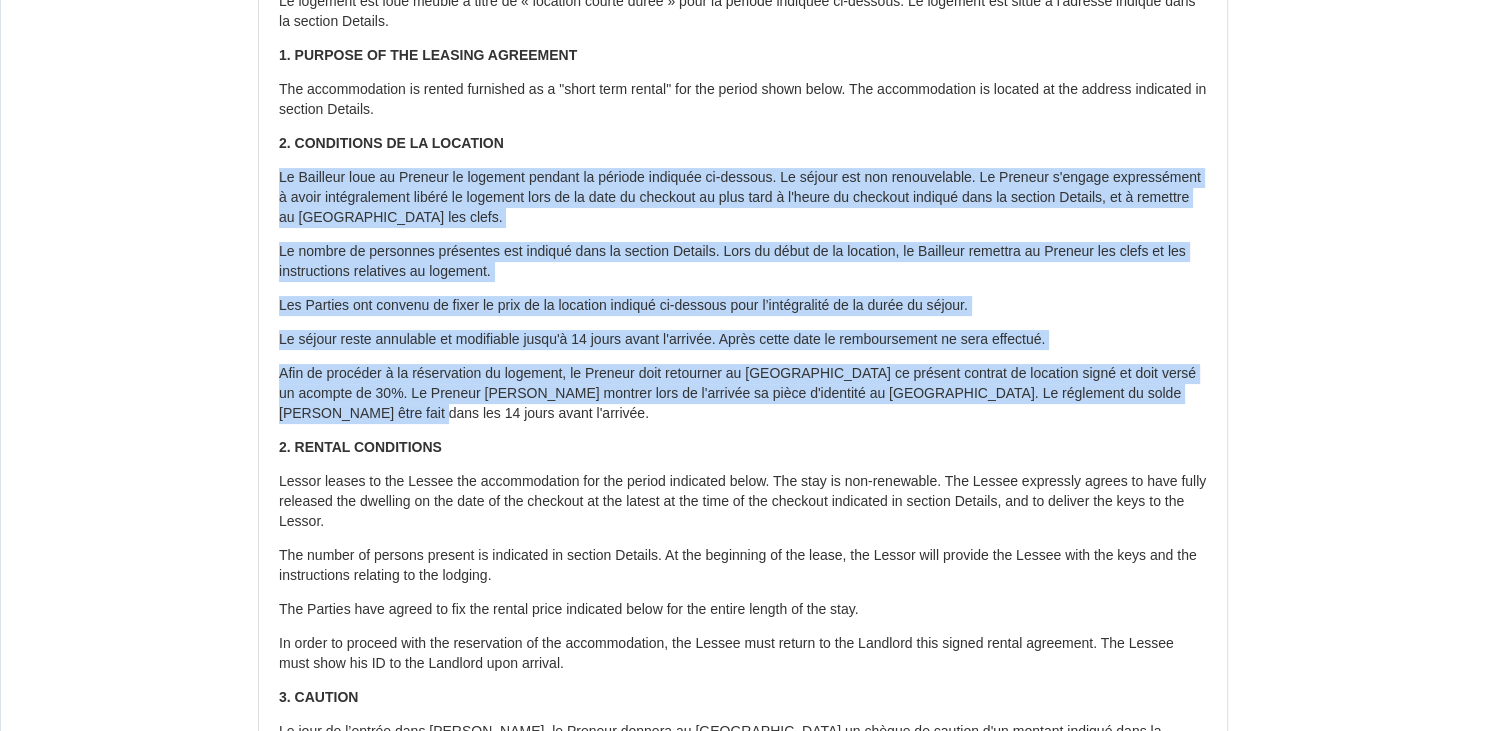 drag, startPoint x: 345, startPoint y: 419, endPoint x: 274, endPoint y: 184, distance: 245.49135 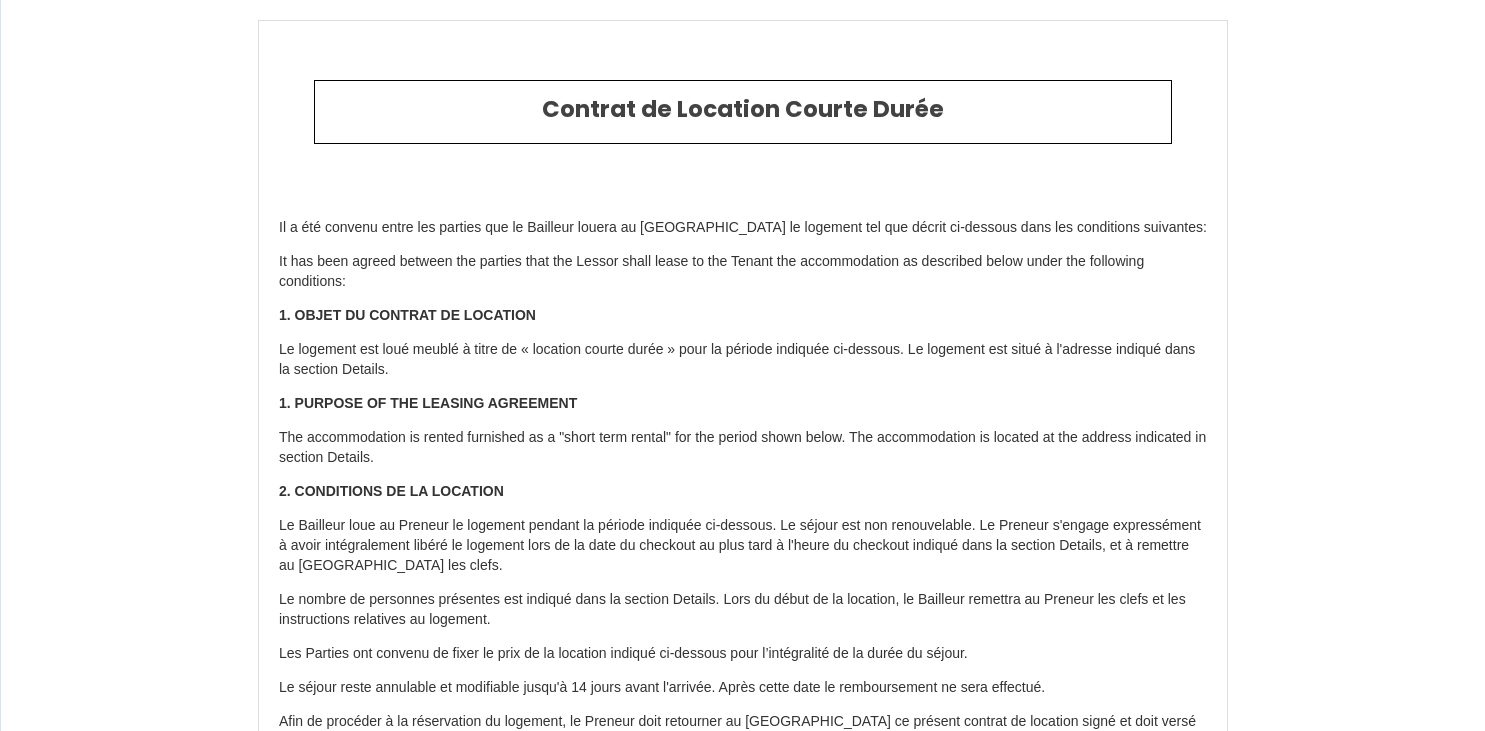 select on "DE" 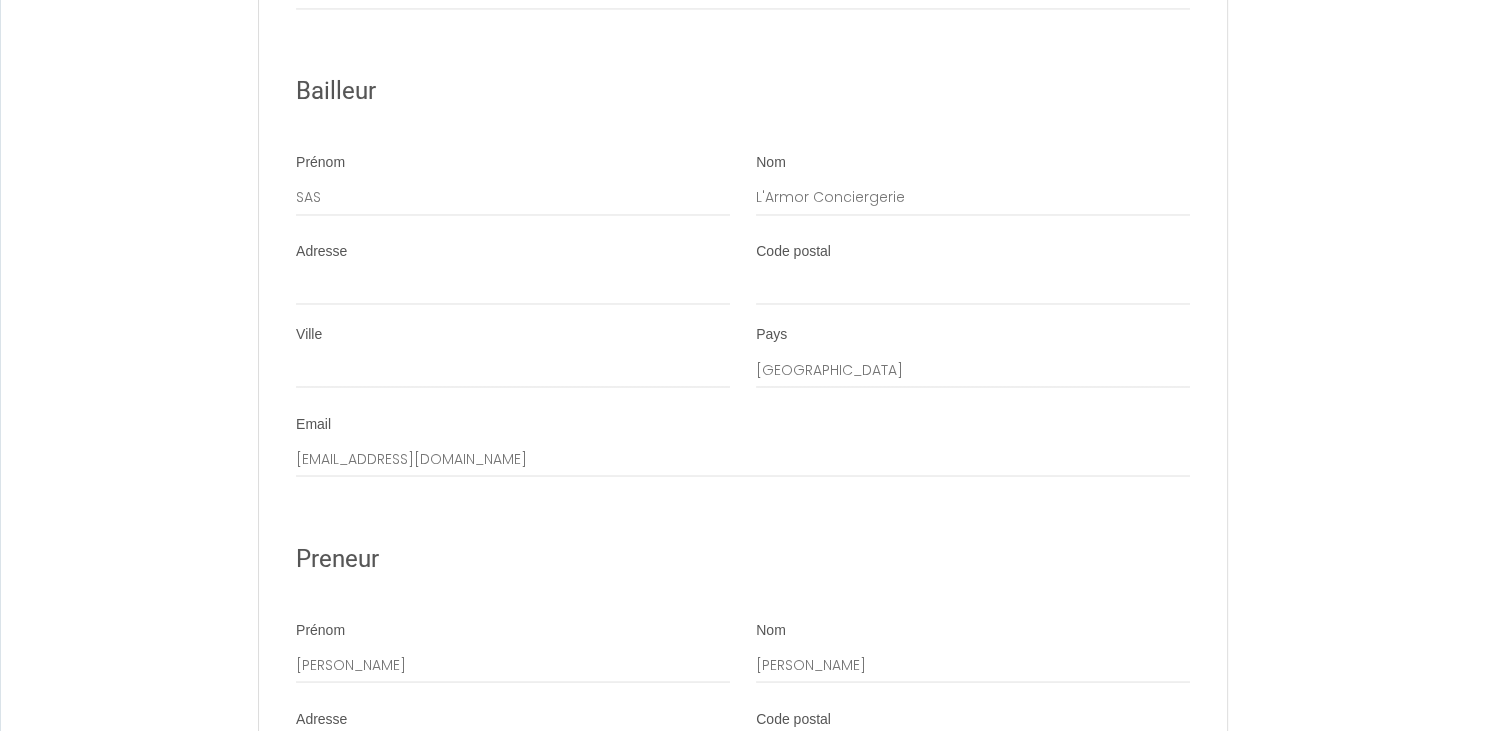 scroll, scrollTop: 3391, scrollLeft: 0, axis: vertical 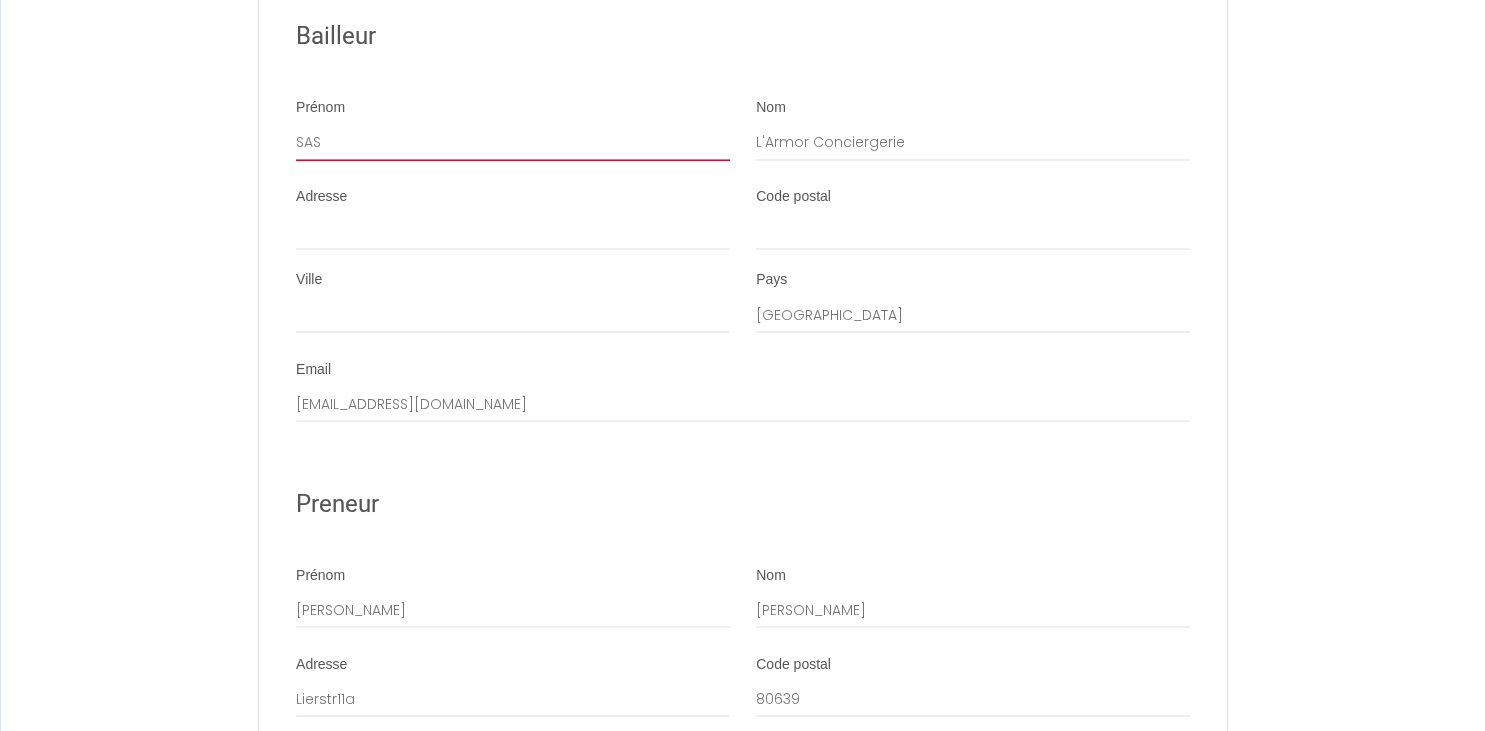 drag, startPoint x: 370, startPoint y: 189, endPoint x: 204, endPoint y: 244, distance: 174.87424 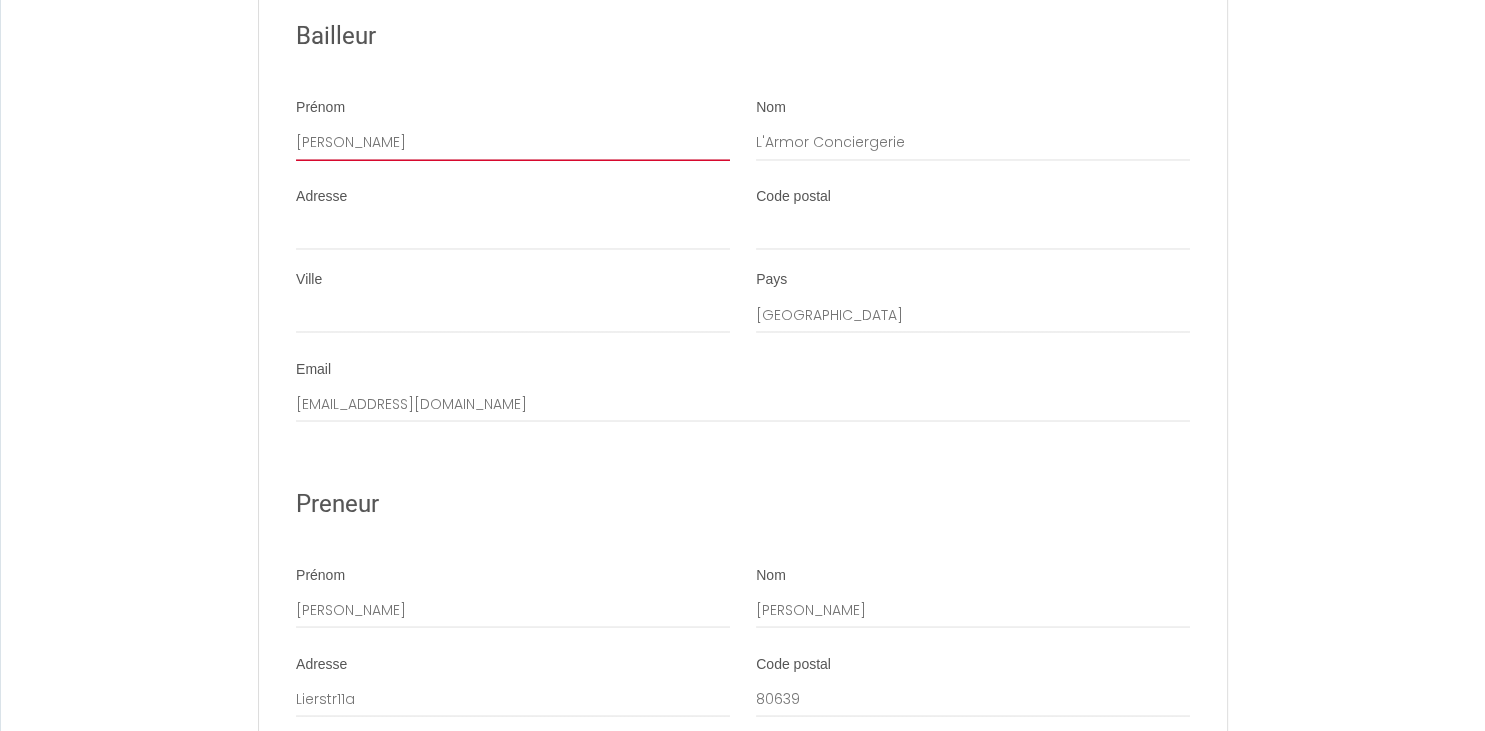 type on "Claude" 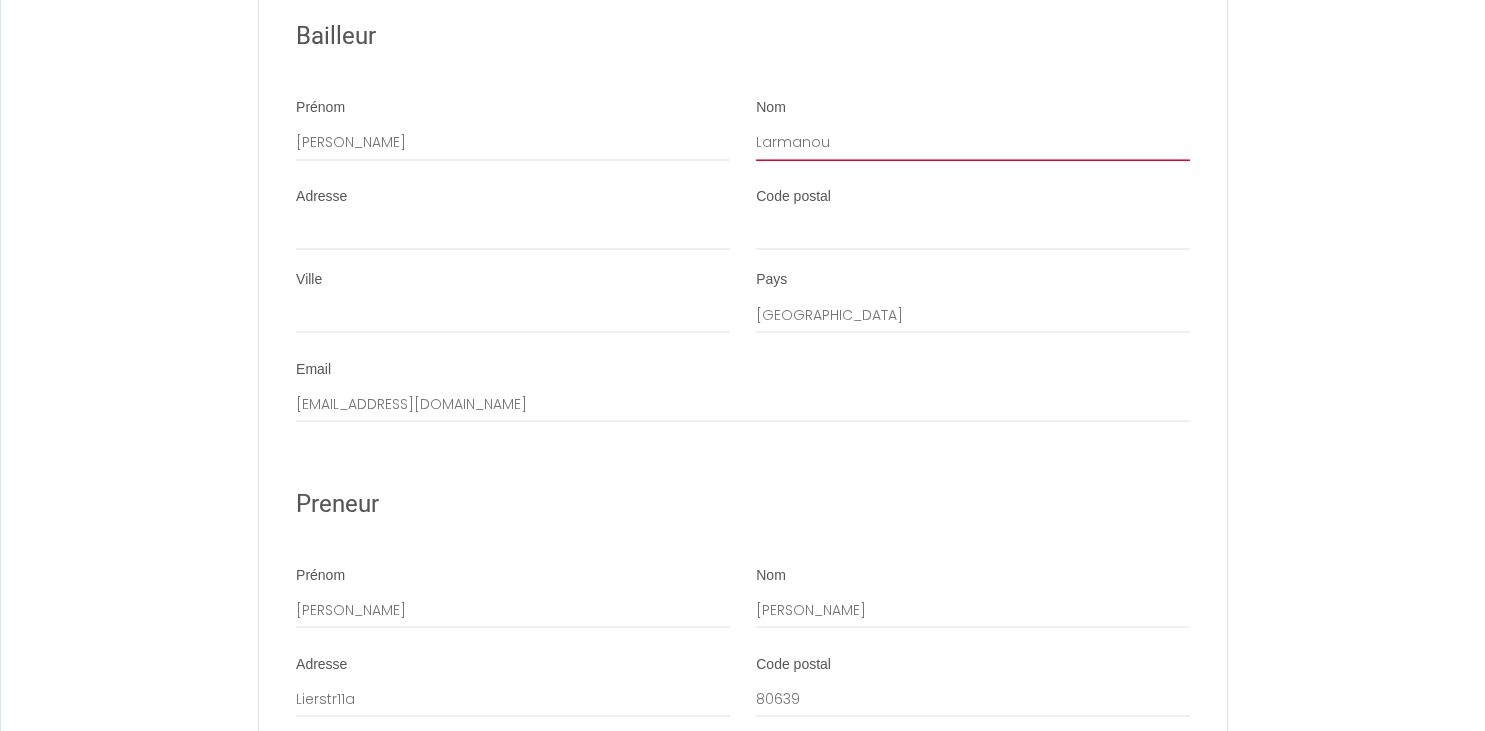 type on "Larmanou" 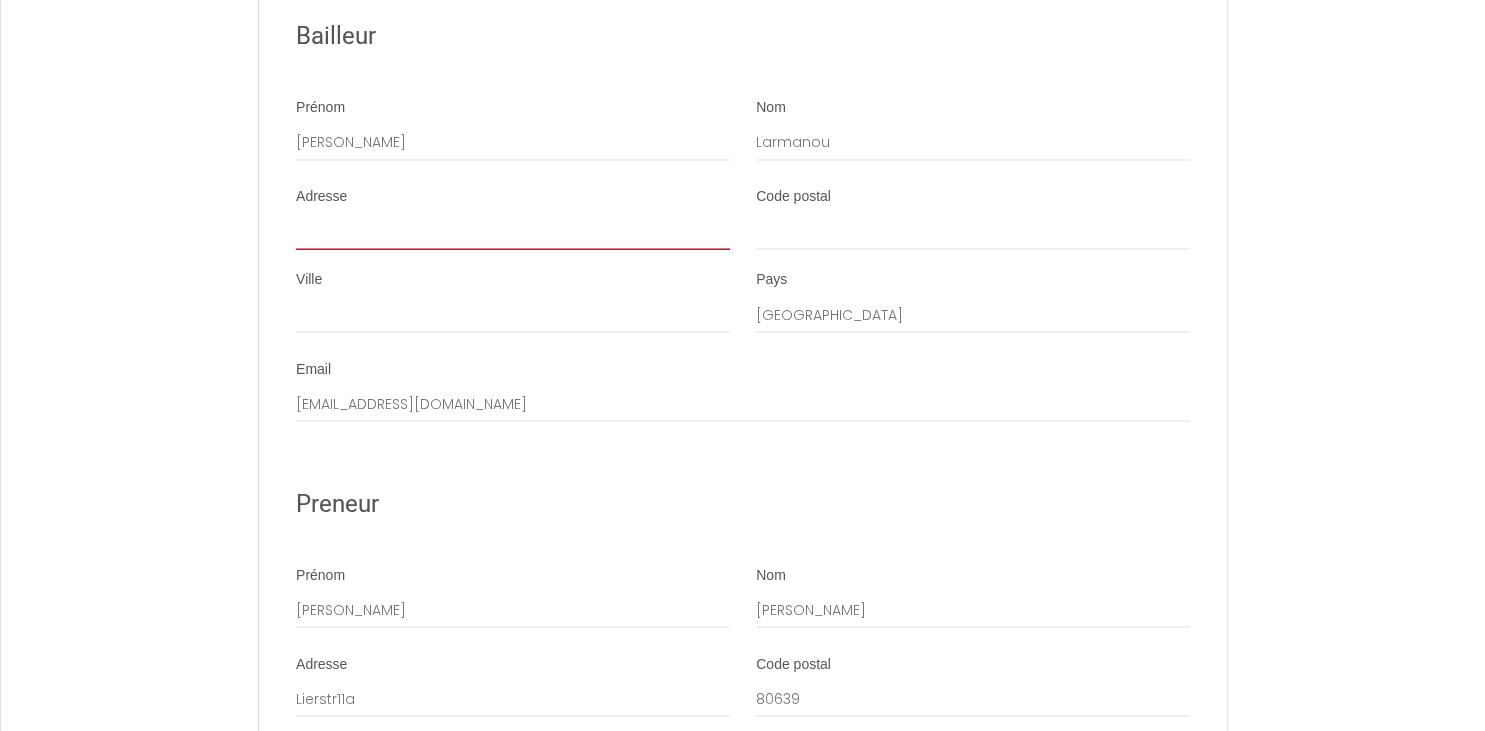 click on "Adresse" at bounding box center (513, 233) 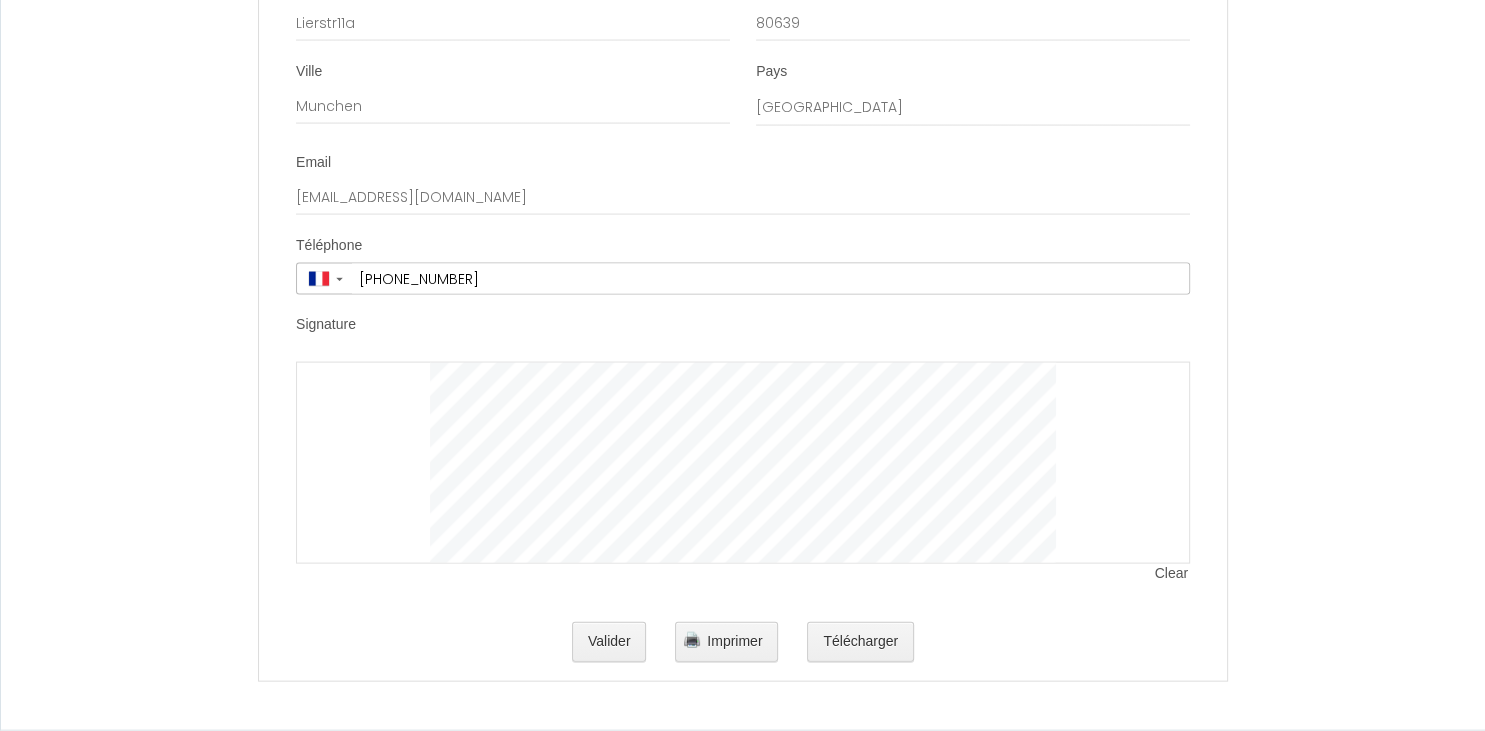 scroll, scrollTop: 4105, scrollLeft: 0, axis: vertical 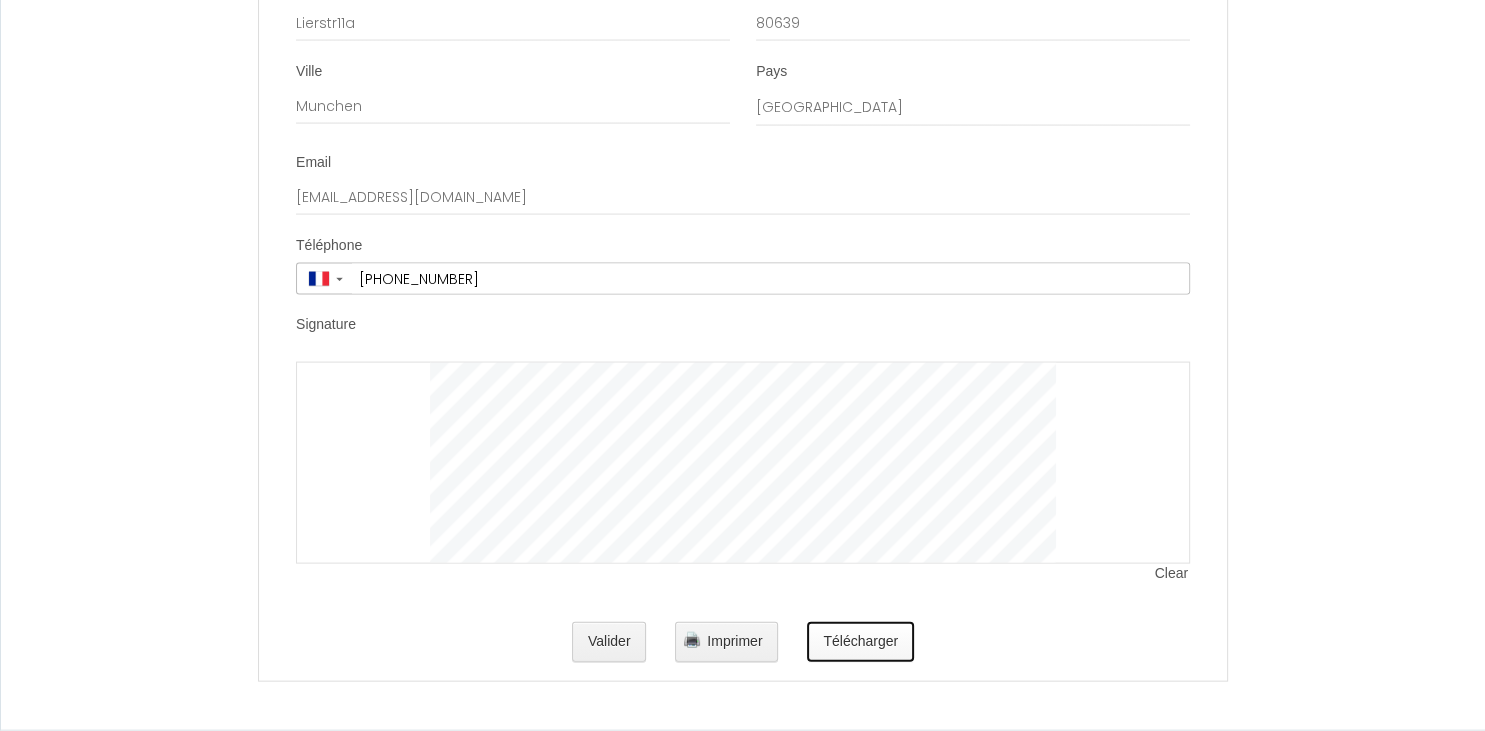 click on "Télécharger" at bounding box center [860, 642] 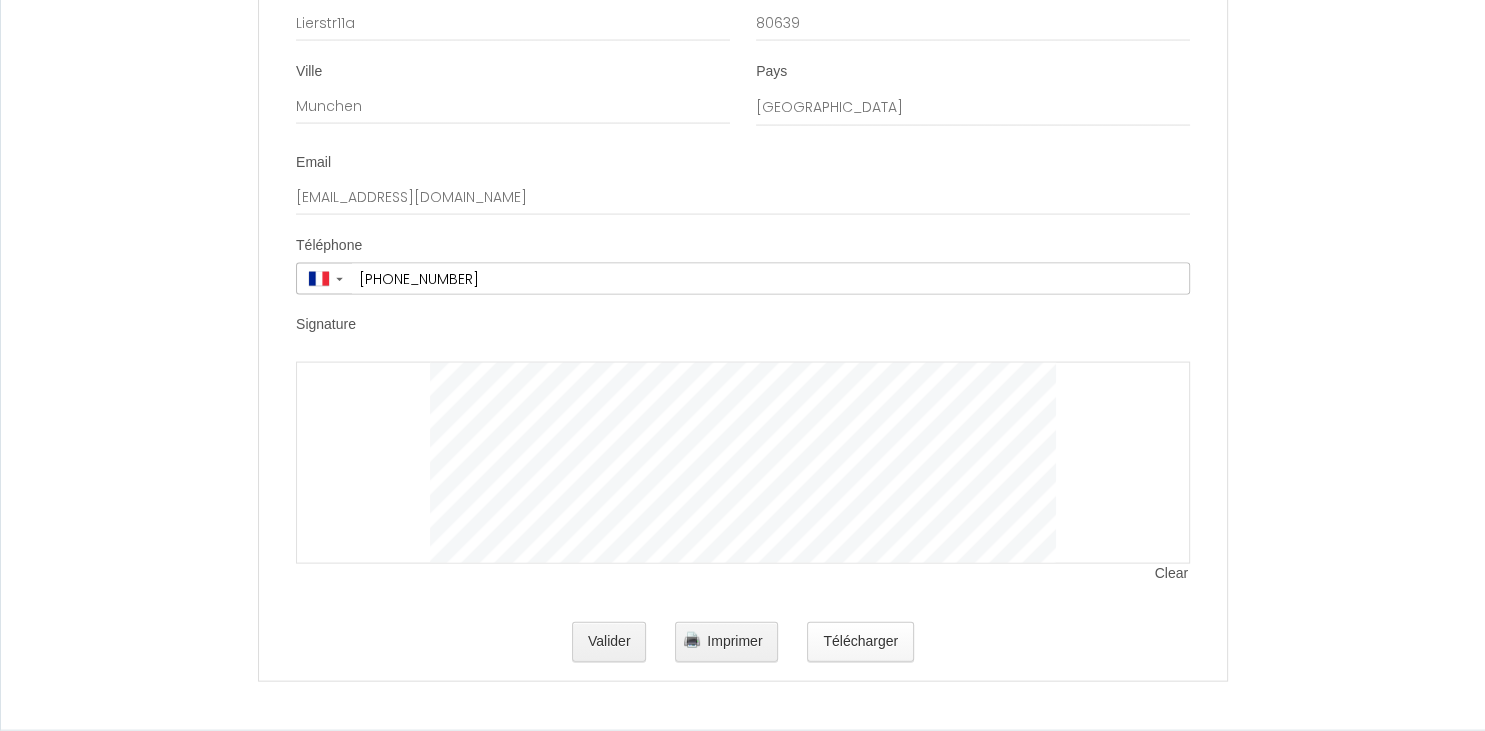 scroll, scrollTop: 0, scrollLeft: 0, axis: both 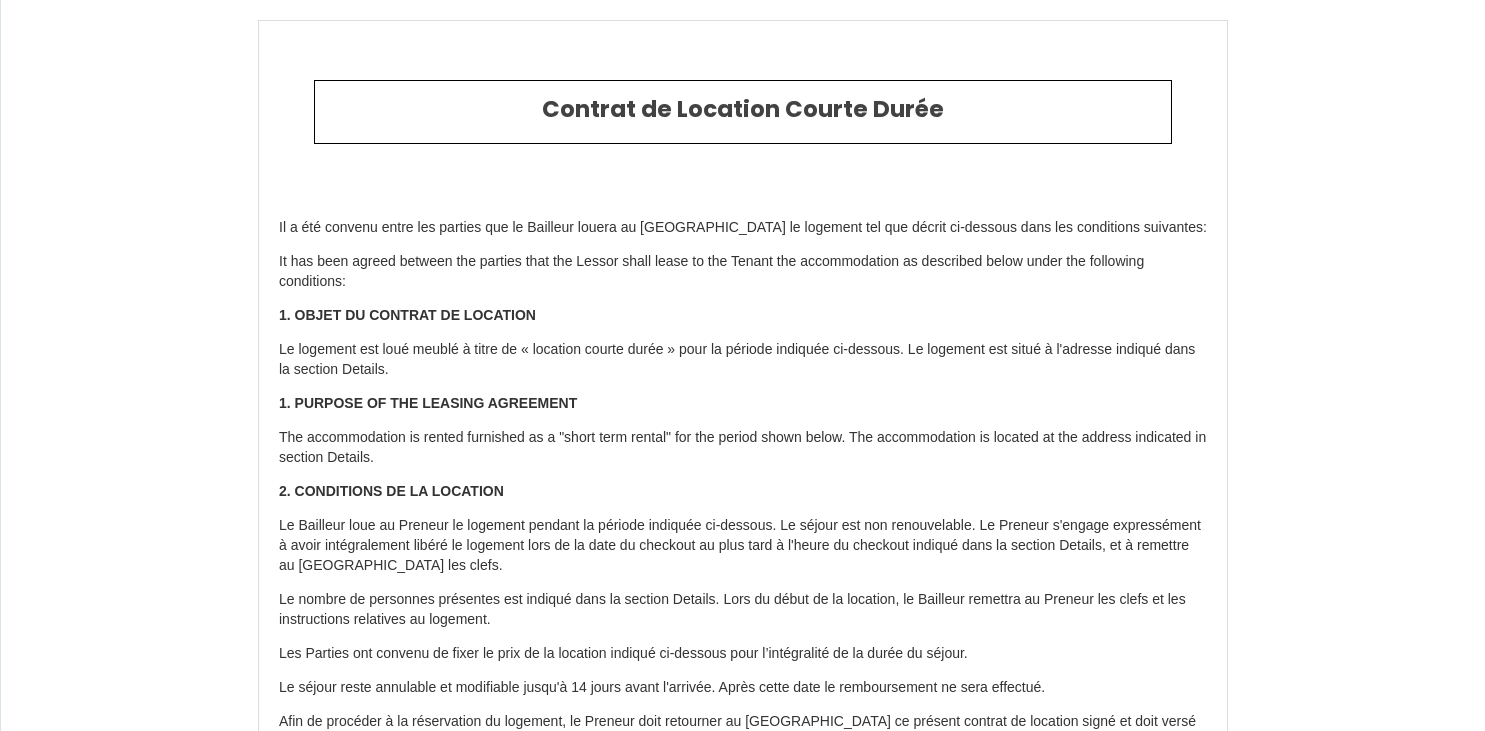 select on "DE" 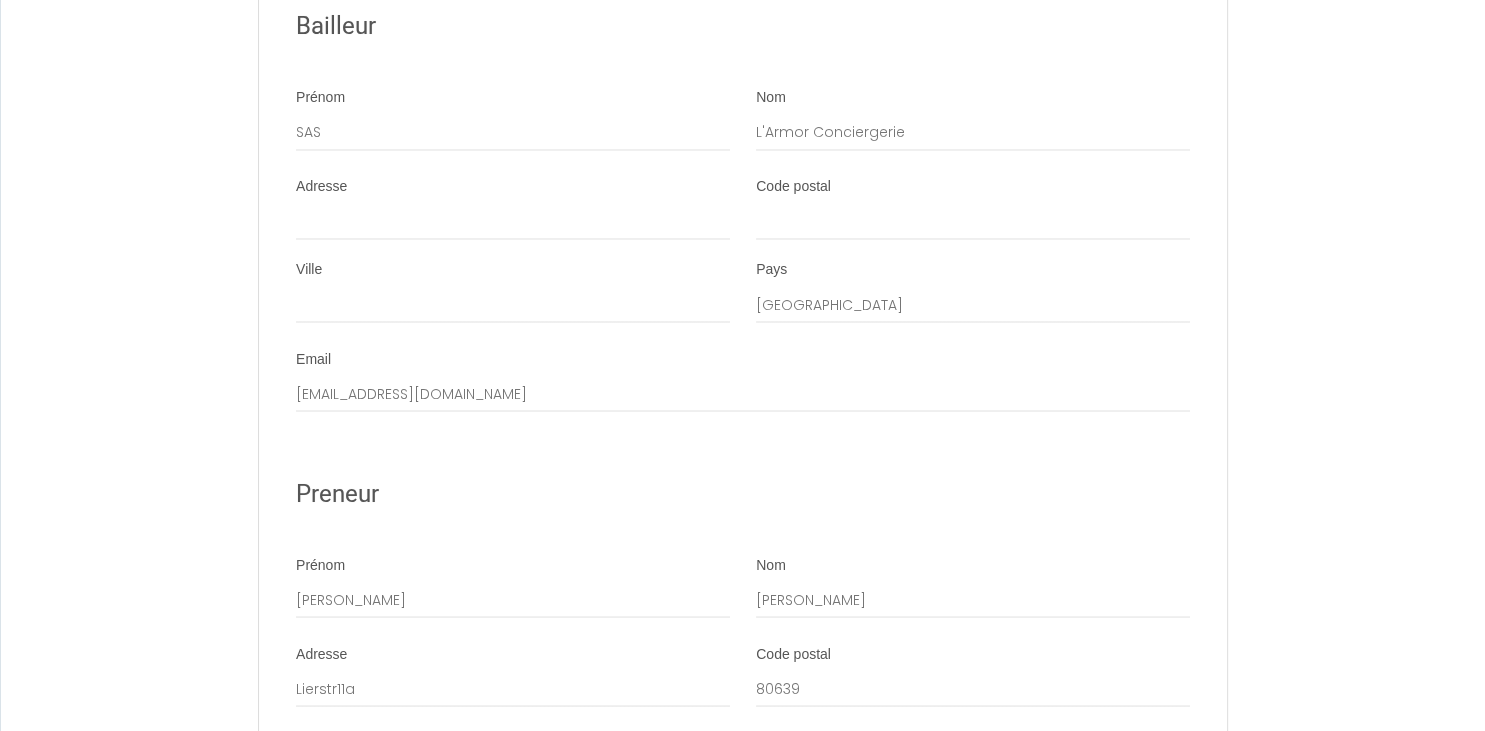 scroll, scrollTop: 3386, scrollLeft: 0, axis: vertical 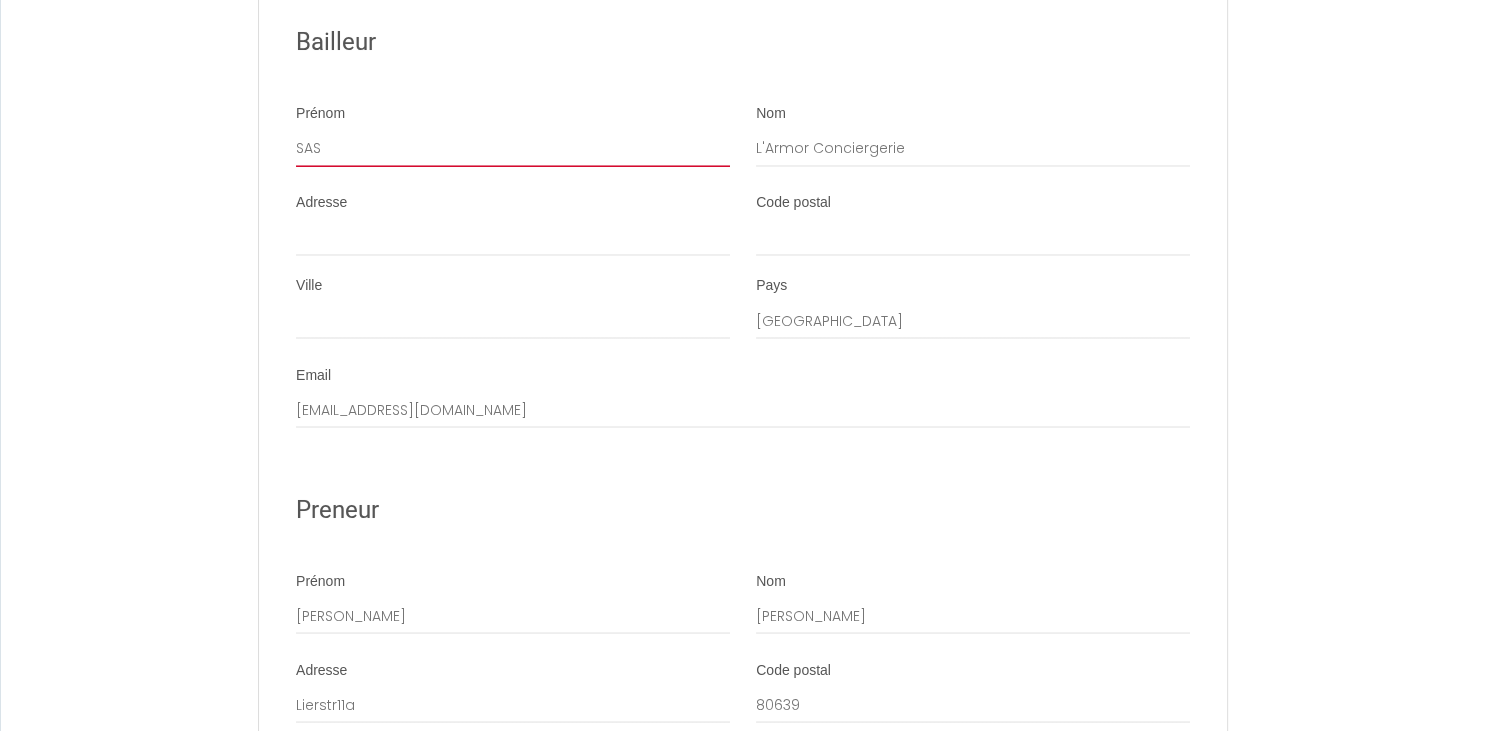 drag, startPoint x: 406, startPoint y: 185, endPoint x: 224, endPoint y: 168, distance: 182.79224 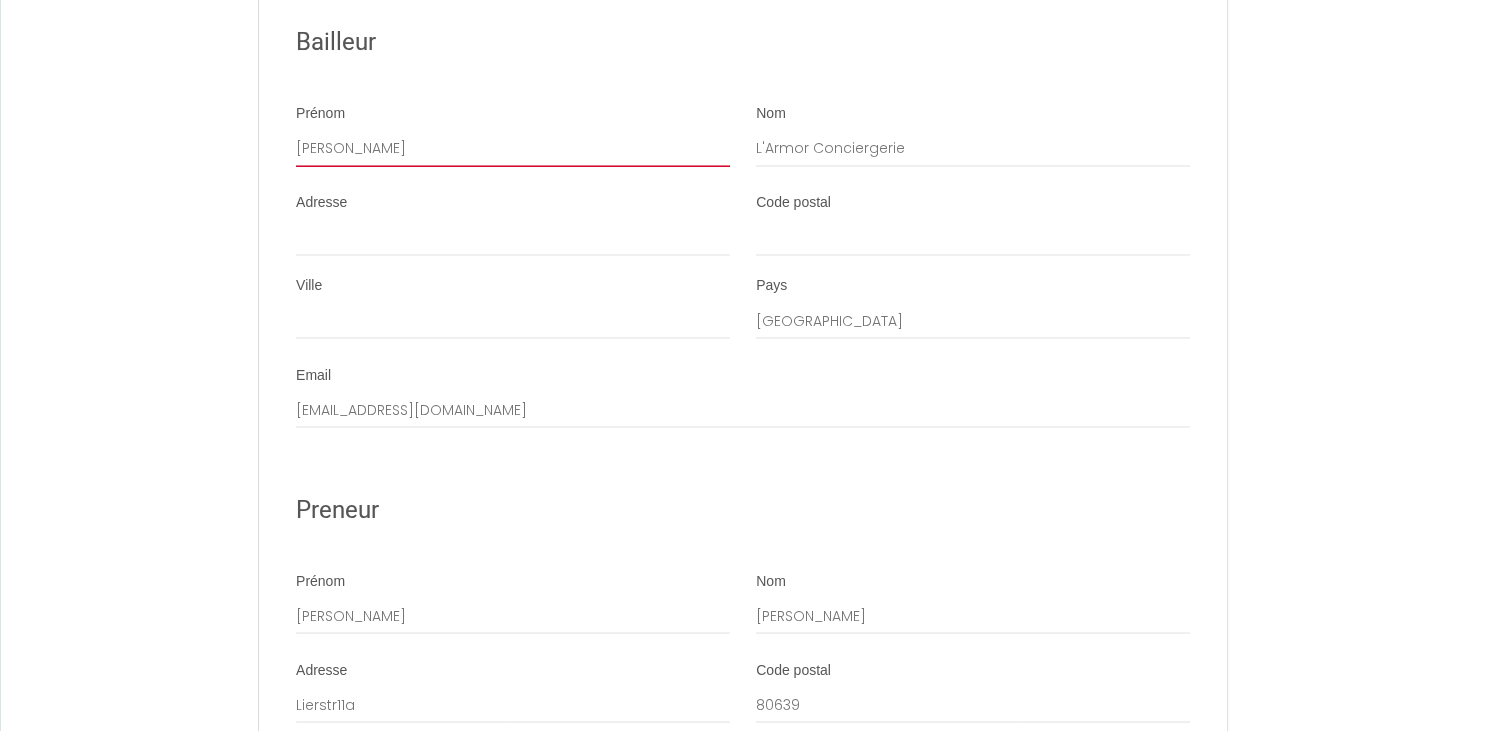 type on "Claude" 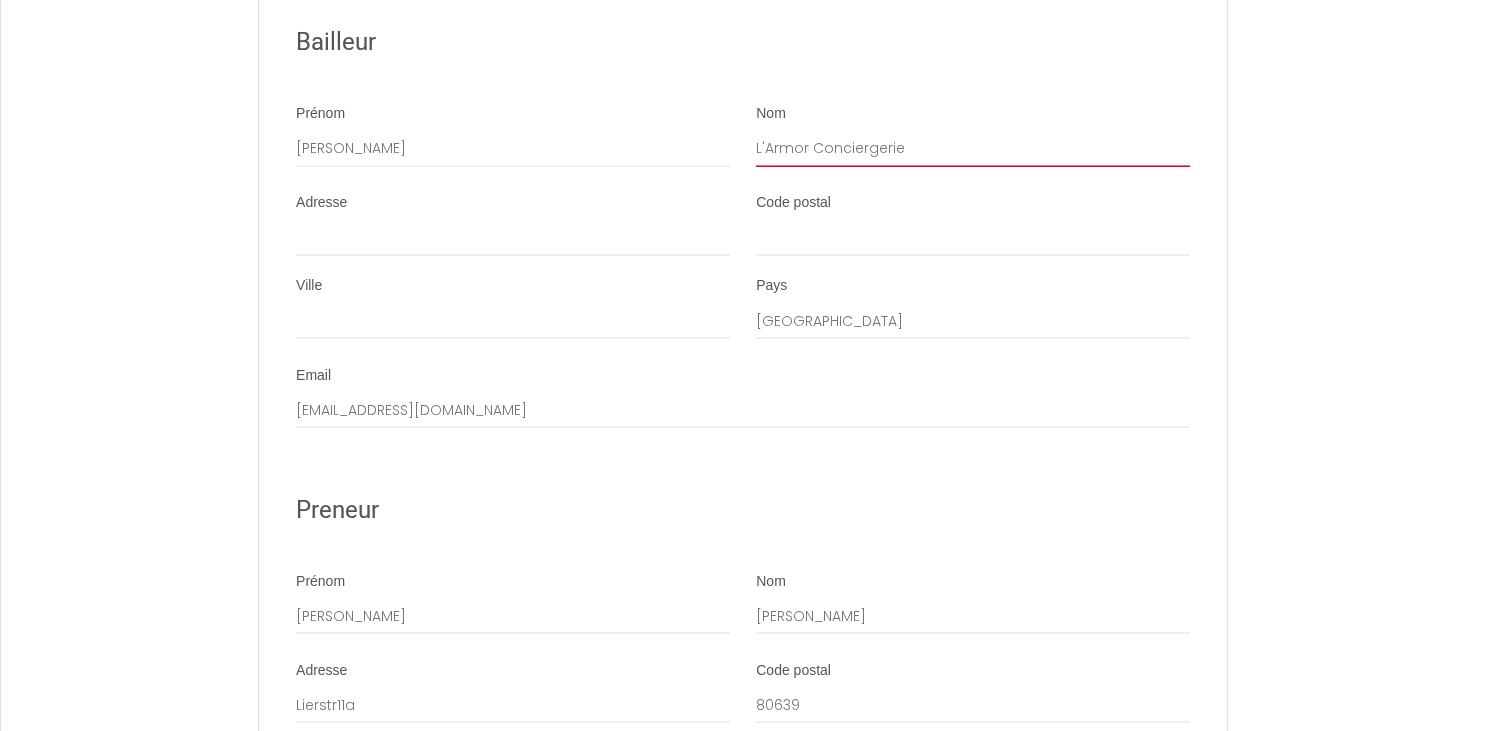 type on "M" 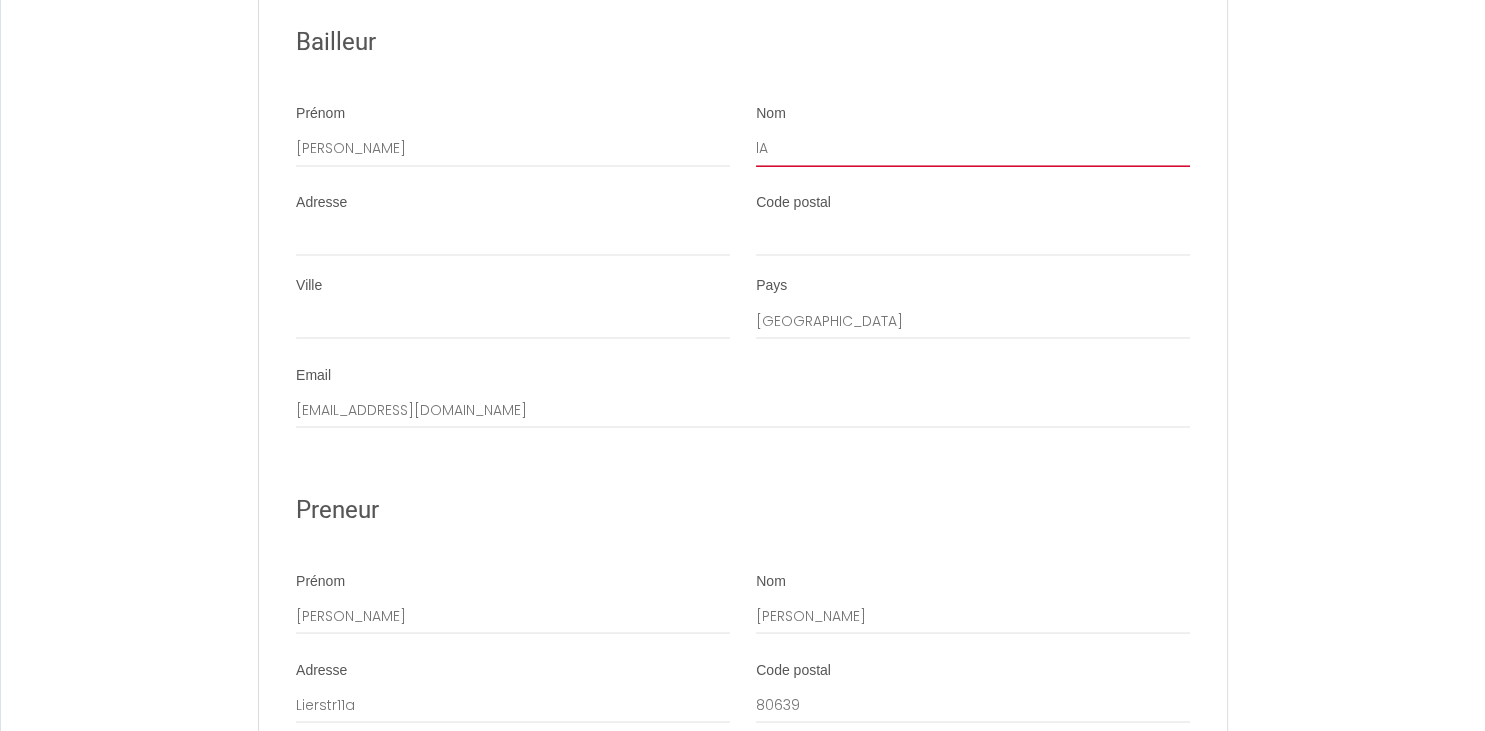 type on "l" 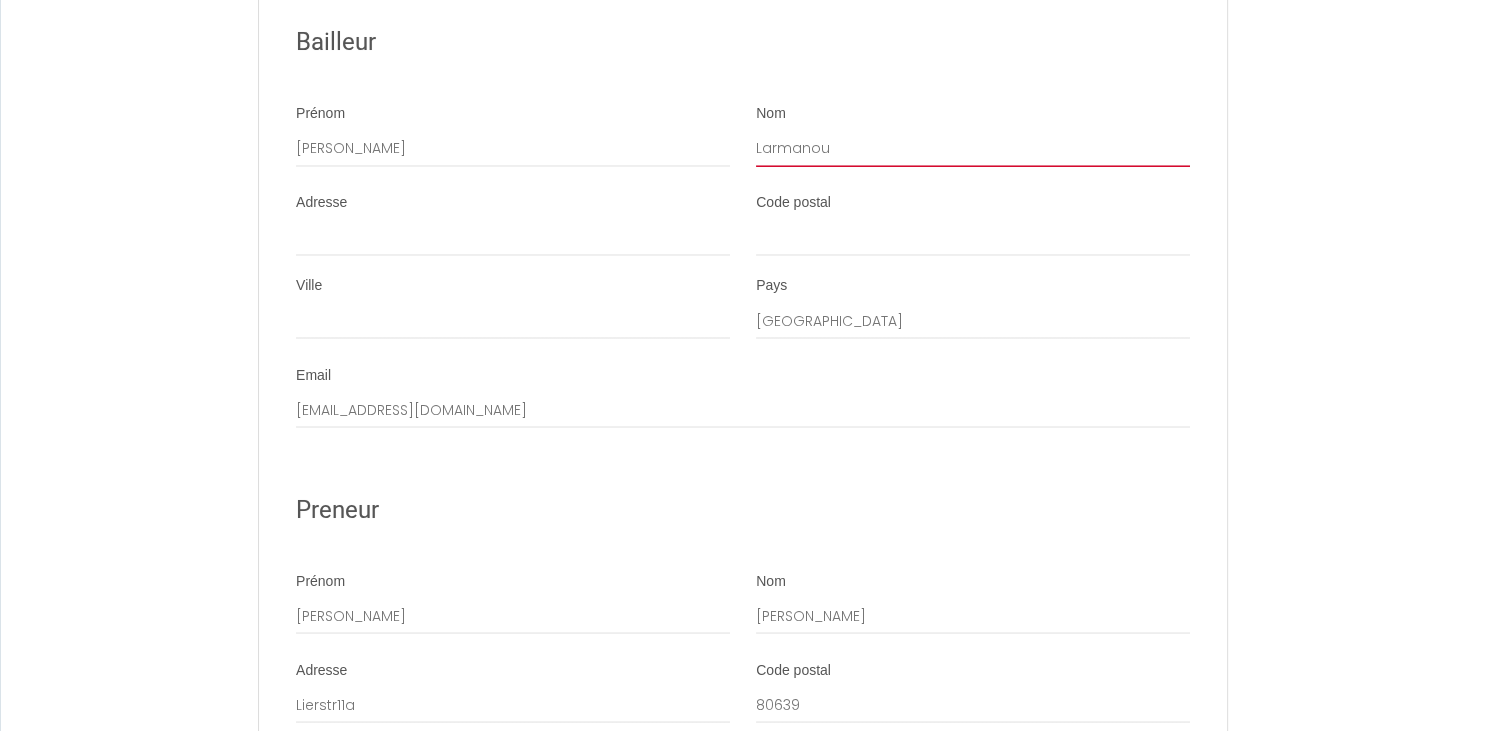 scroll, scrollTop: 4105, scrollLeft: 0, axis: vertical 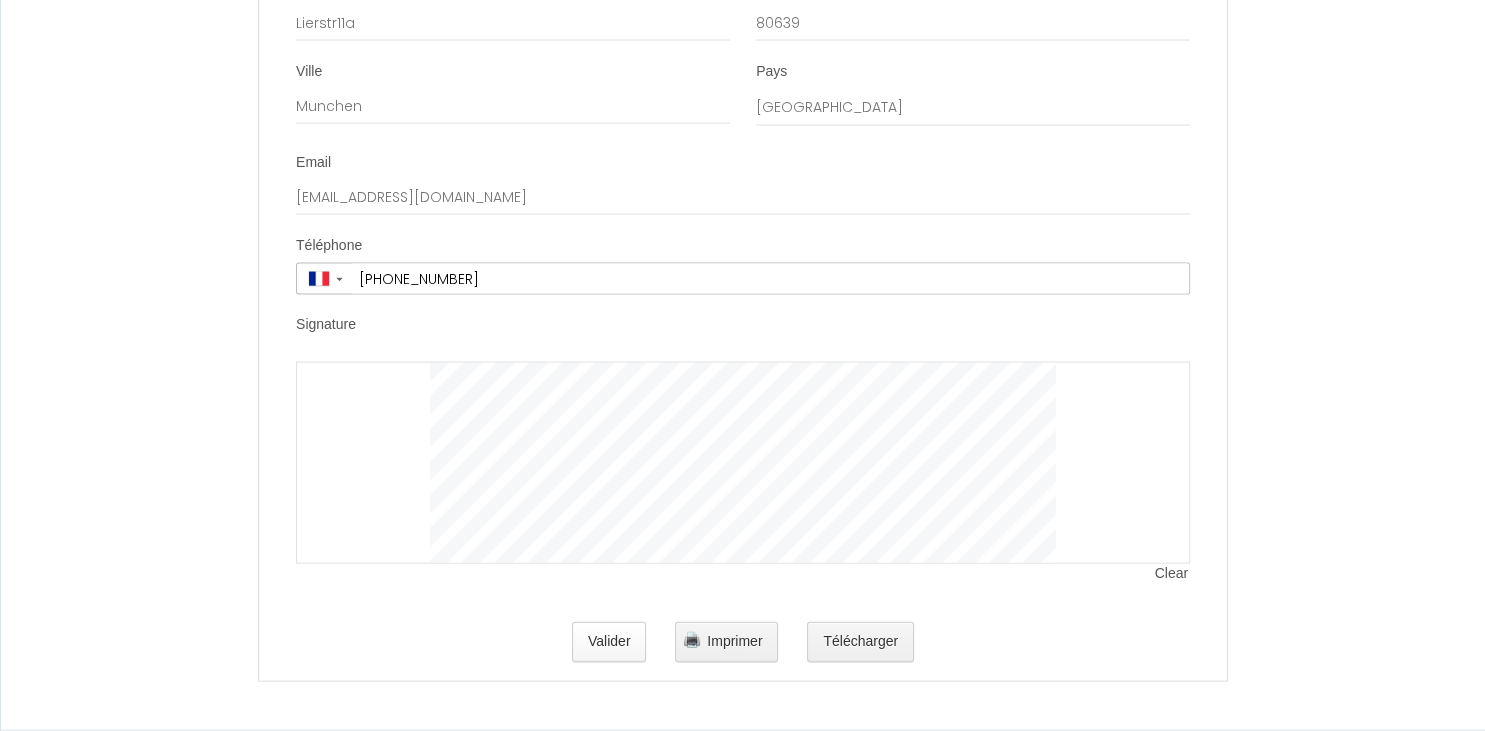 type on "Larmanou" 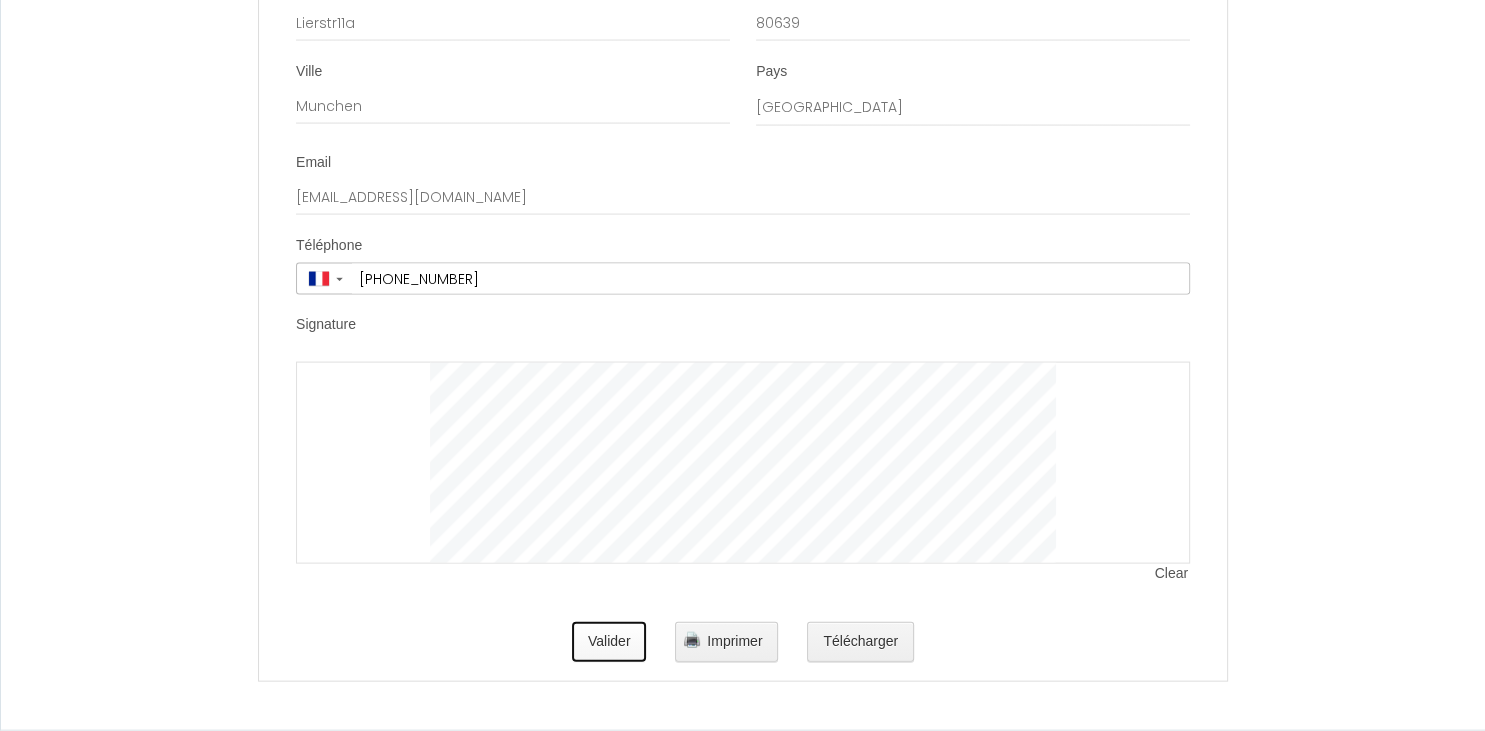 click on "Valider" at bounding box center [609, 642] 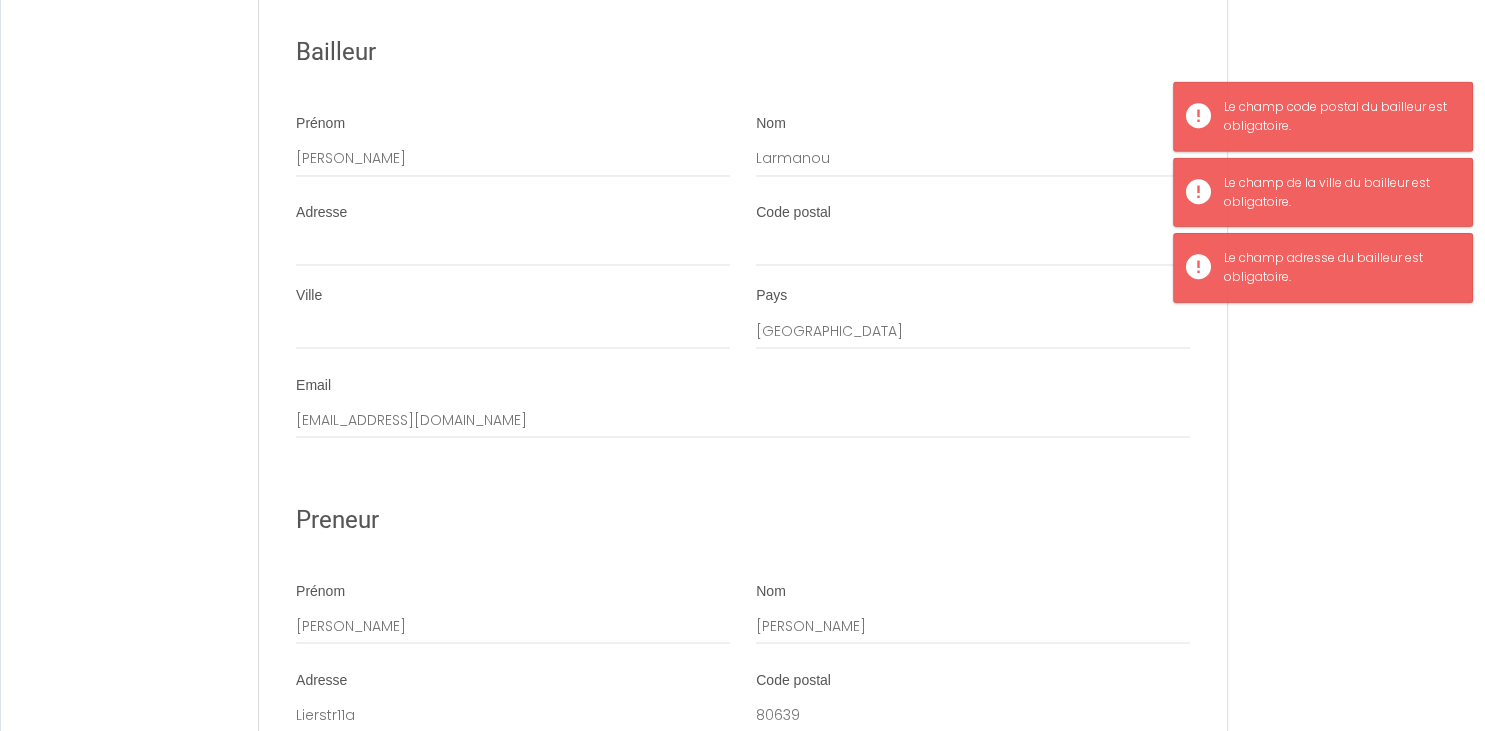 scroll, scrollTop: 3369, scrollLeft: 0, axis: vertical 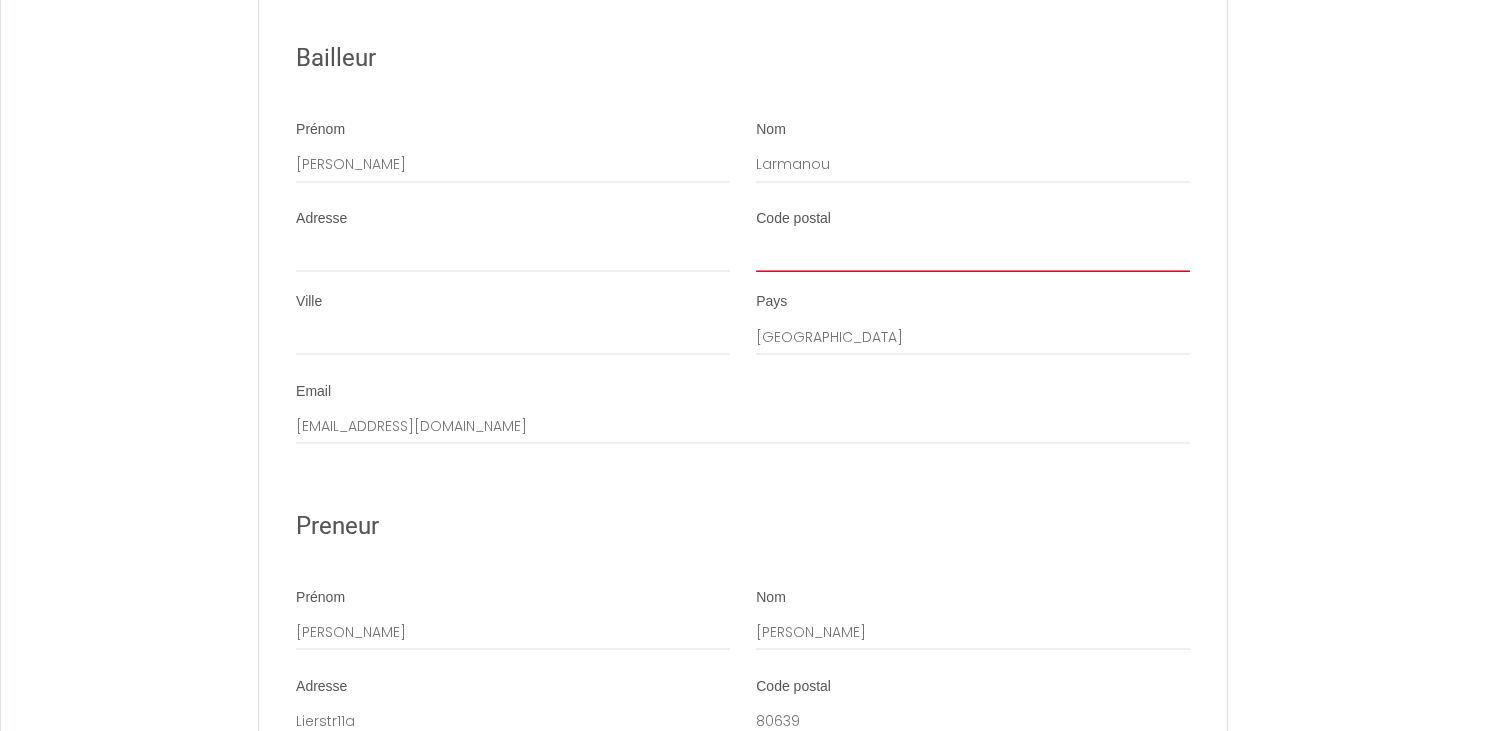 click on "Code postal" at bounding box center (973, 255) 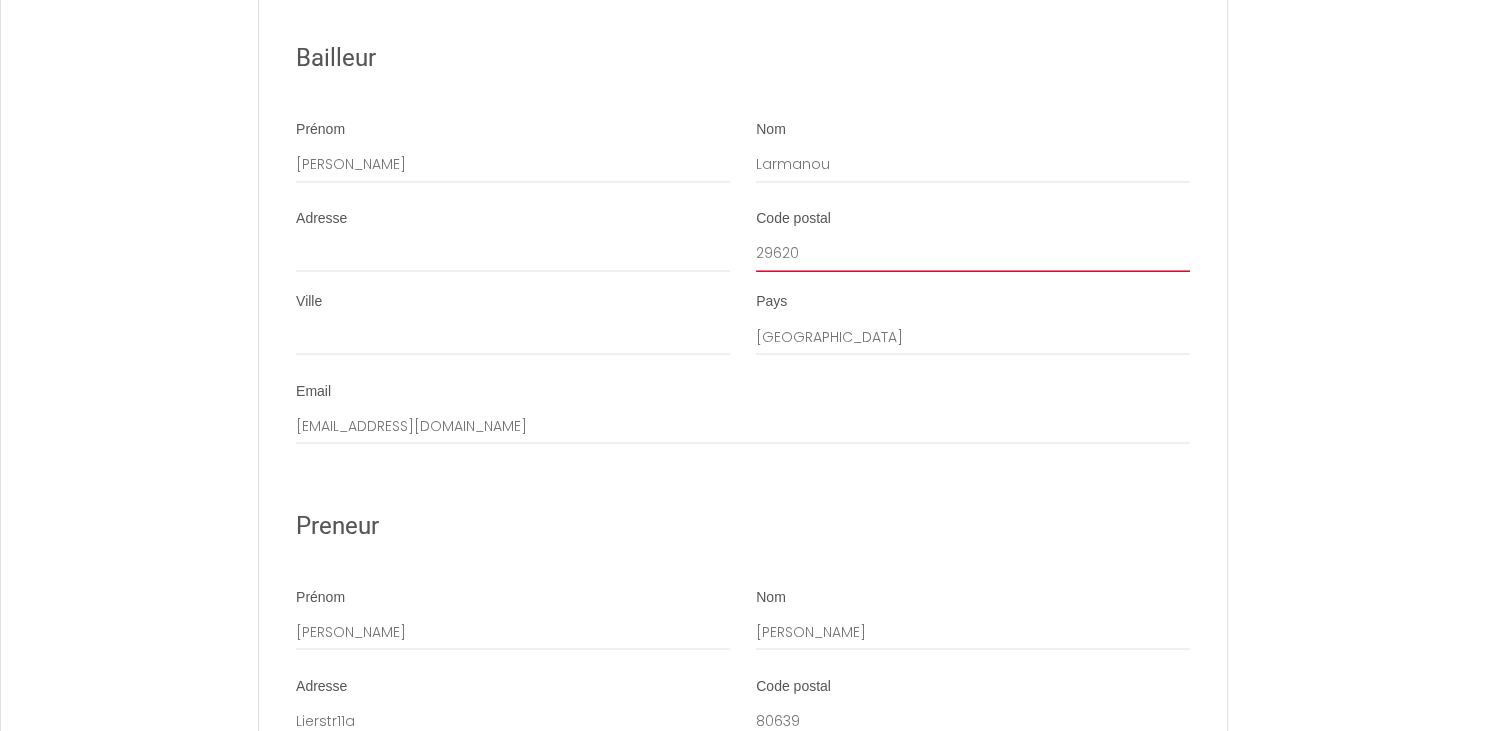type on "29620" 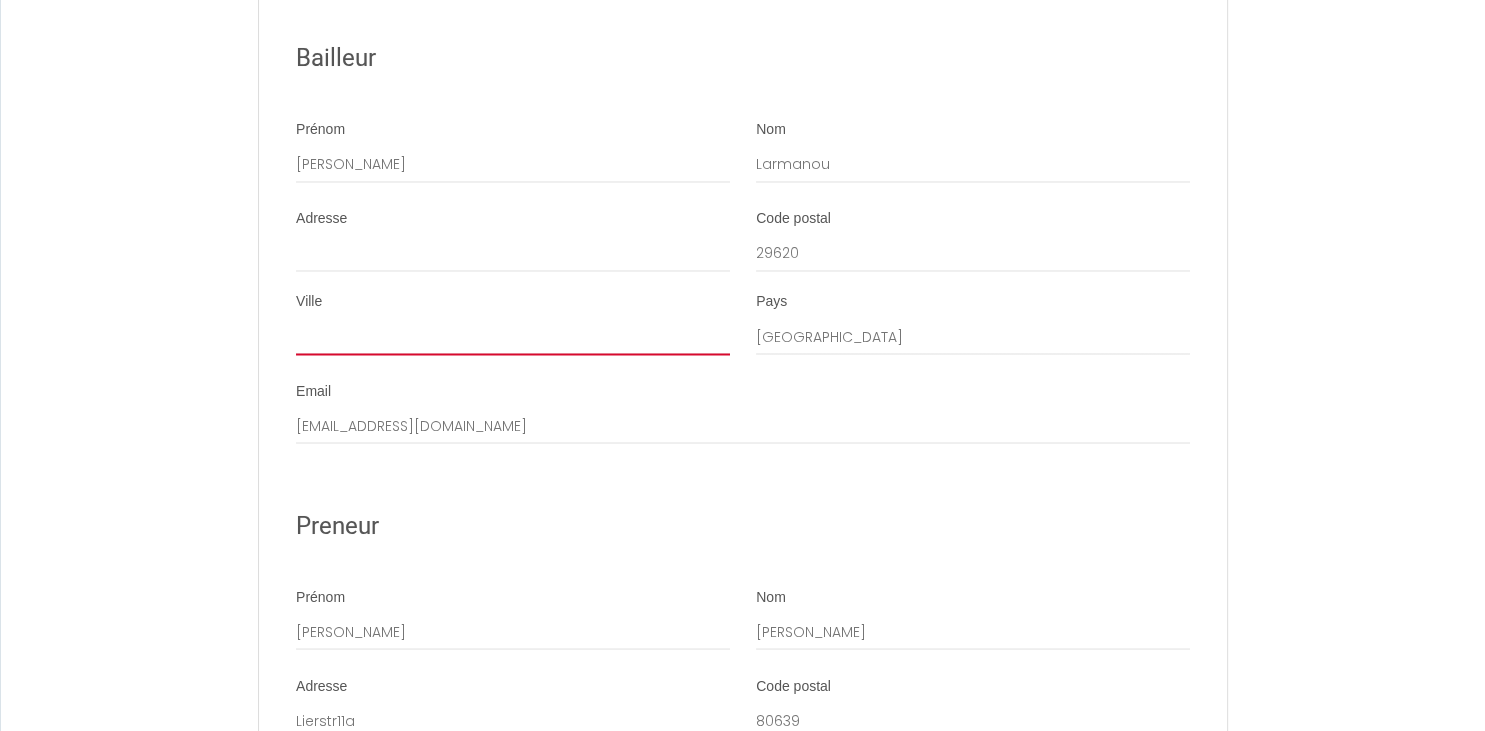 click on "Ville" at bounding box center (513, 338) 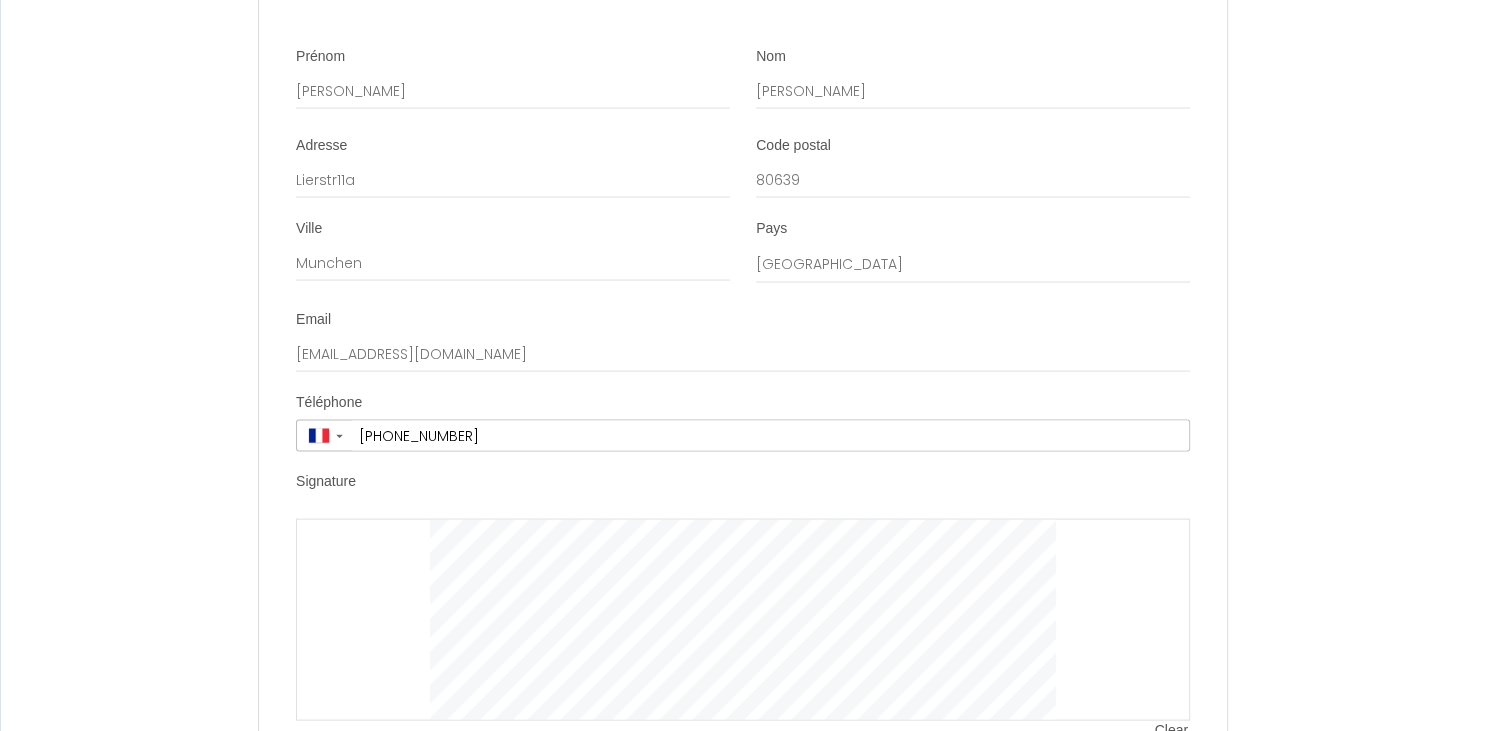scroll, scrollTop: 4105, scrollLeft: 0, axis: vertical 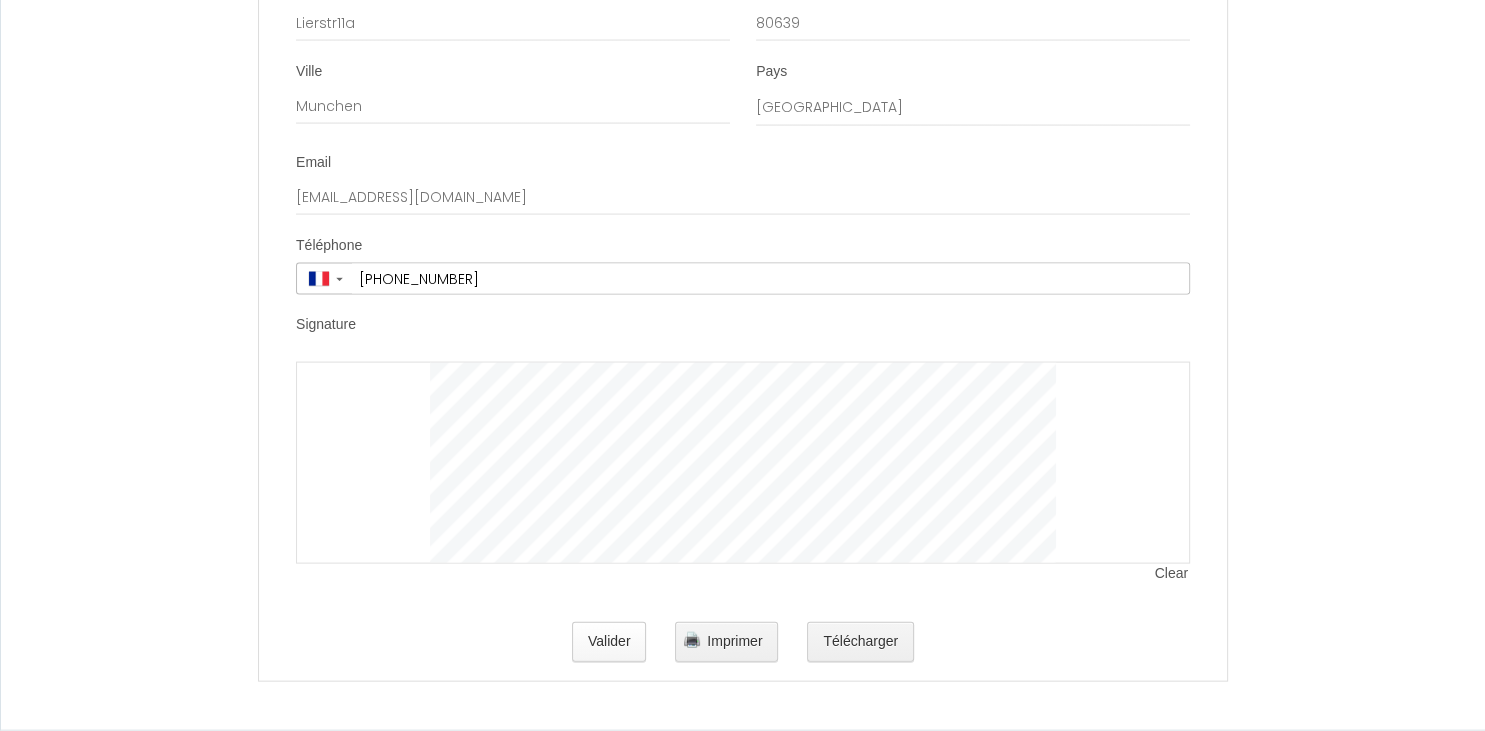 type on "Guimaec" 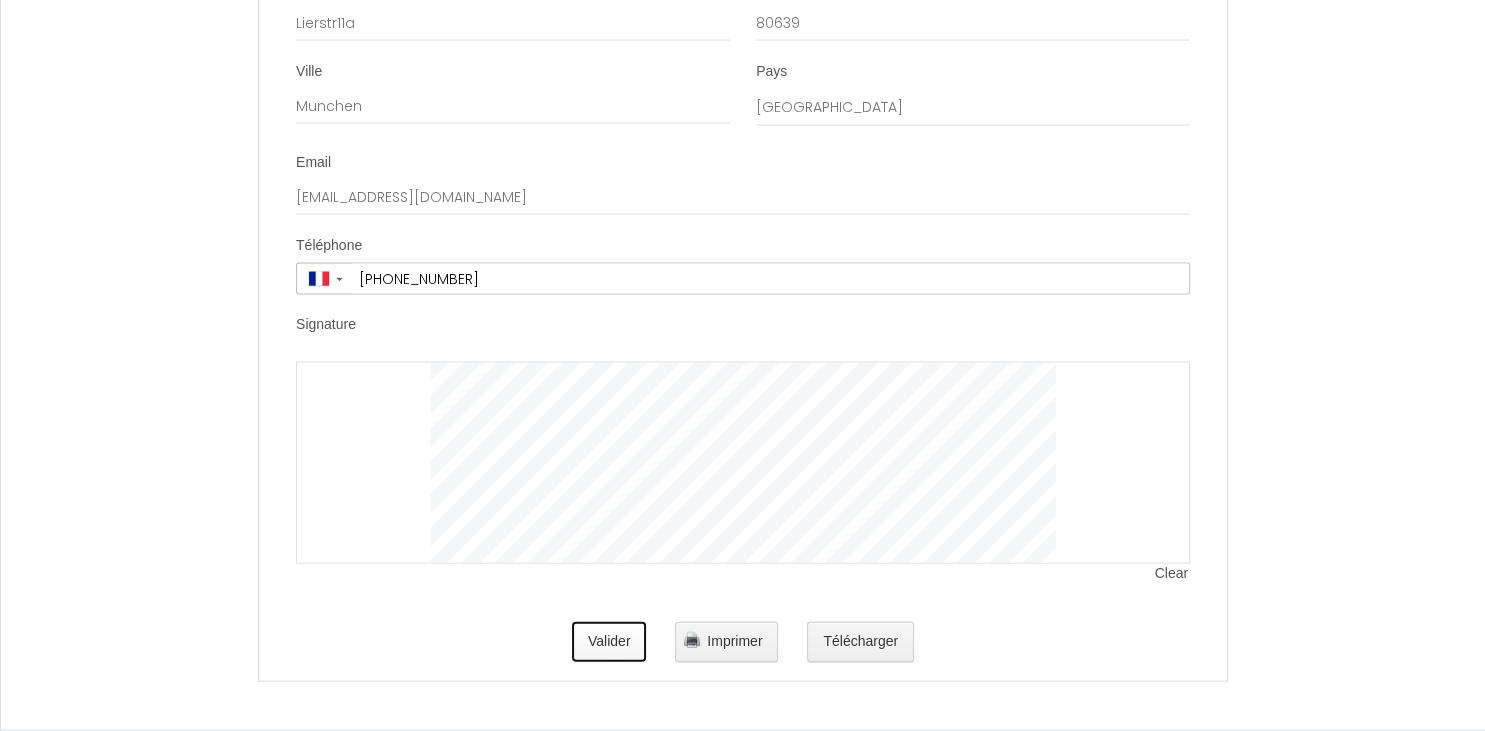 click on "Valider" at bounding box center (609, 642) 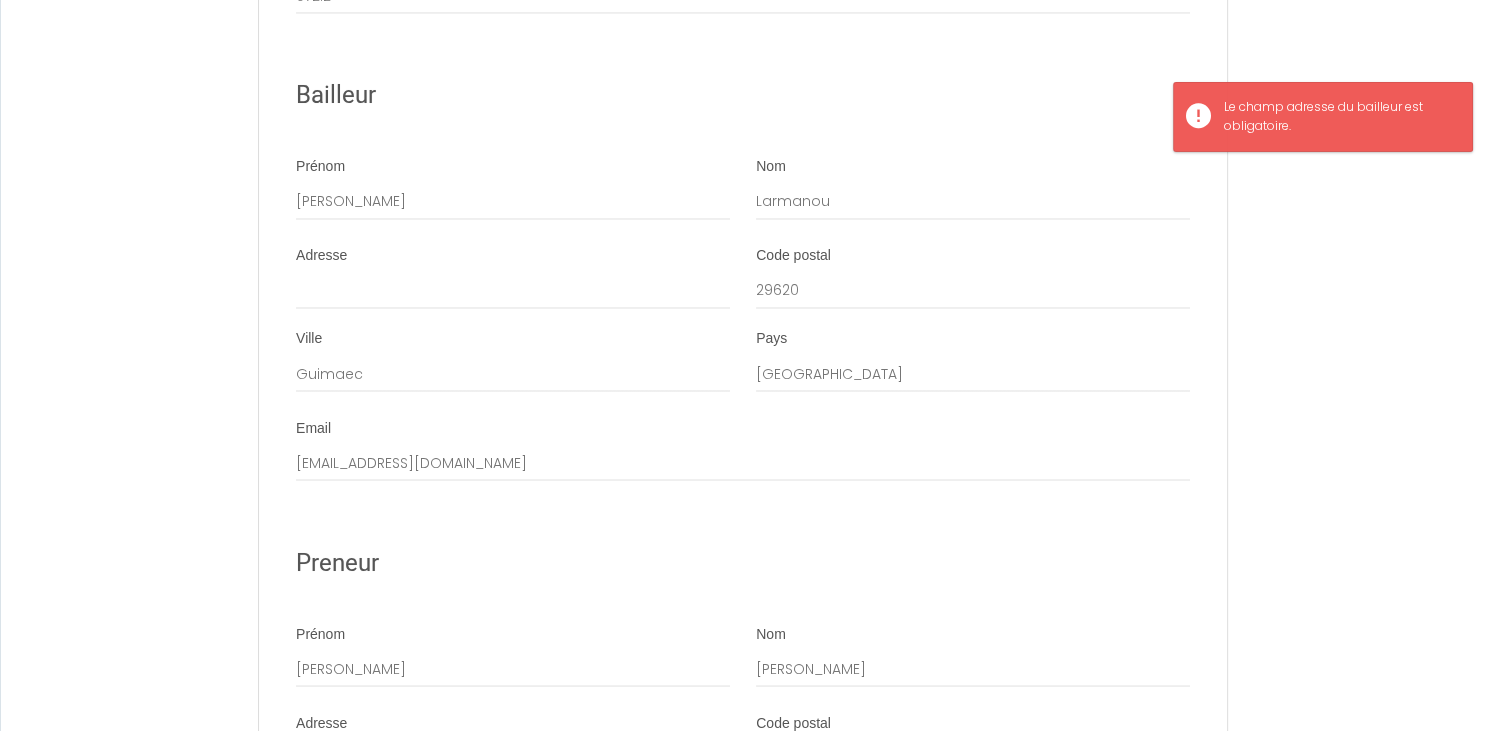 scroll, scrollTop: 3316, scrollLeft: 0, axis: vertical 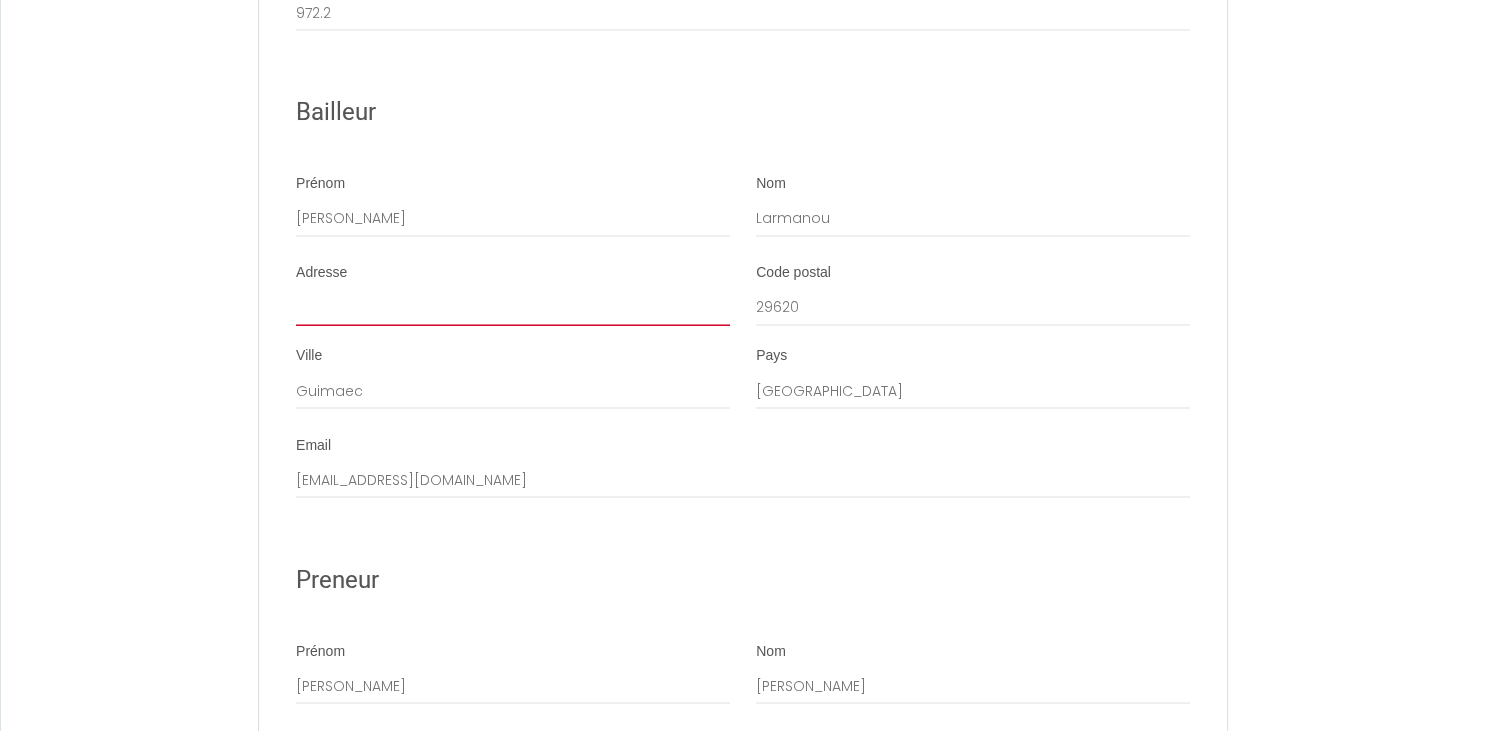 click on "Adresse" at bounding box center (513, 308) 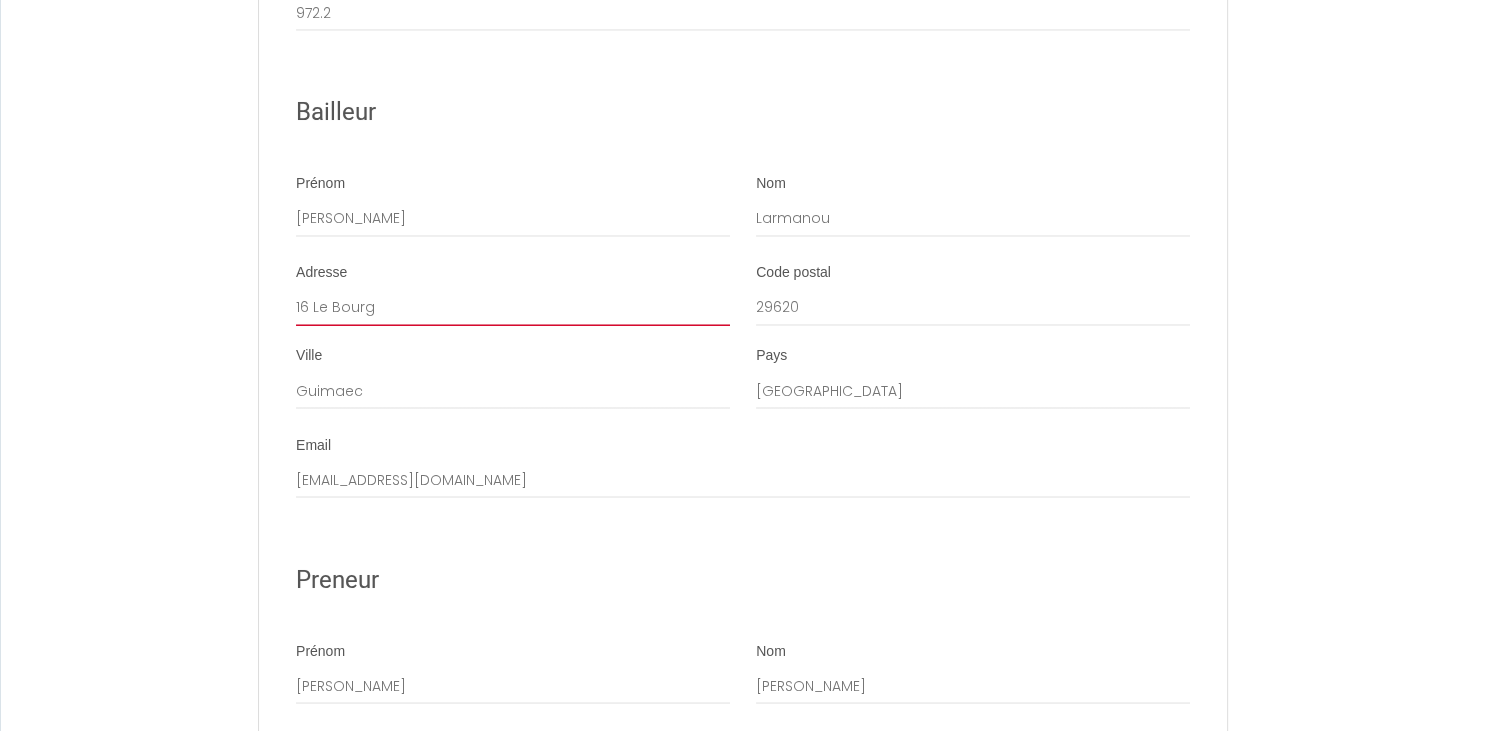type on "16 Le [PERSON_NAME]" 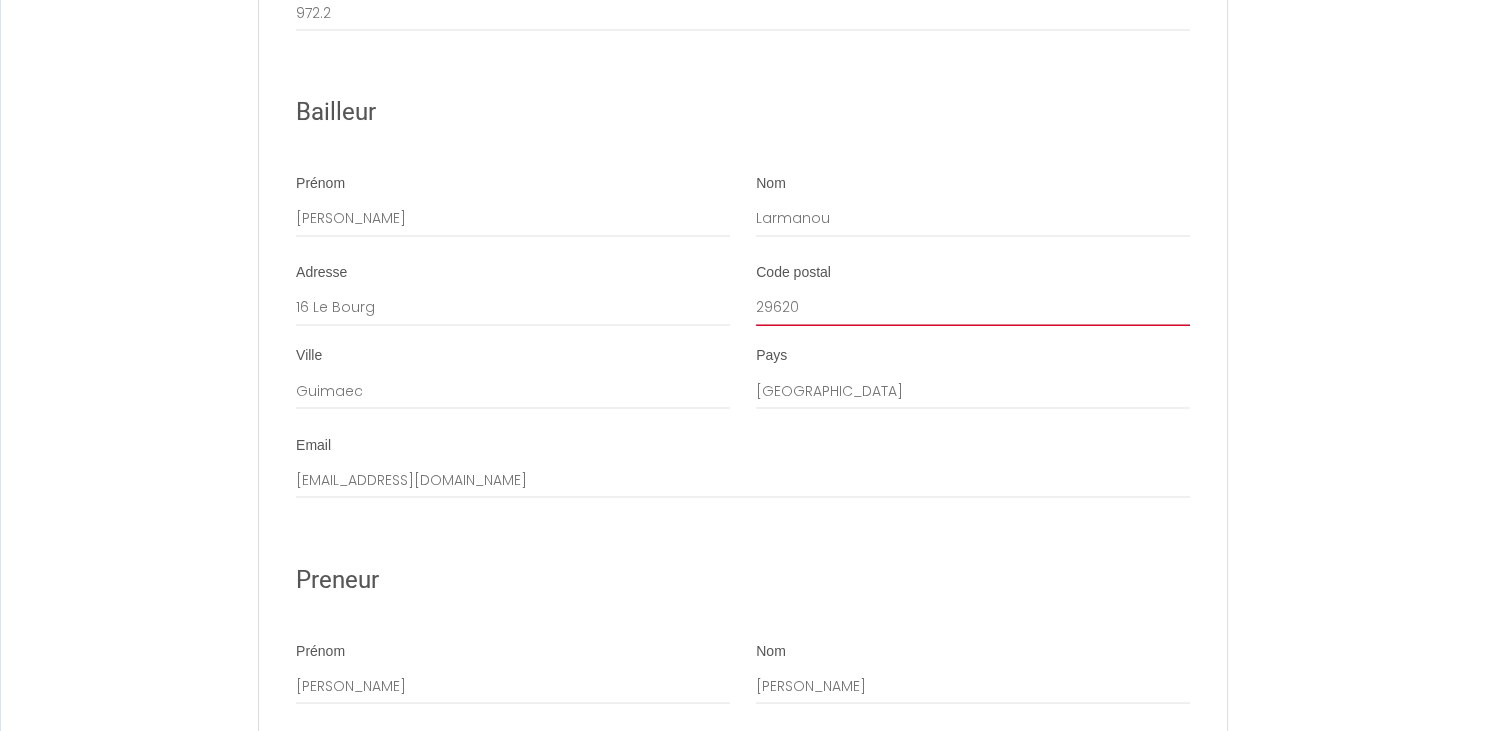 click on "29620" at bounding box center (973, 308) 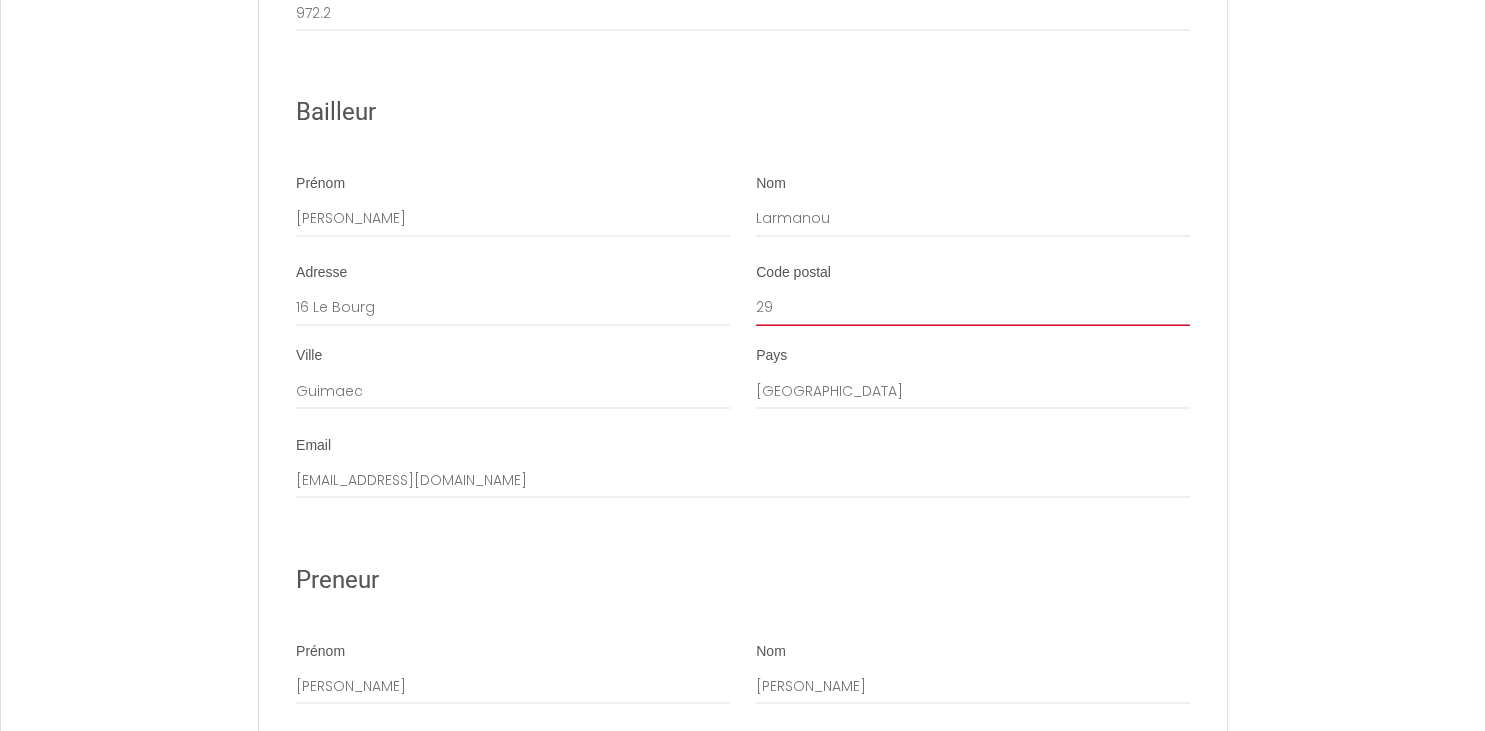 type on "2" 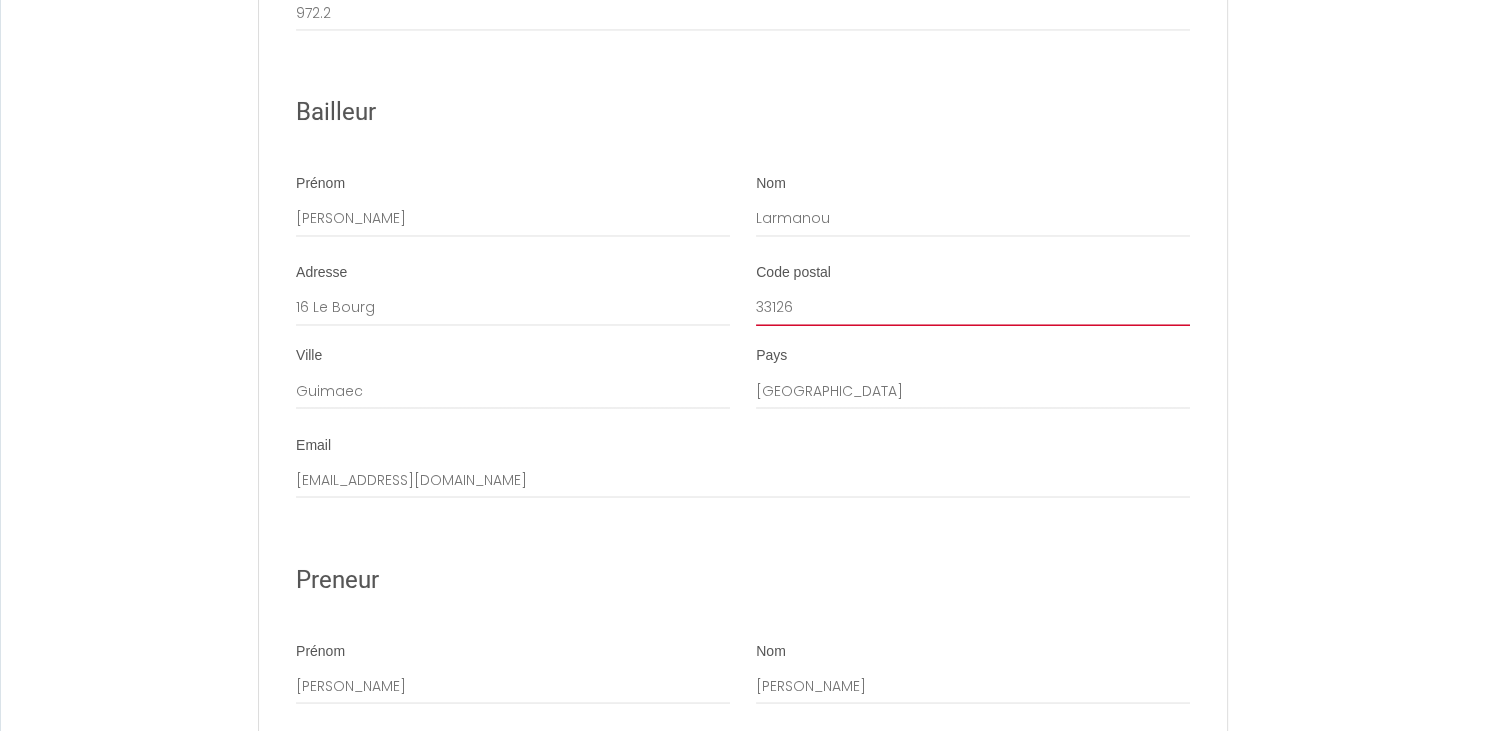 type on "33126" 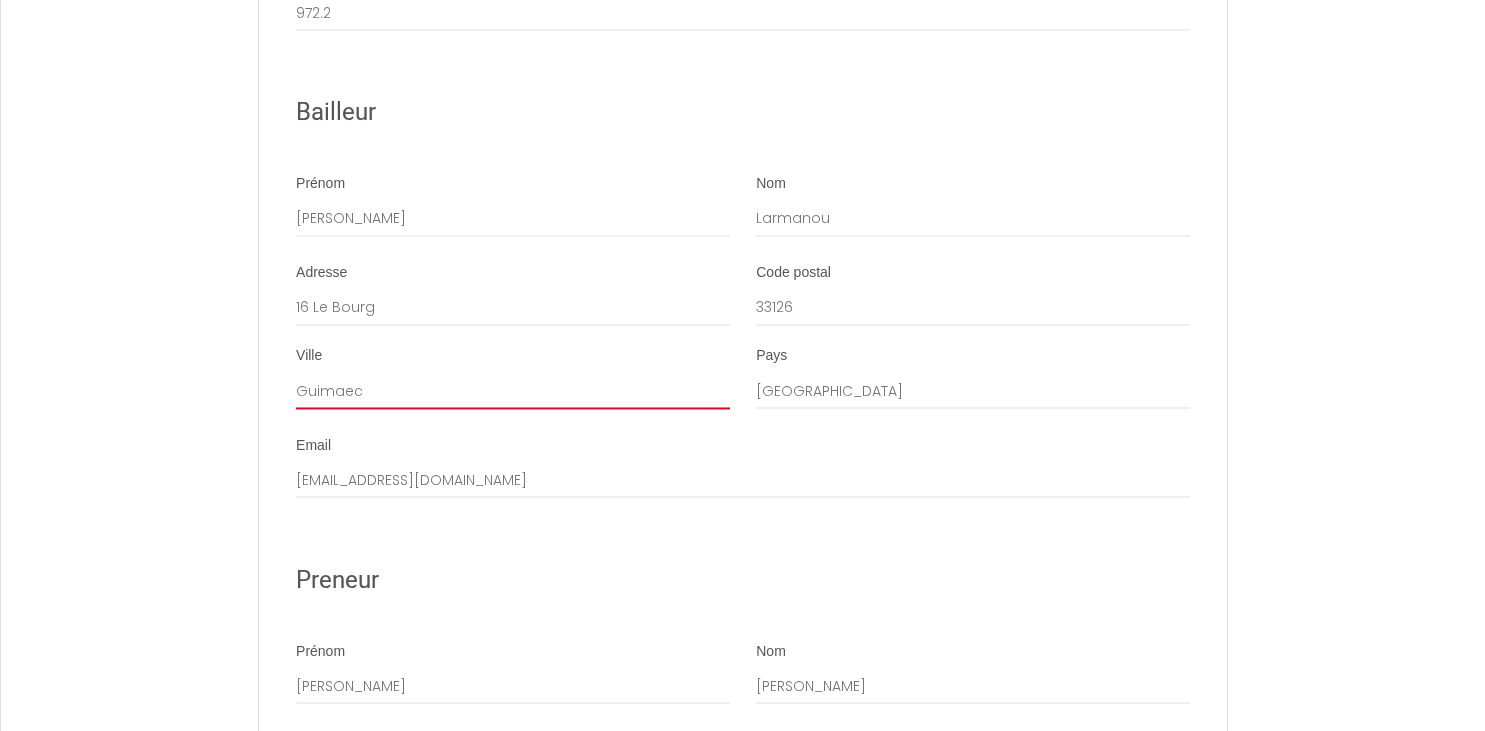 click on "Guimaec" at bounding box center [513, 391] 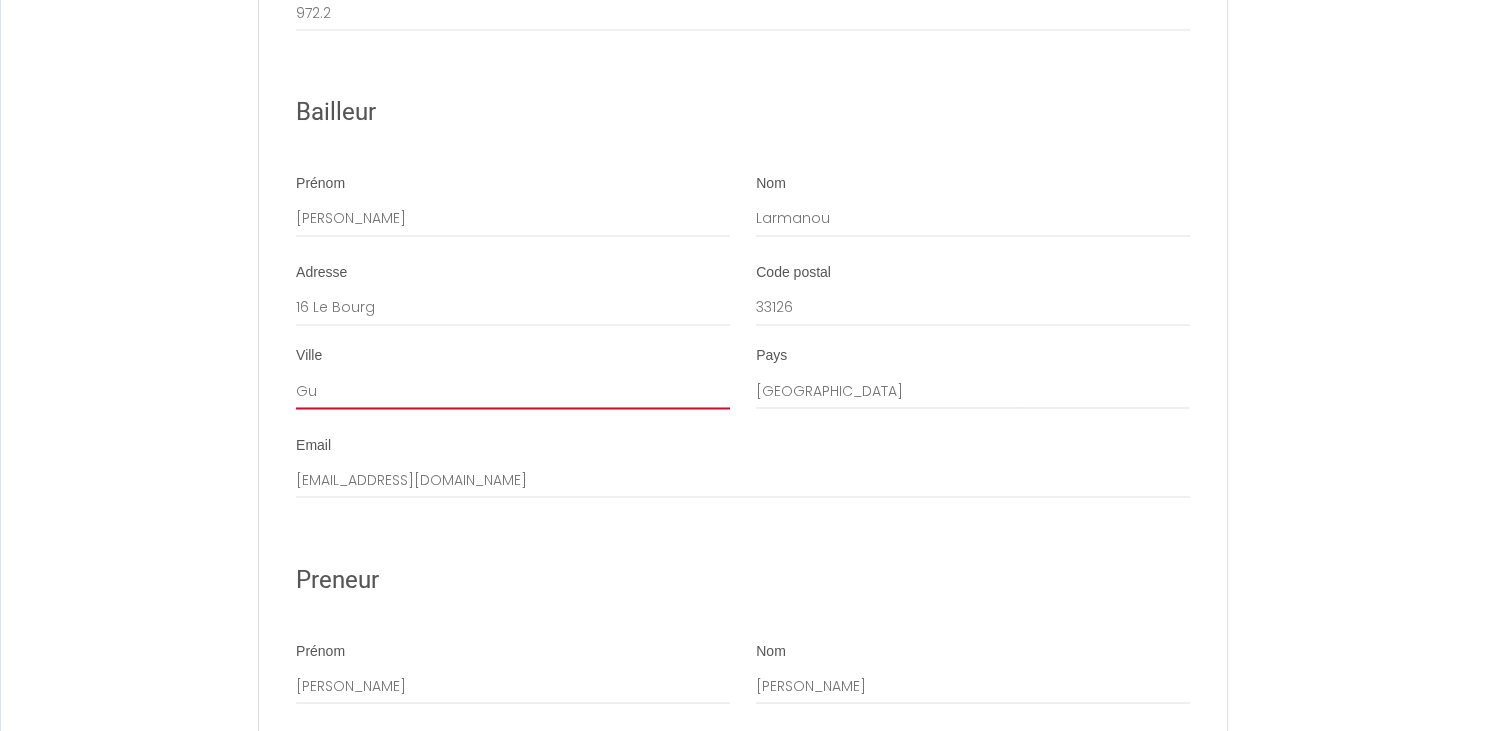 type on "G" 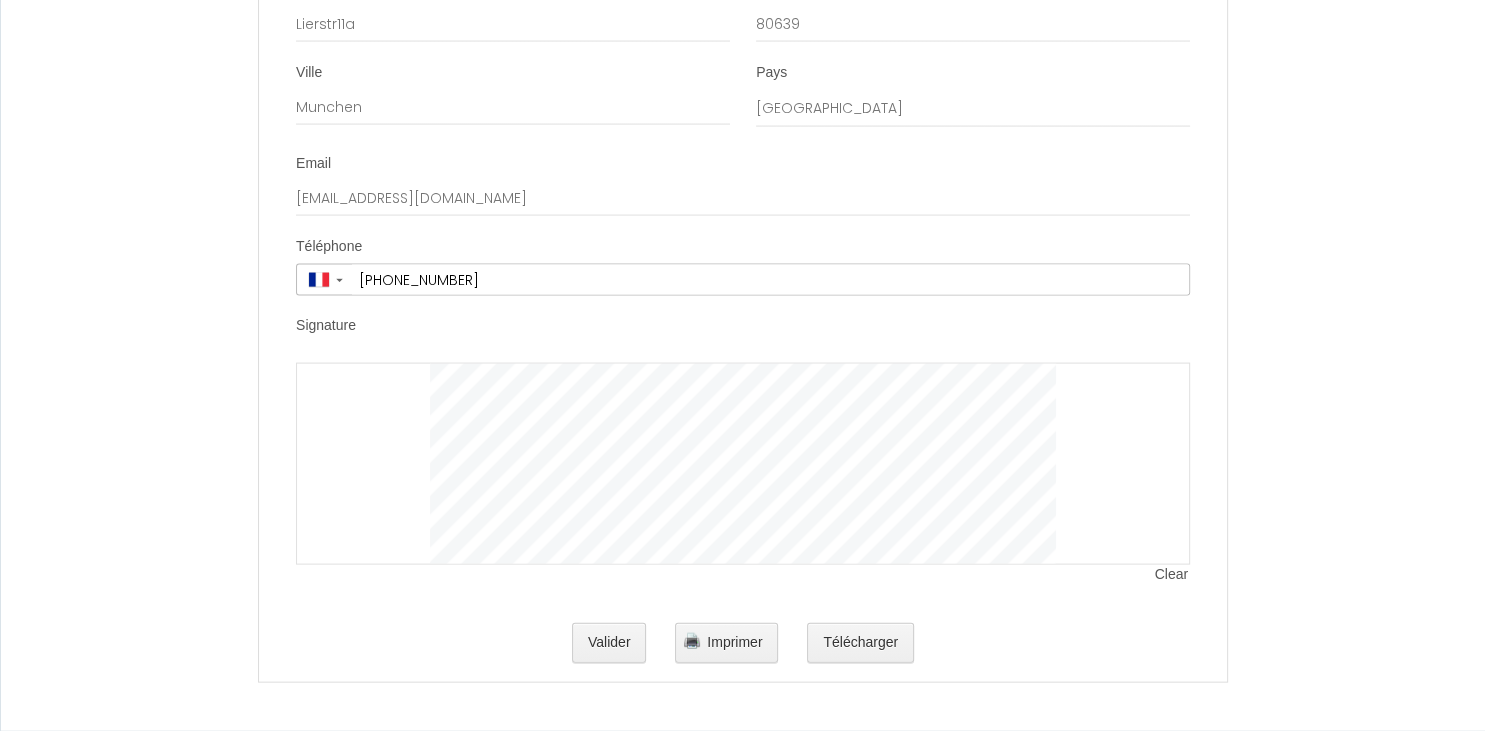 scroll, scrollTop: 4105, scrollLeft: 0, axis: vertical 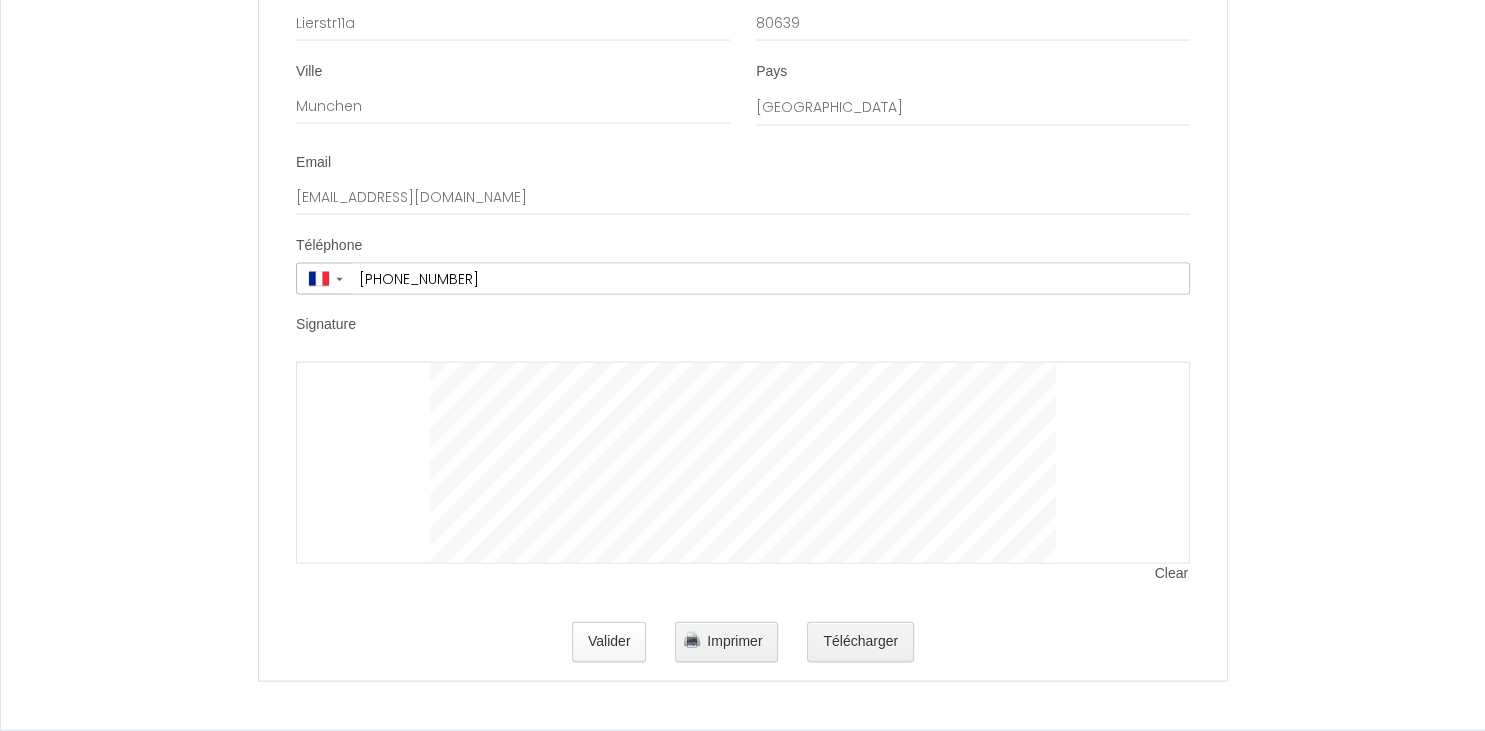 type on "ST MICHEL DE FRONSAC" 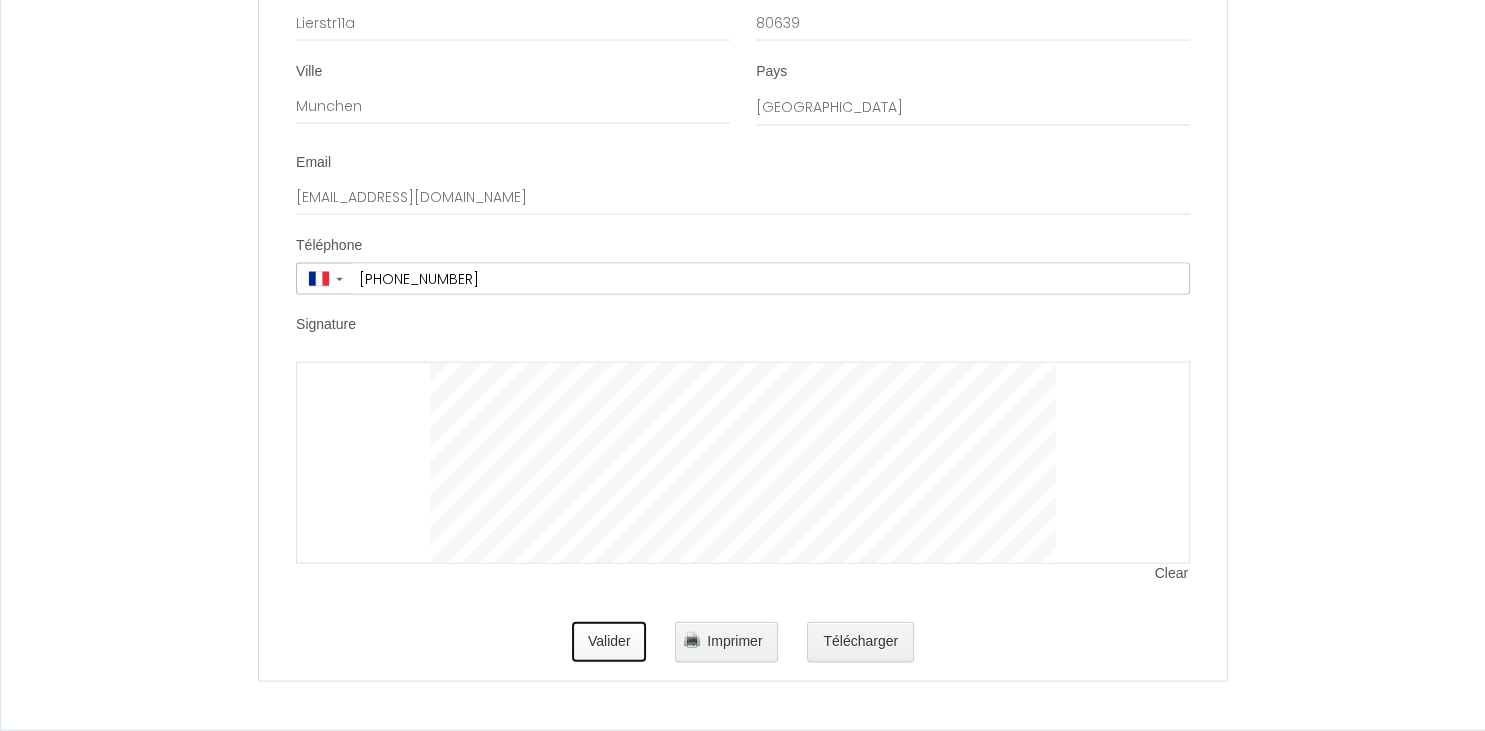 click on "Valider" at bounding box center [609, 642] 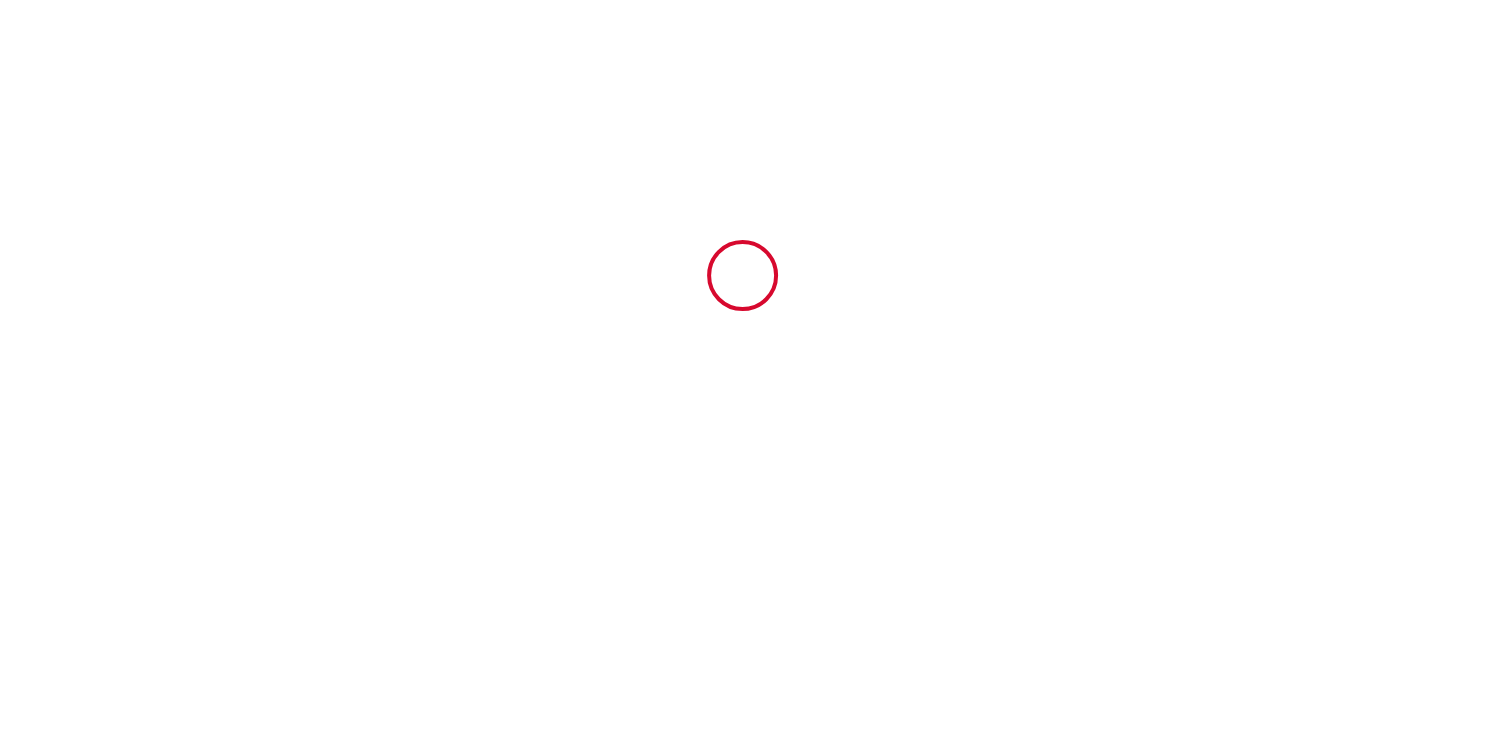 scroll, scrollTop: 0, scrollLeft: 0, axis: both 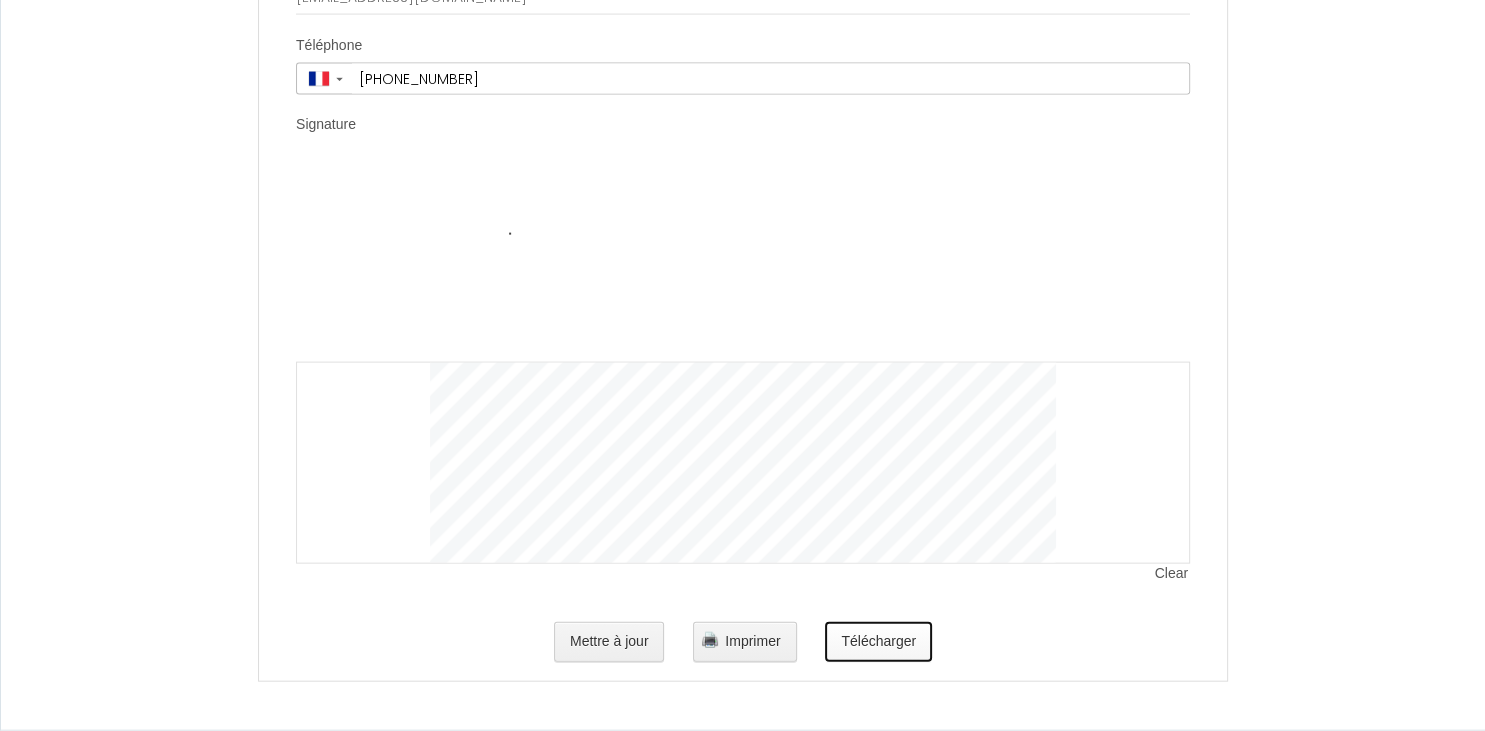click on "Télécharger" at bounding box center [878, 642] 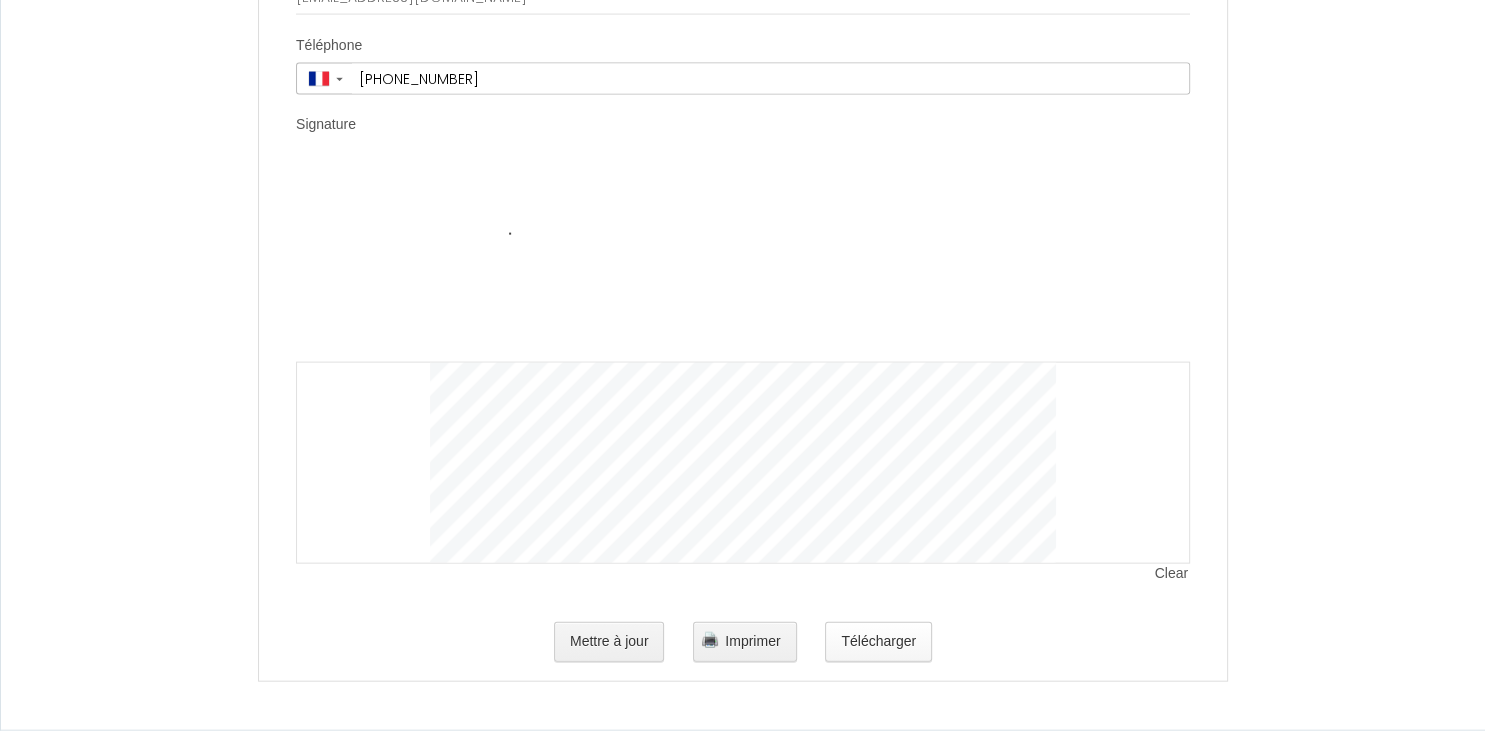 scroll, scrollTop: 0, scrollLeft: 0, axis: both 